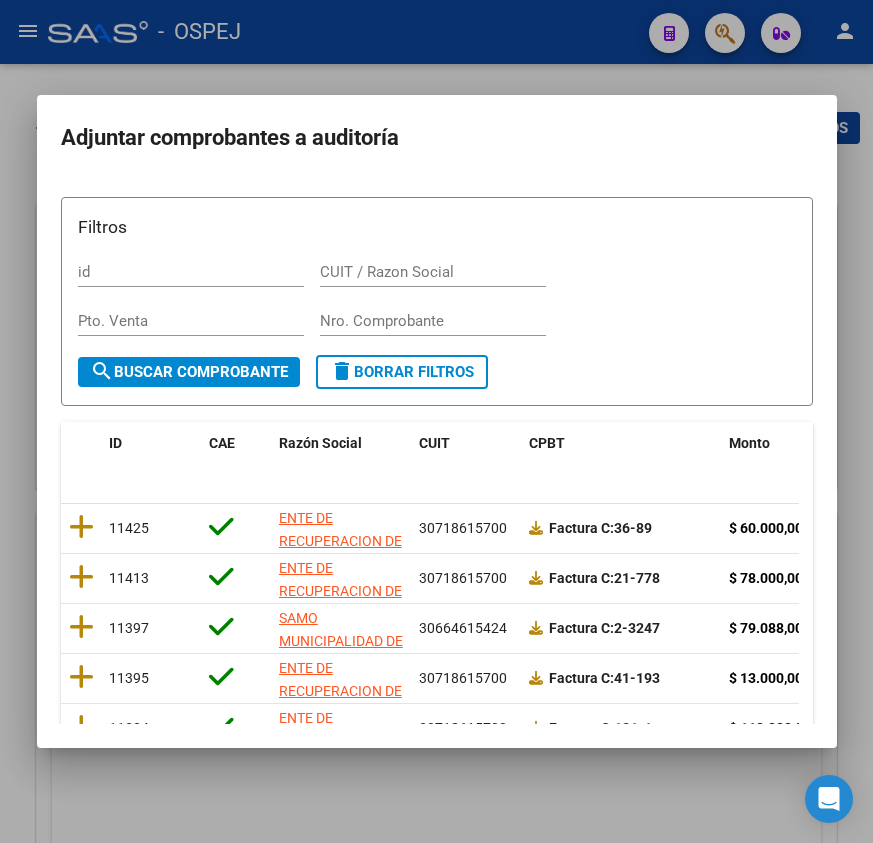 scroll, scrollTop: 0, scrollLeft: 0, axis: both 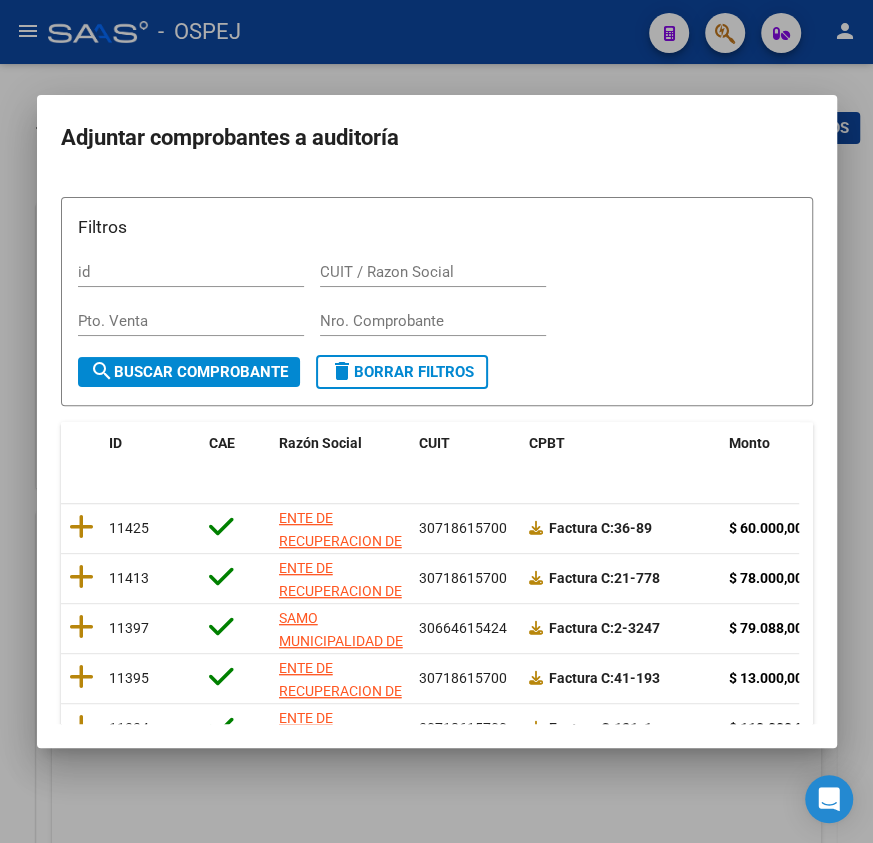 click at bounding box center (436, 421) 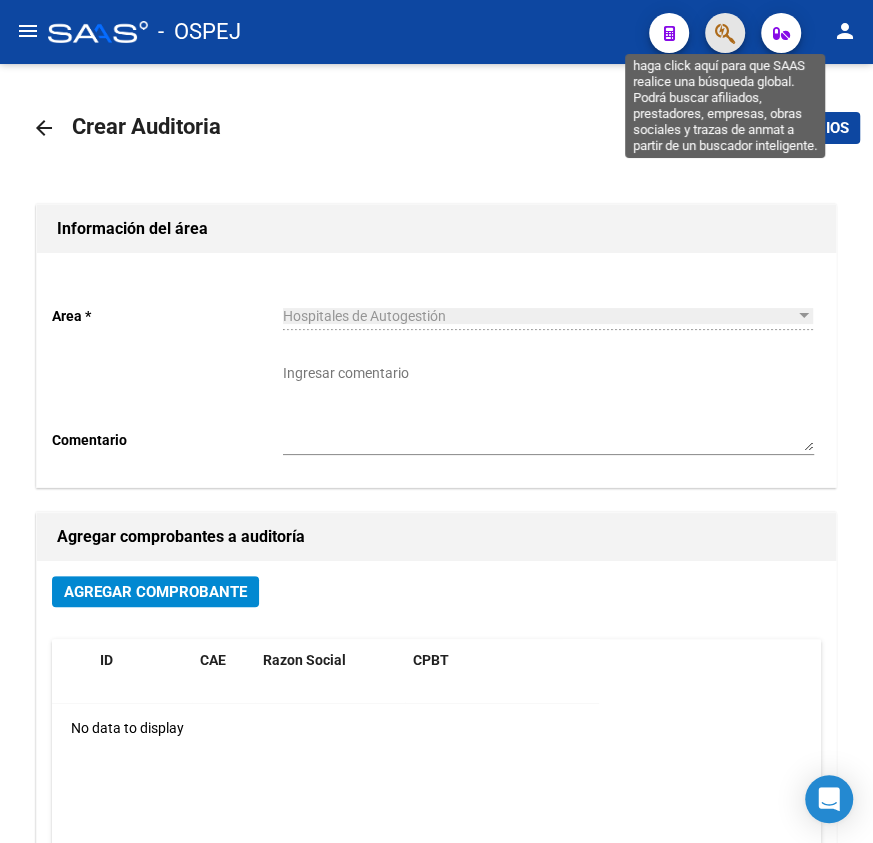 click 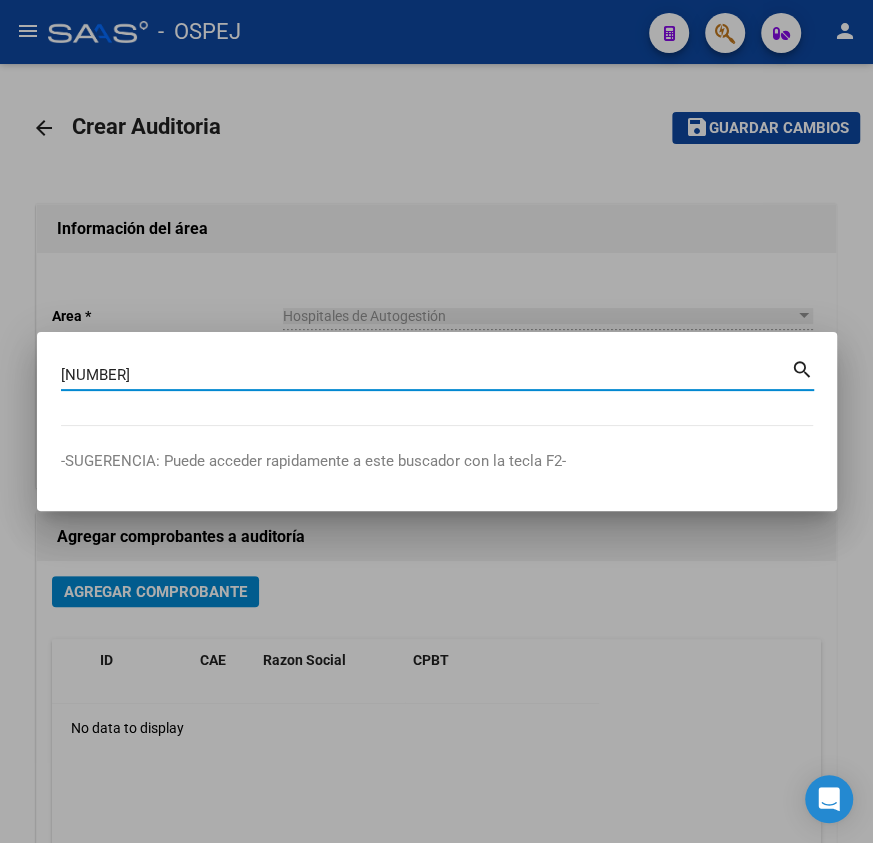 type on "[NUMBER]" 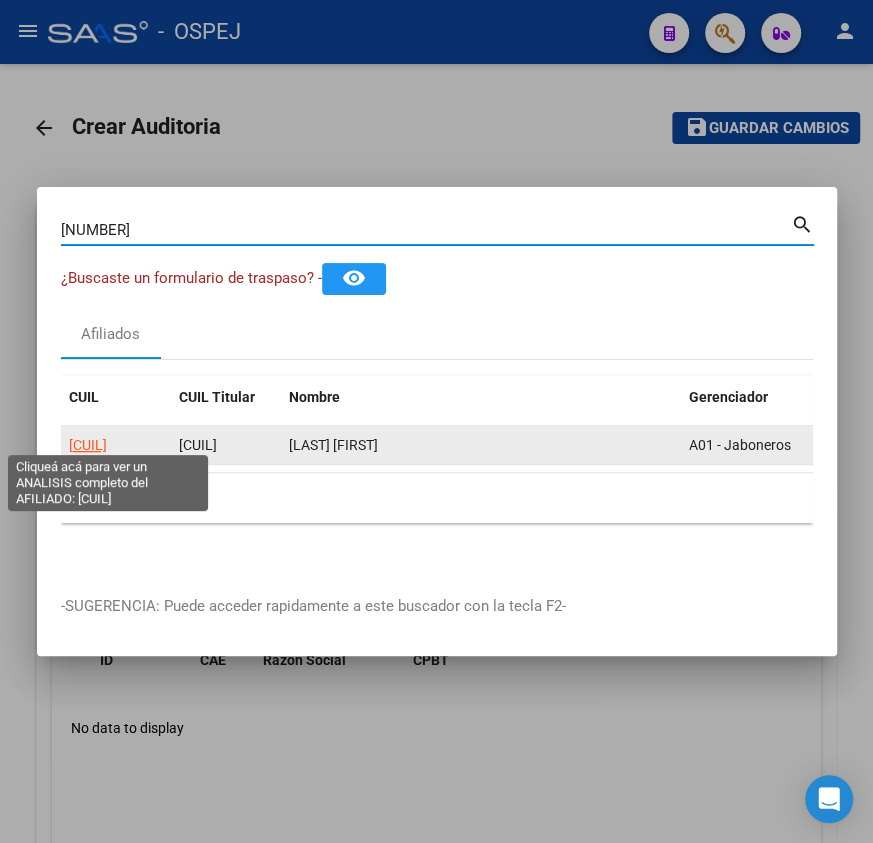 click on "[CUIL]" 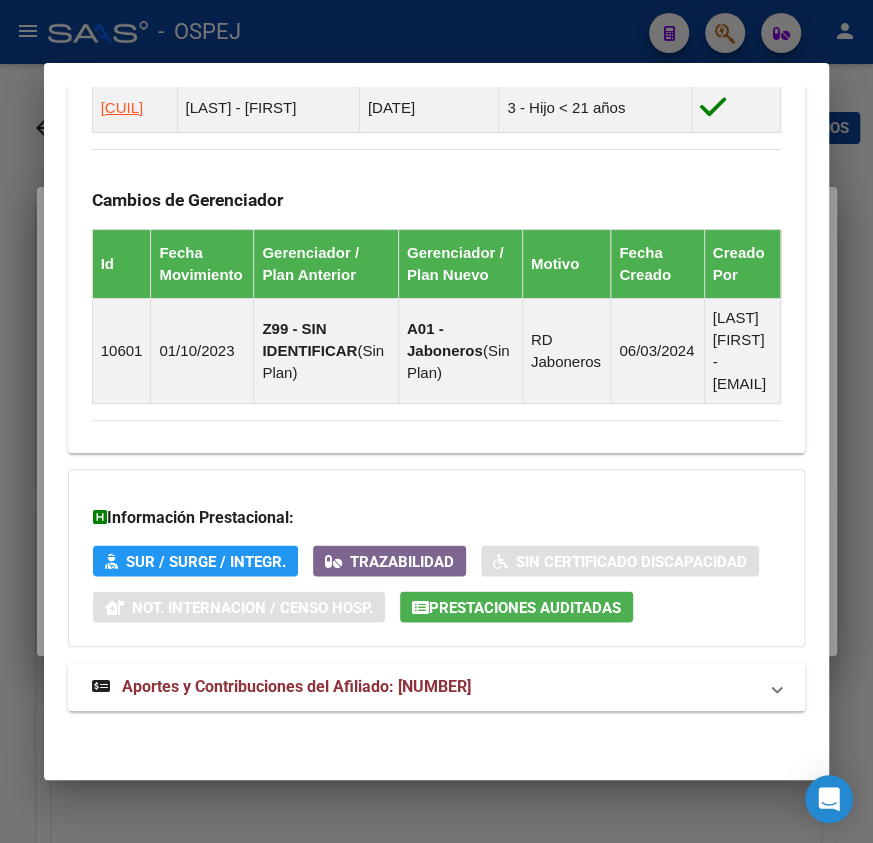 click on "Aportes y Contribuciones del Afiliado: [NUMBER]" at bounding box center [281, 687] 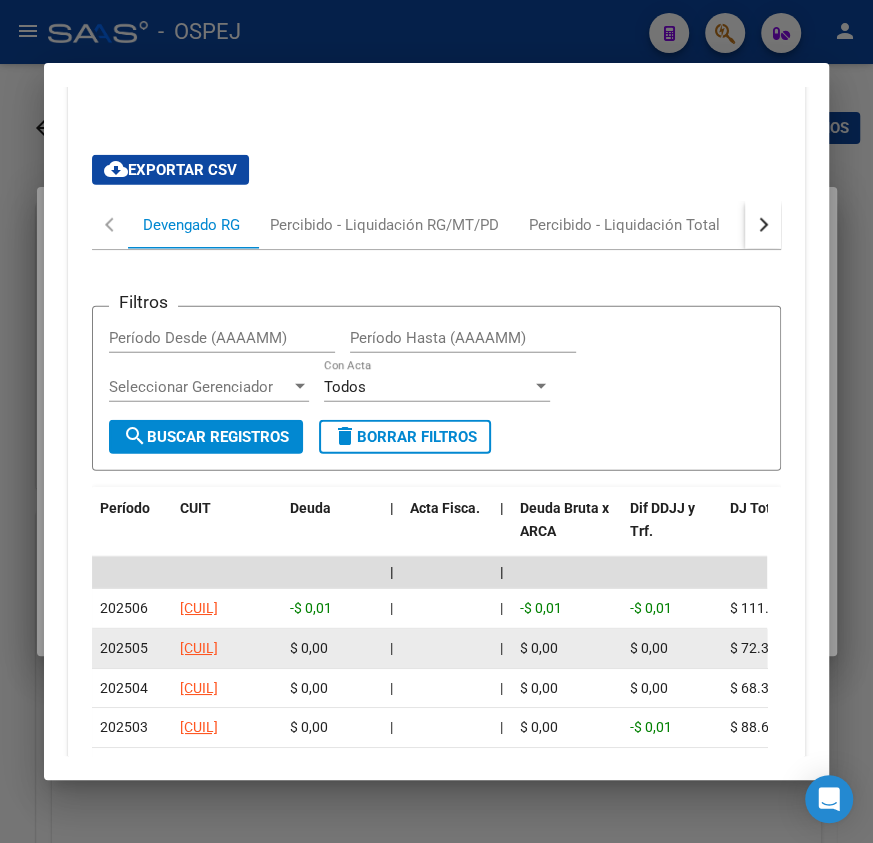 scroll, scrollTop: 2373, scrollLeft: 0, axis: vertical 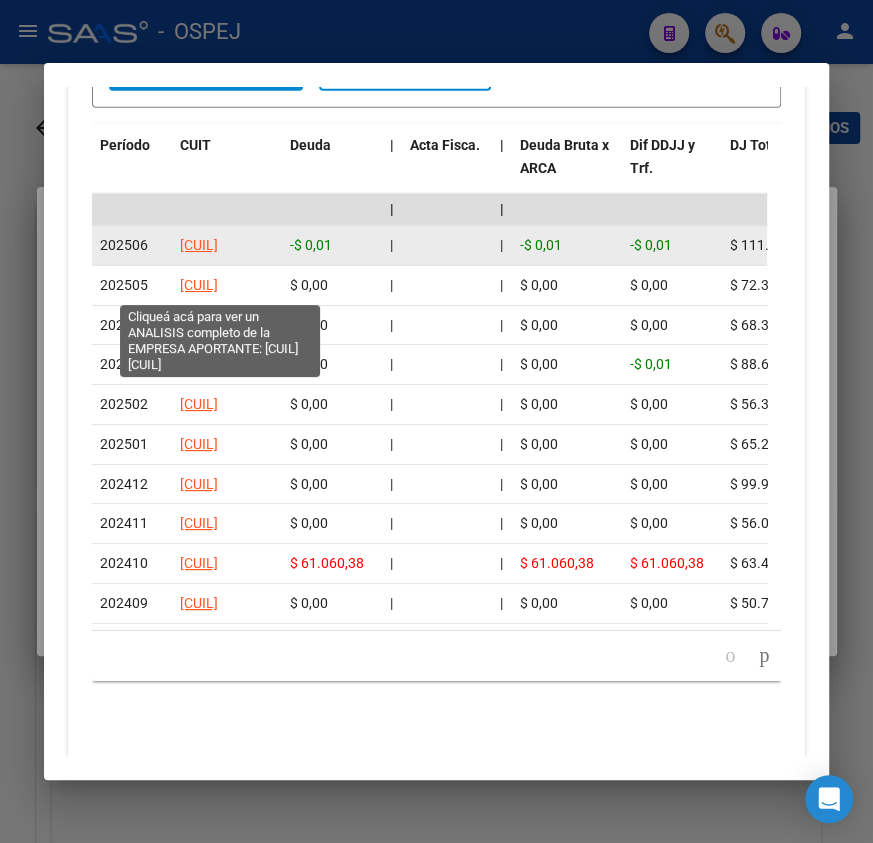 click on "[CUIL]" 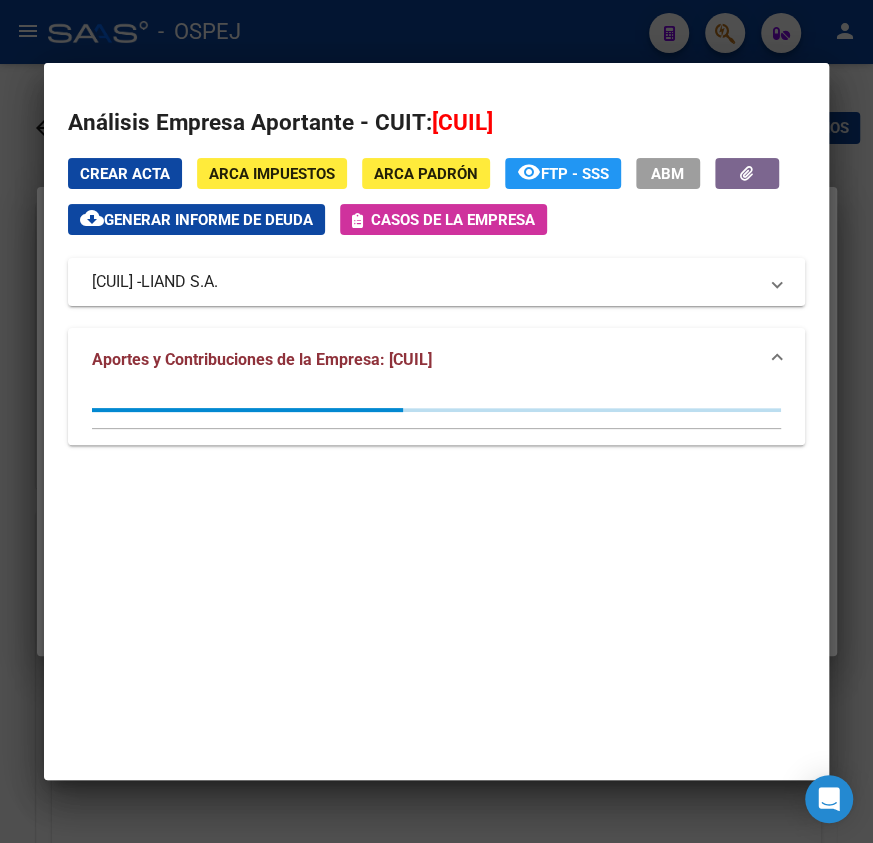 click at bounding box center [436, 421] 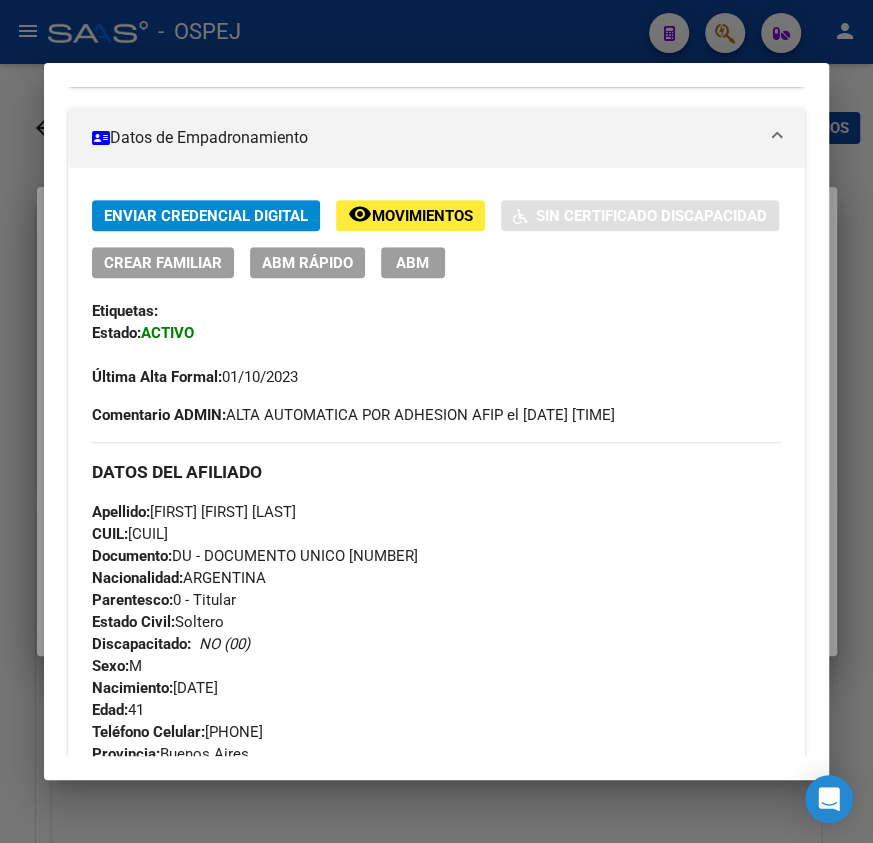scroll, scrollTop: 0, scrollLeft: 0, axis: both 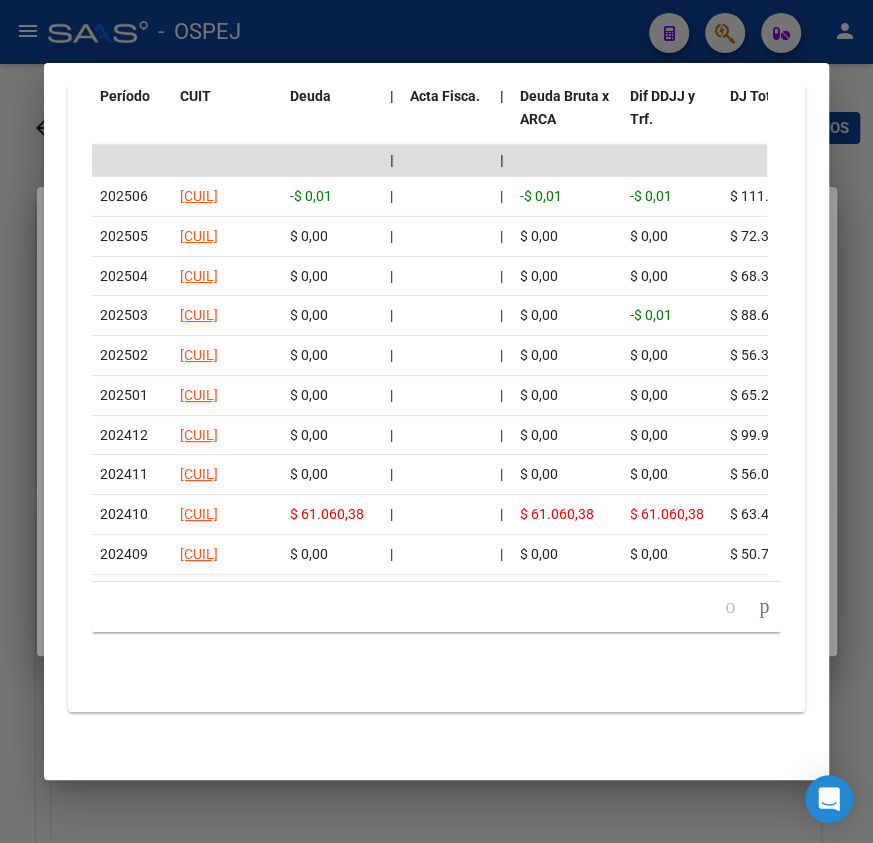 click 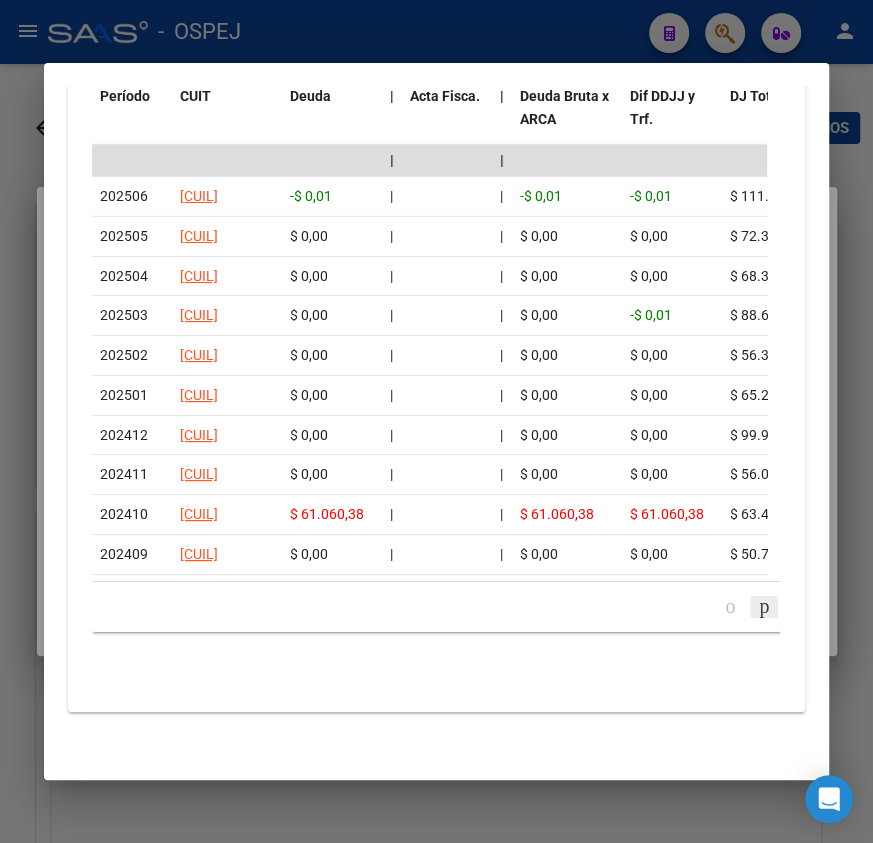 click 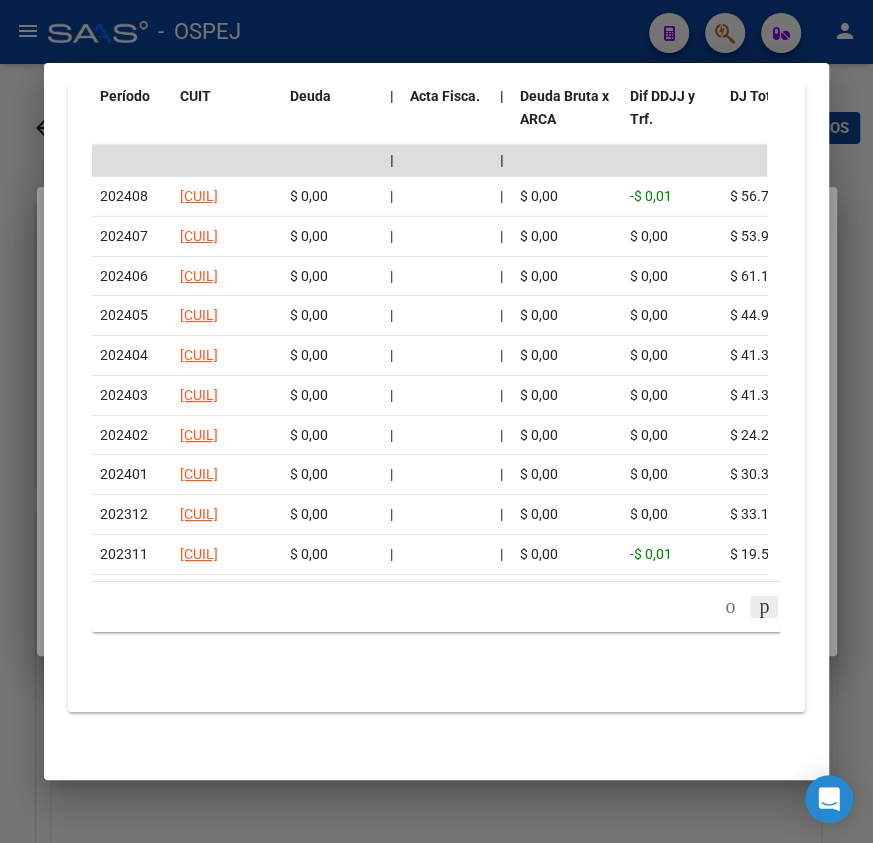 click 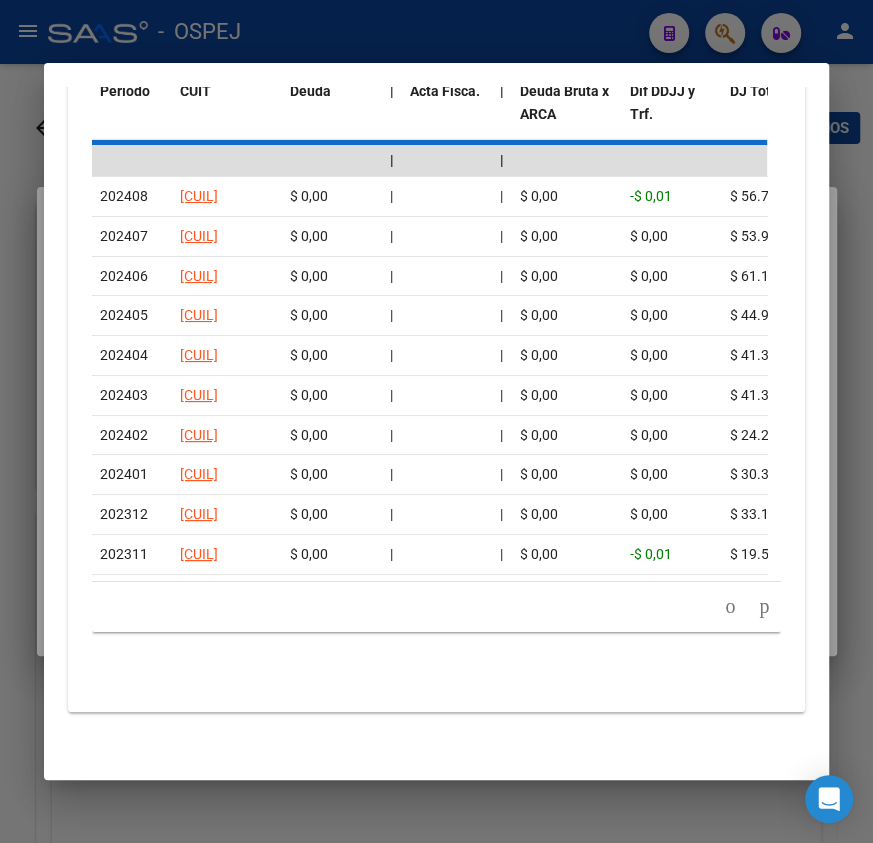 scroll, scrollTop: 2120, scrollLeft: 0, axis: vertical 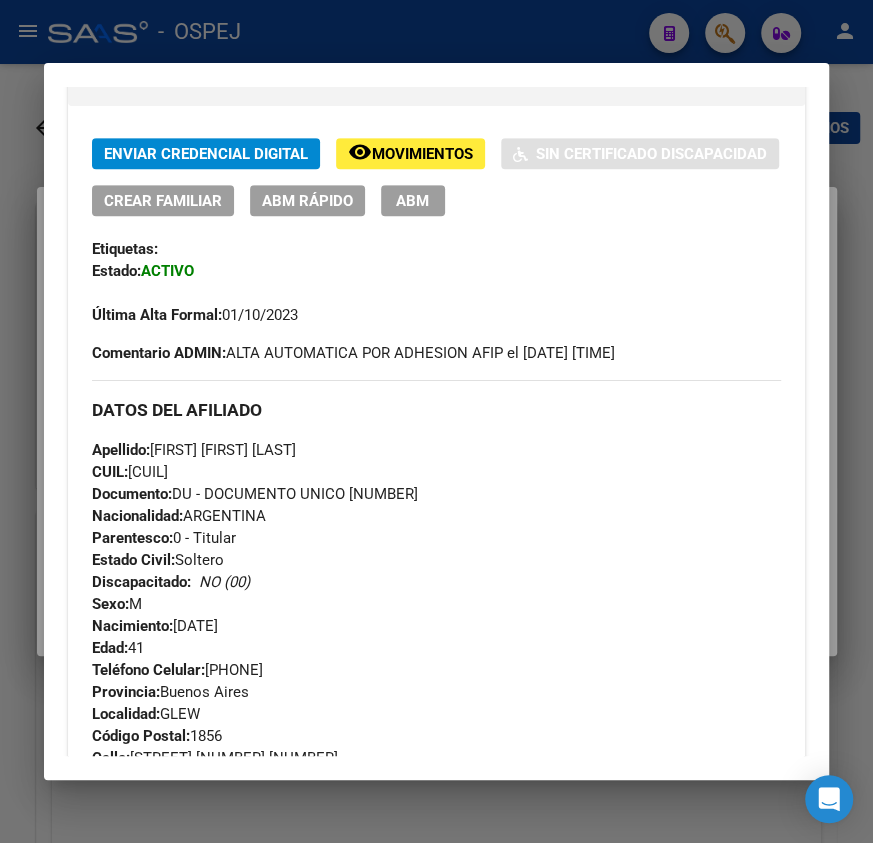 drag, startPoint x: 334, startPoint y: 476, endPoint x: 354, endPoint y: 265, distance: 211.94576 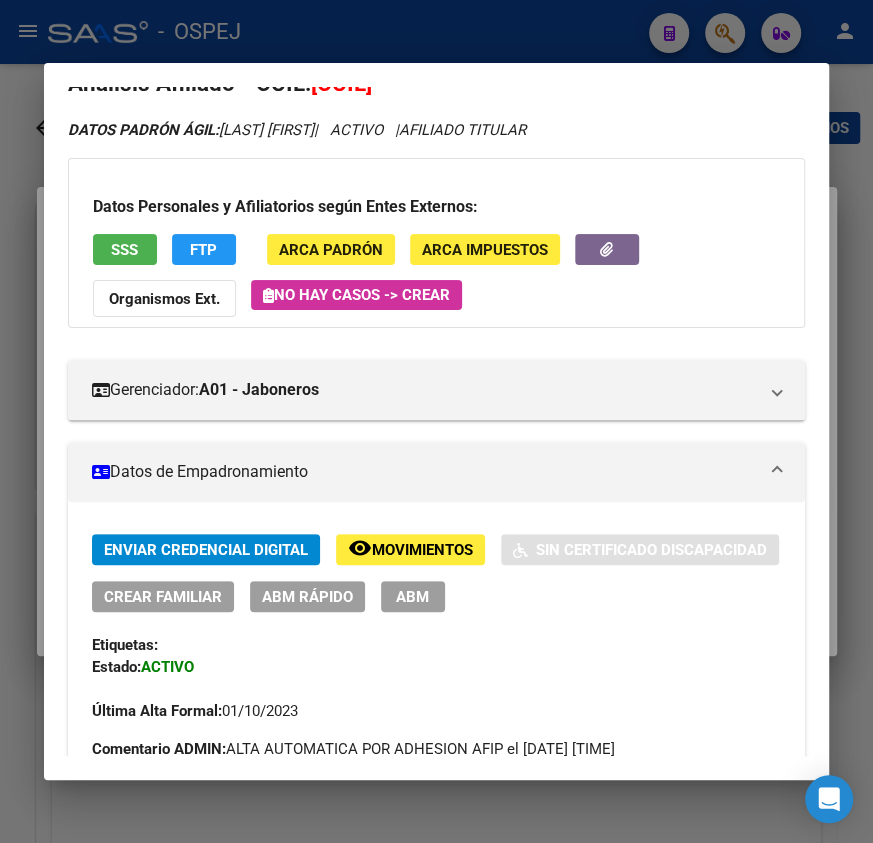 scroll, scrollTop: 0, scrollLeft: 0, axis: both 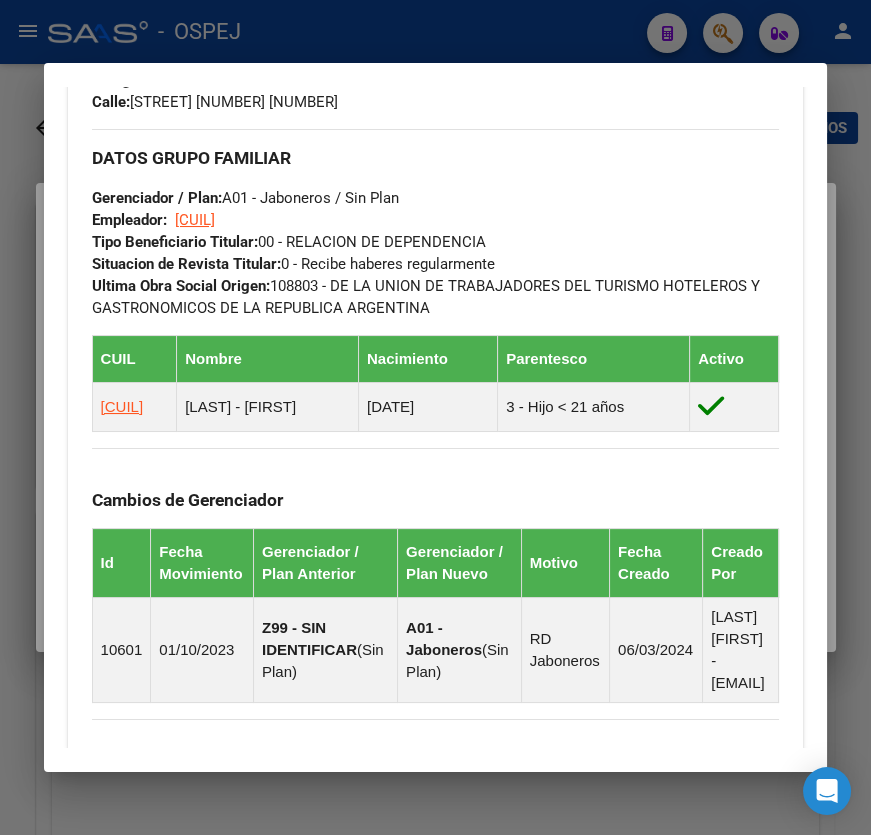 click at bounding box center (435, 417) 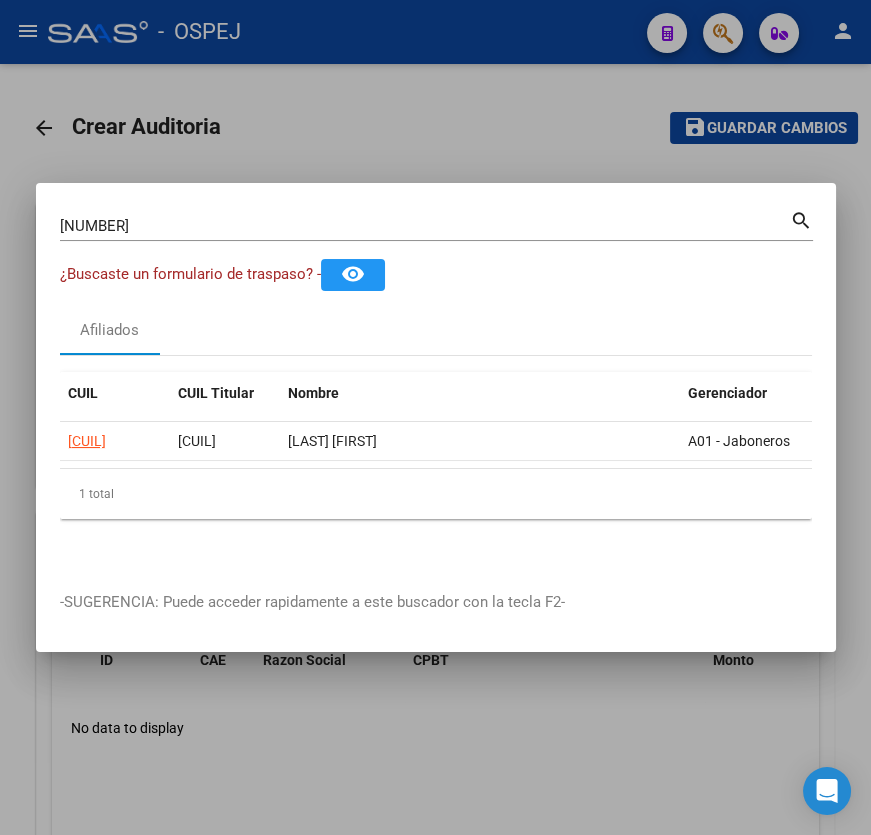 click on "[NUMBER]" at bounding box center [425, 226] 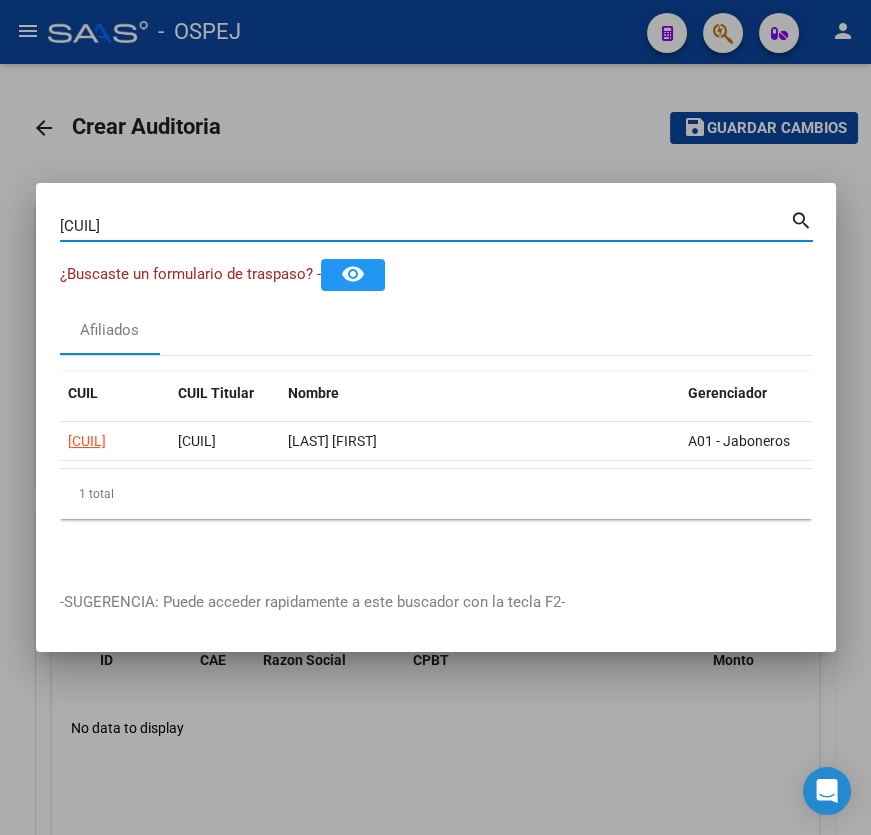type on "[CUIL]" 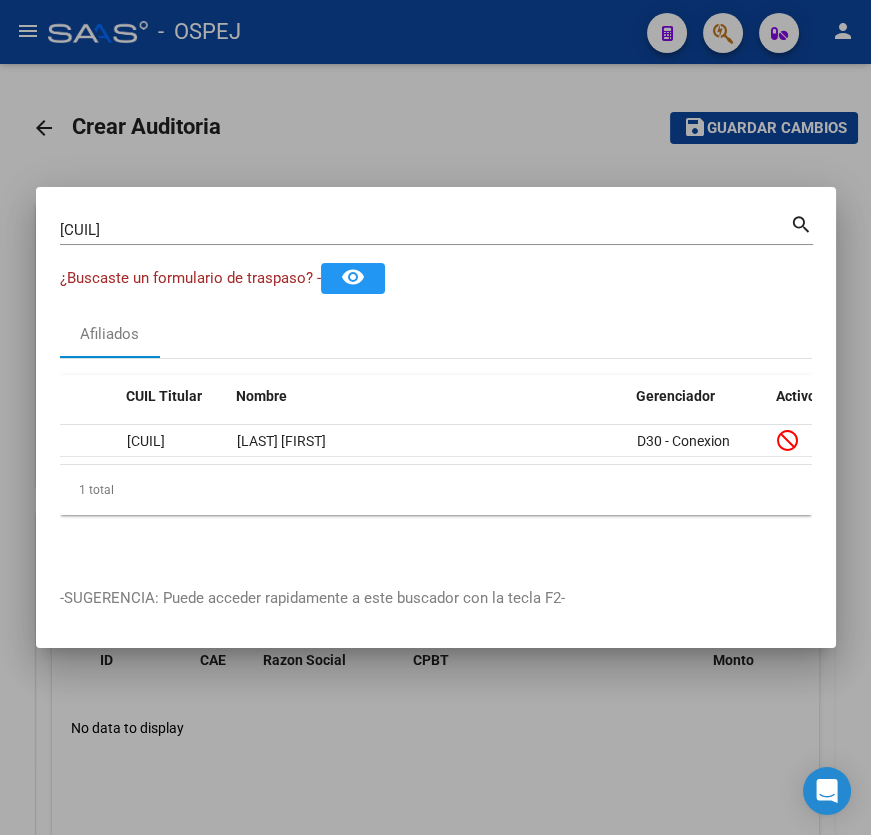 scroll, scrollTop: 0, scrollLeft: 0, axis: both 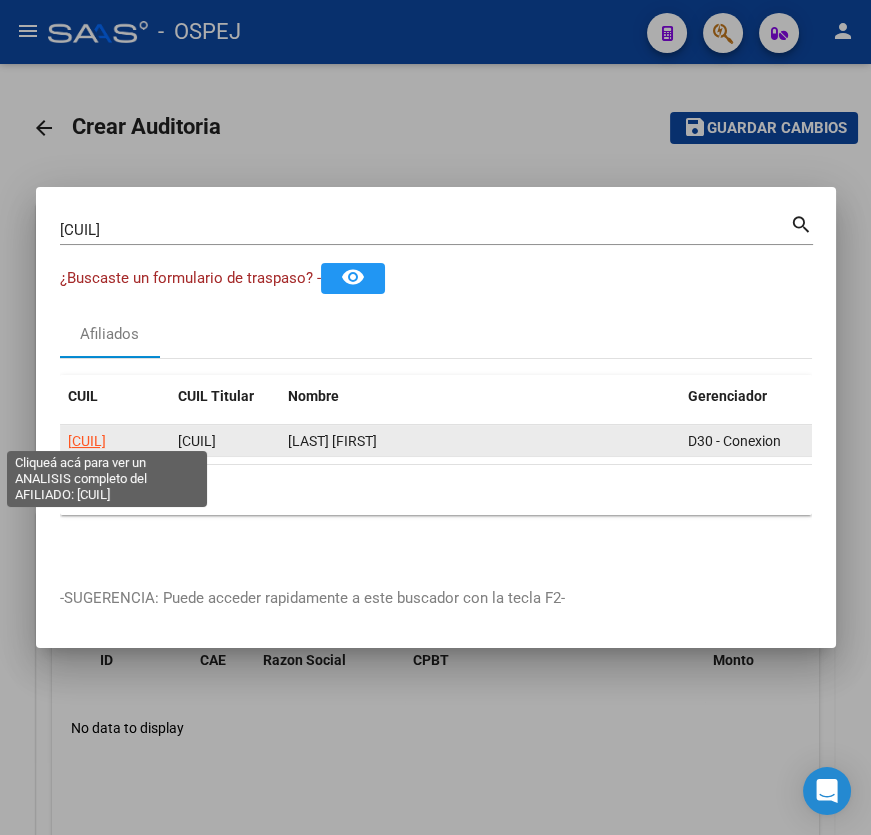 click on "[CUIL]" 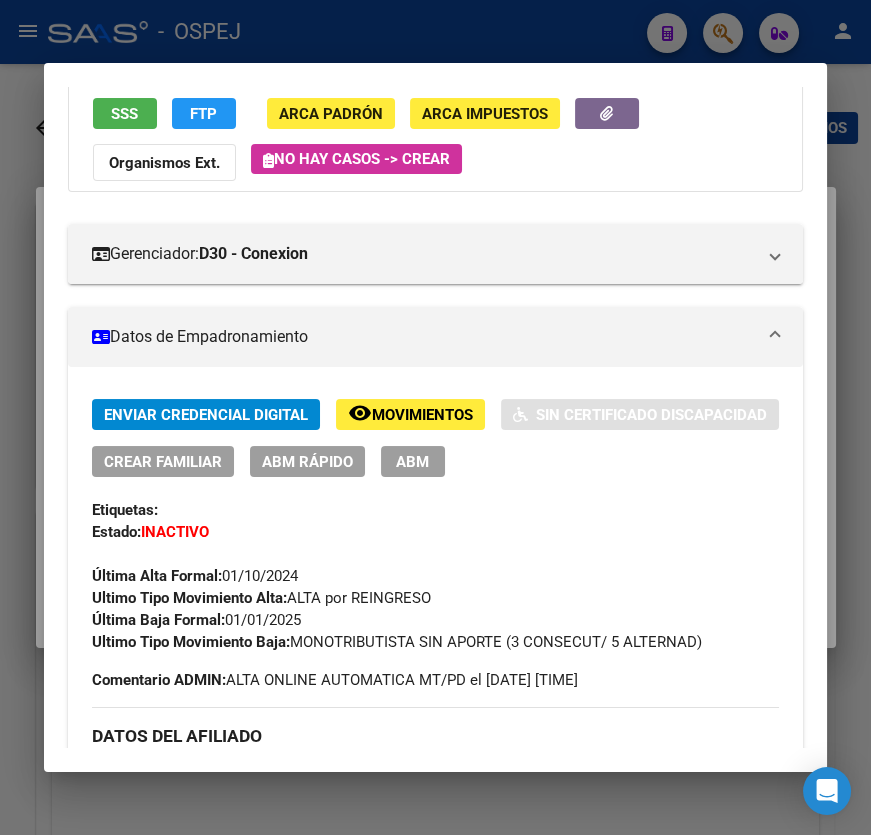 scroll, scrollTop: 0, scrollLeft: 0, axis: both 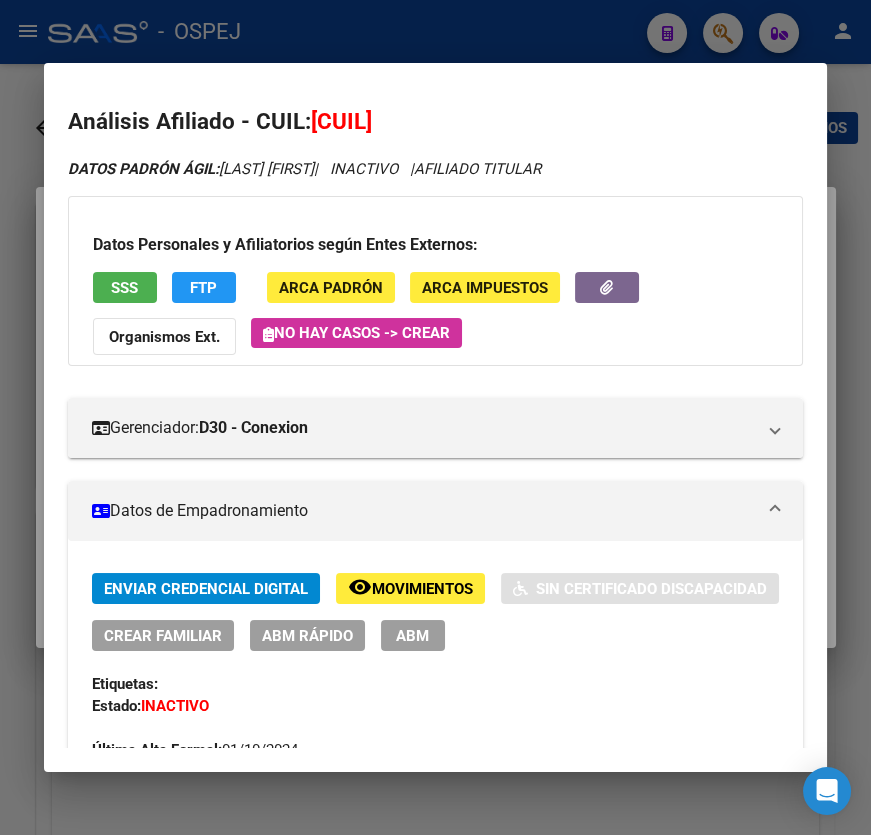 drag, startPoint x: 384, startPoint y: 91, endPoint x: 388, endPoint y: 122, distance: 31.257 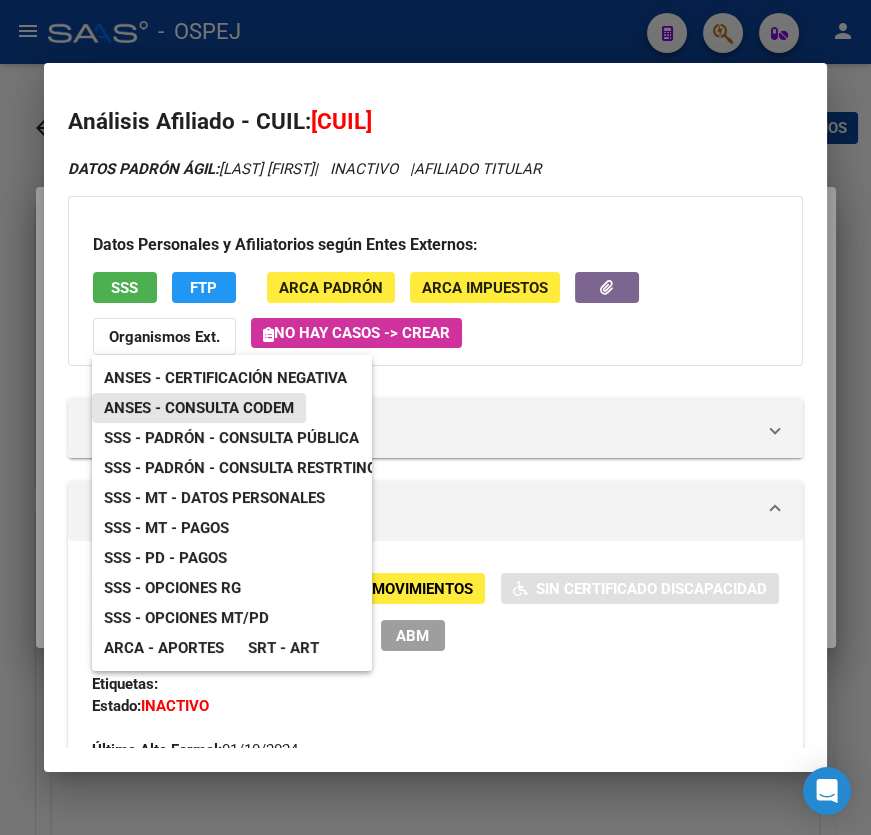 click on "ANSES - Consulta CODEM" at bounding box center (199, 408) 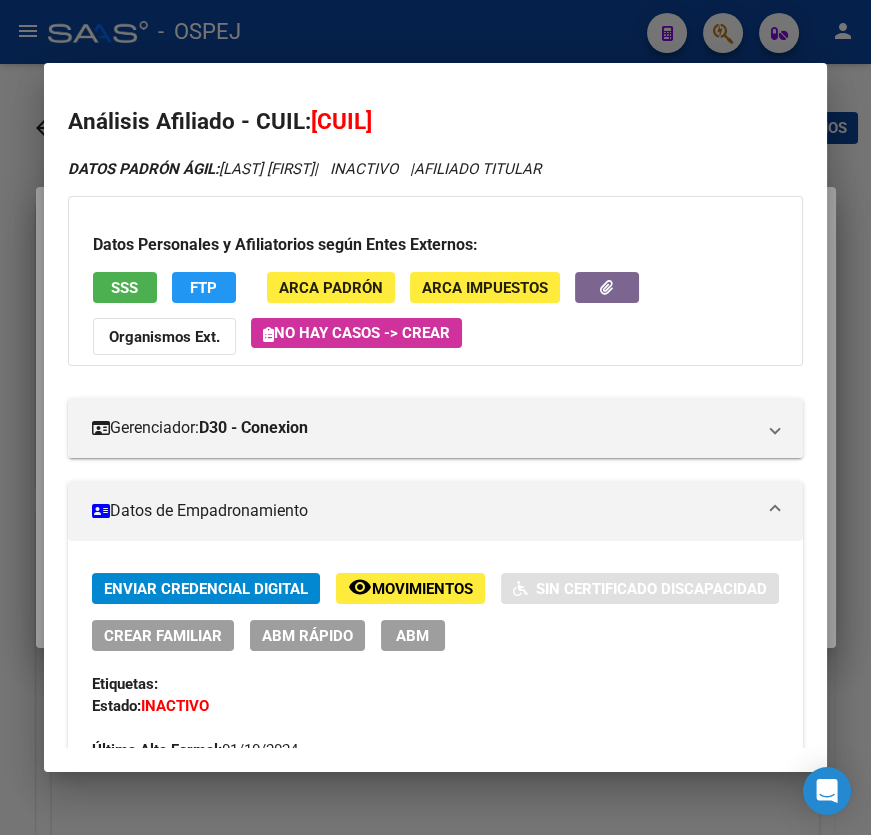 click on "Organismos Ext." 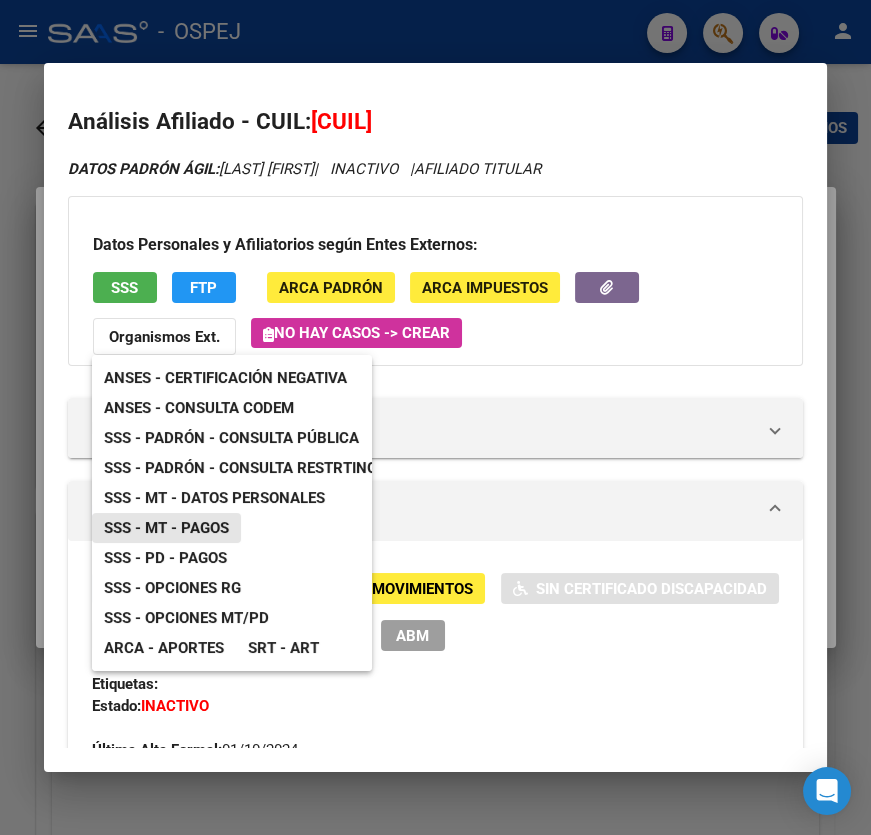 click on "SSS - MT - Pagos" at bounding box center [166, 528] 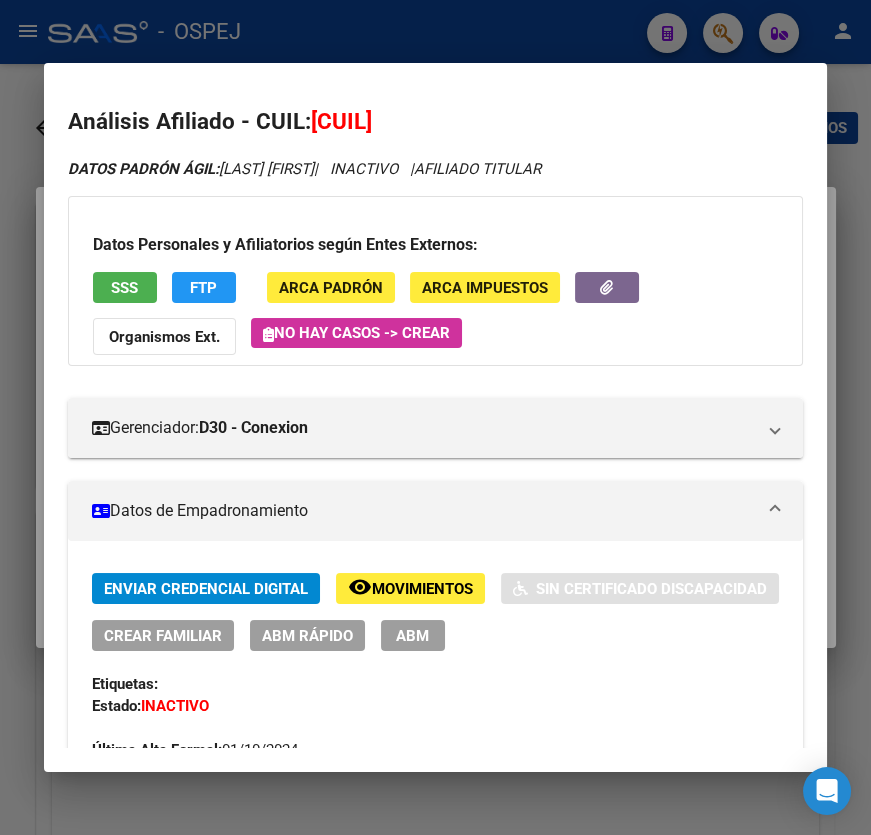 click at bounding box center (435, 417) 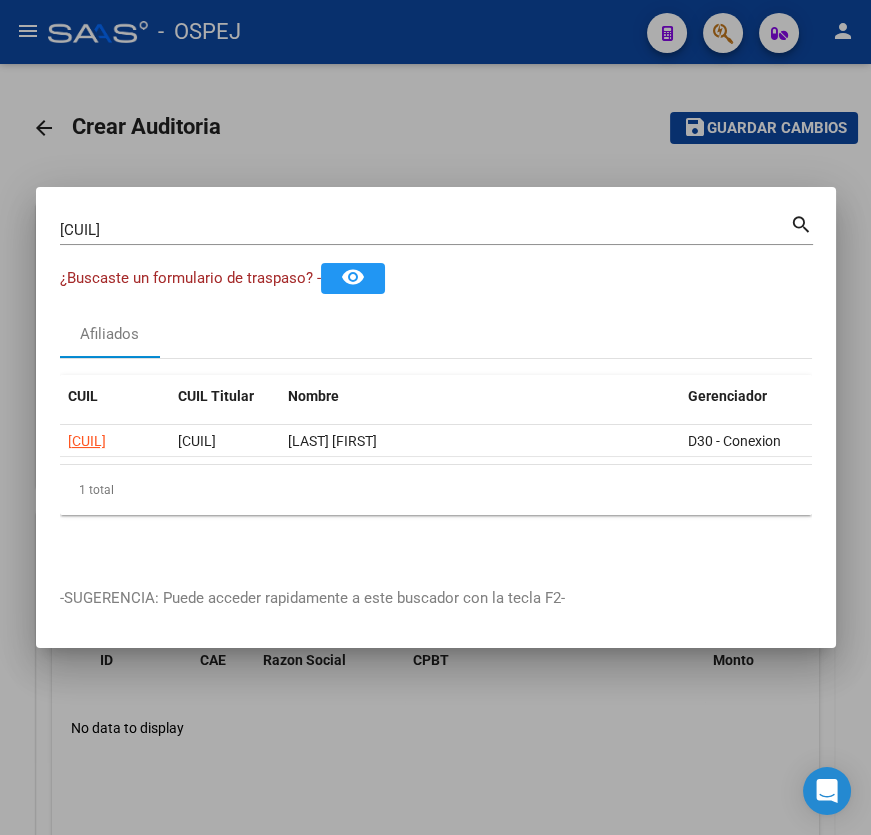 click on "[NUMBER] Buscar (apellido, dni, cuil, nro traspaso, cuit, obra social)" at bounding box center (425, 230) 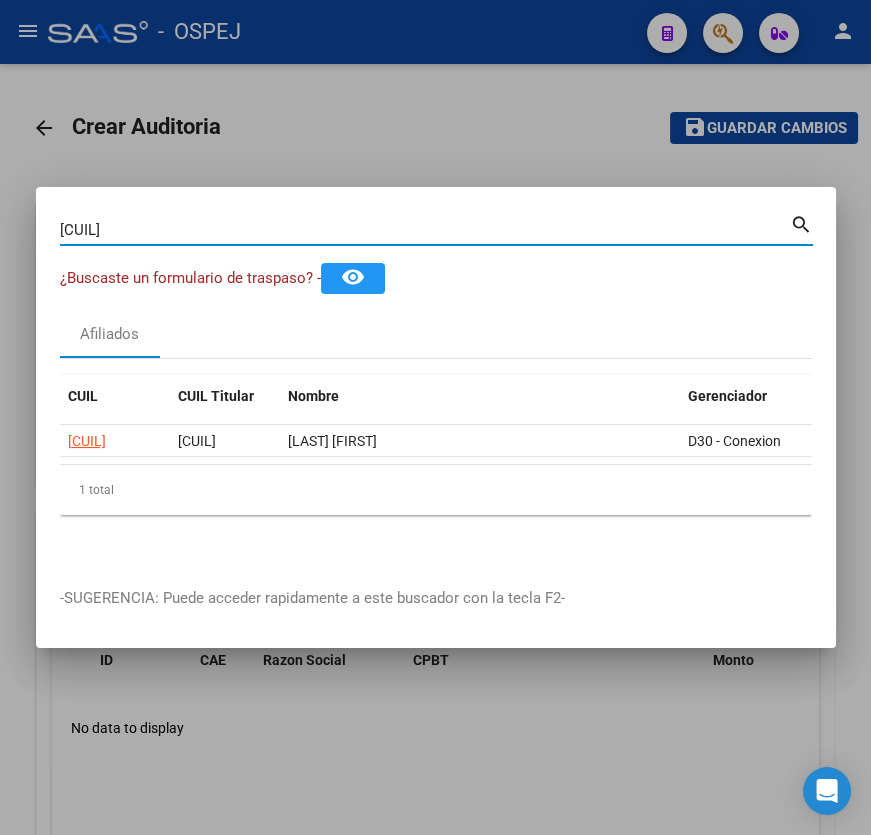 click on "[NUMBER] Buscar (apellido, dni, cuil, nro traspaso, cuit, obra social)" at bounding box center [425, 230] 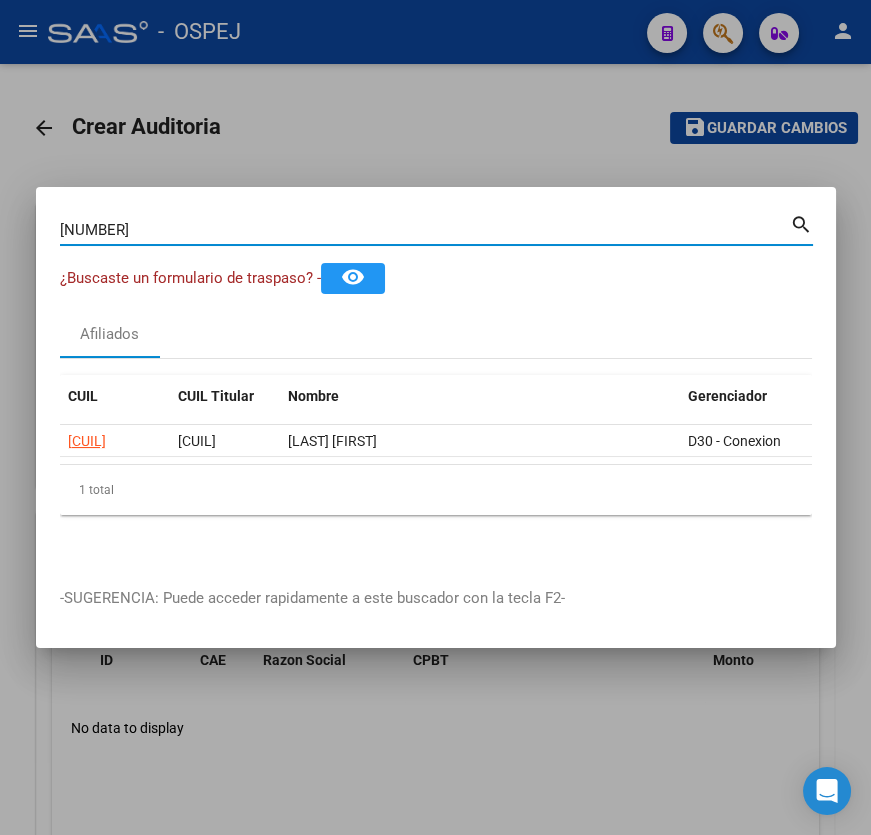 type on "[NUMBER]" 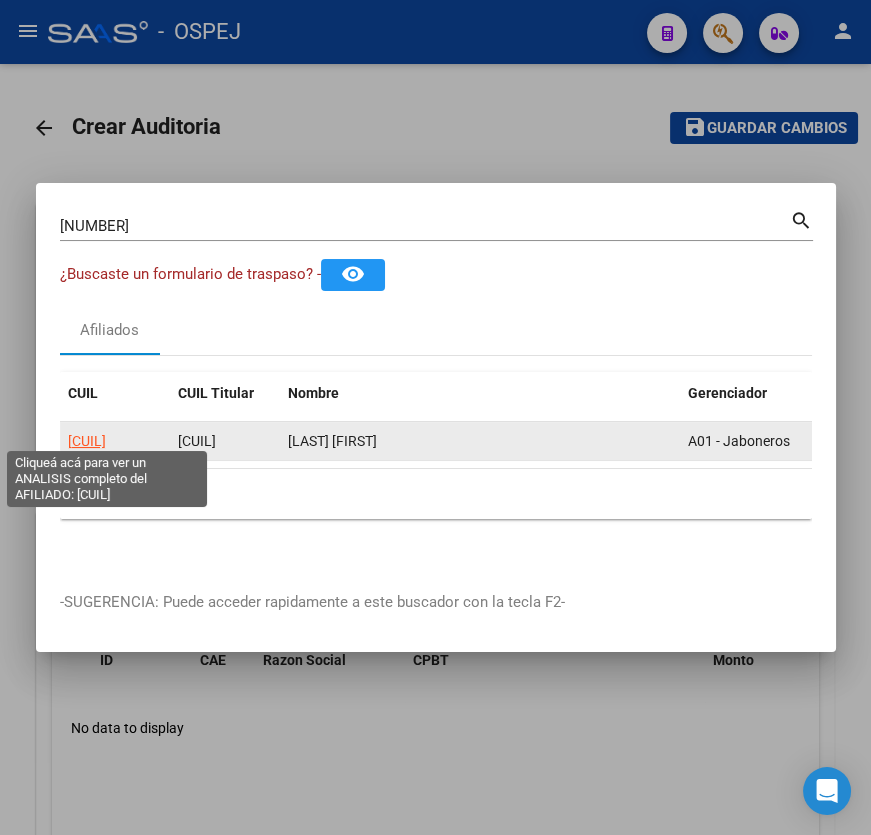 click on "[CUIL]" 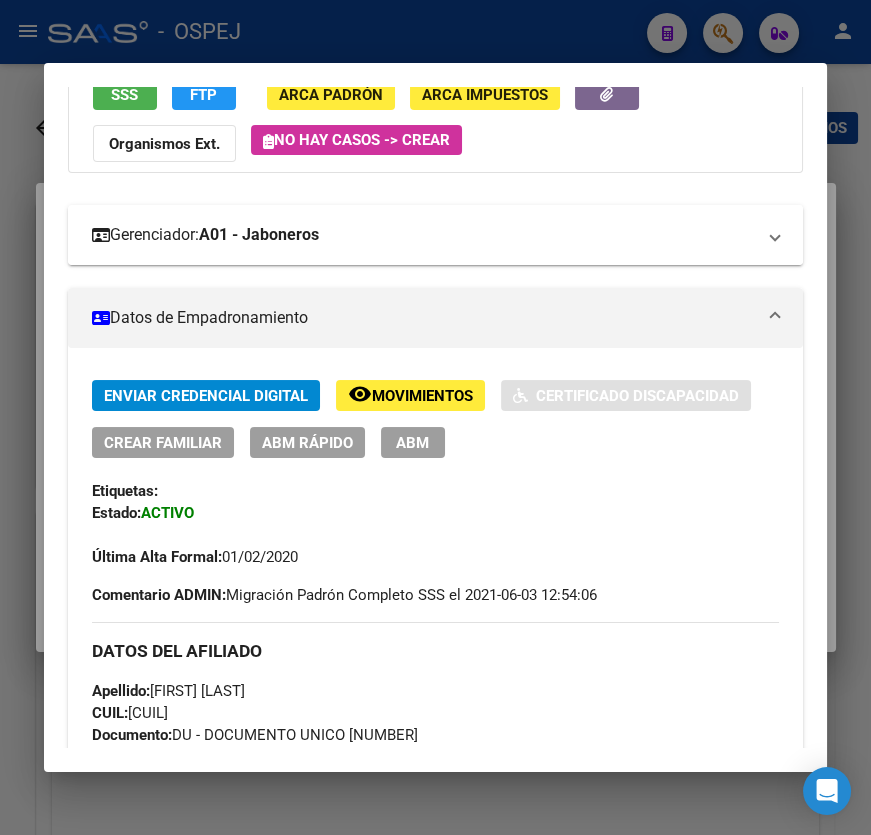 scroll, scrollTop: 0, scrollLeft: 0, axis: both 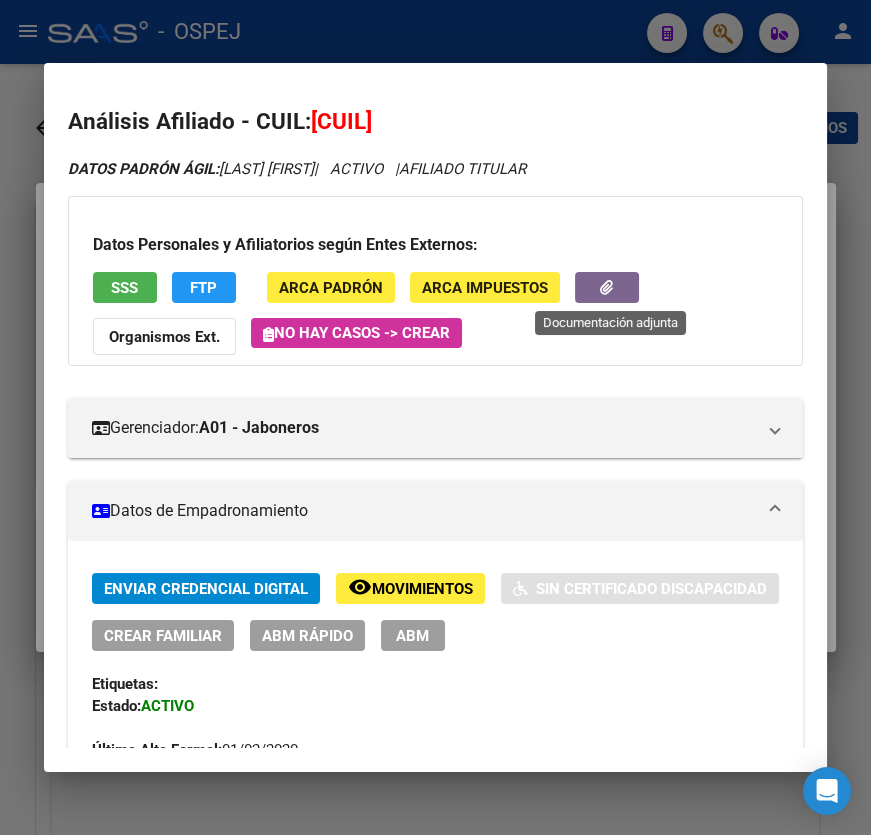 click 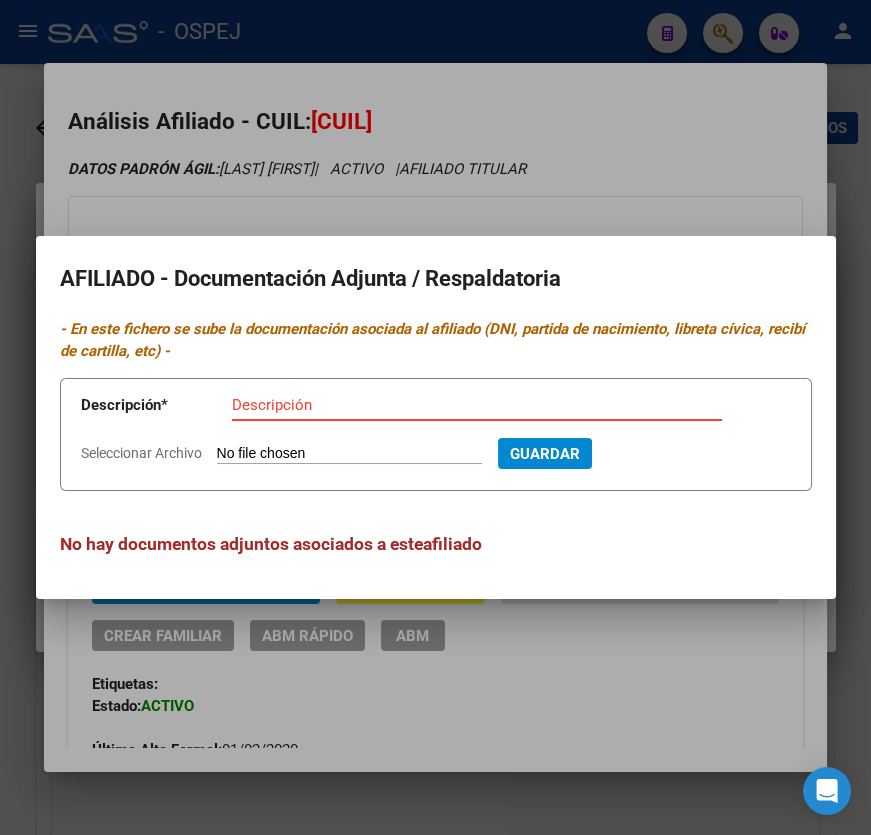type on "C:\fakepath\WhatsApp Image 2025-07-31 at 10.16.43.jpeg" 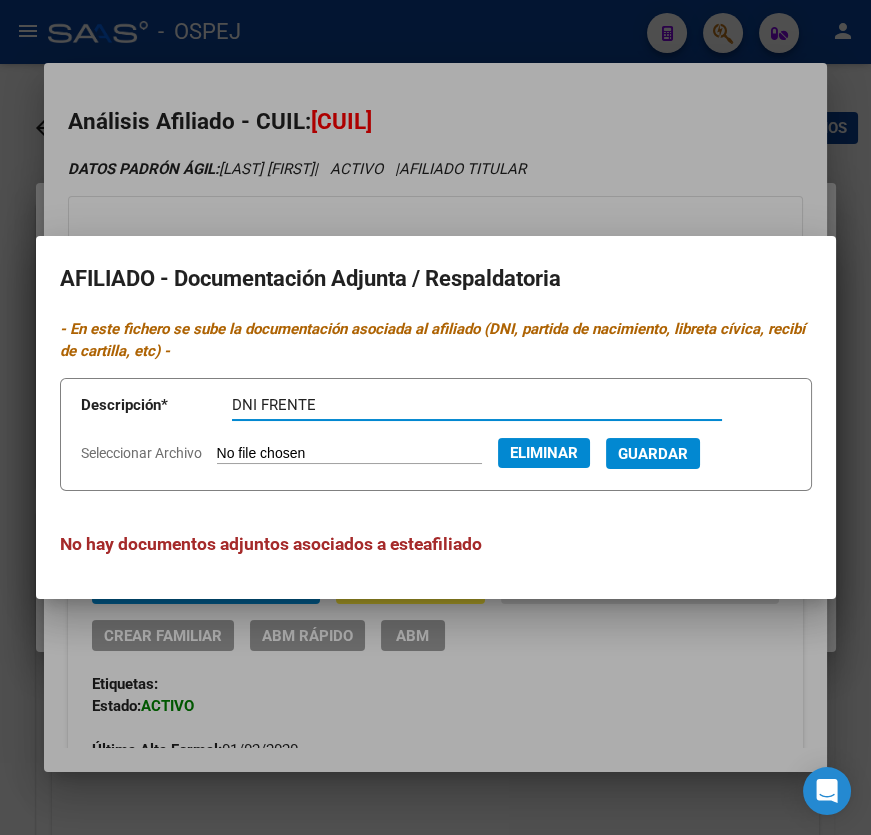 type on "DNI FRENTE" 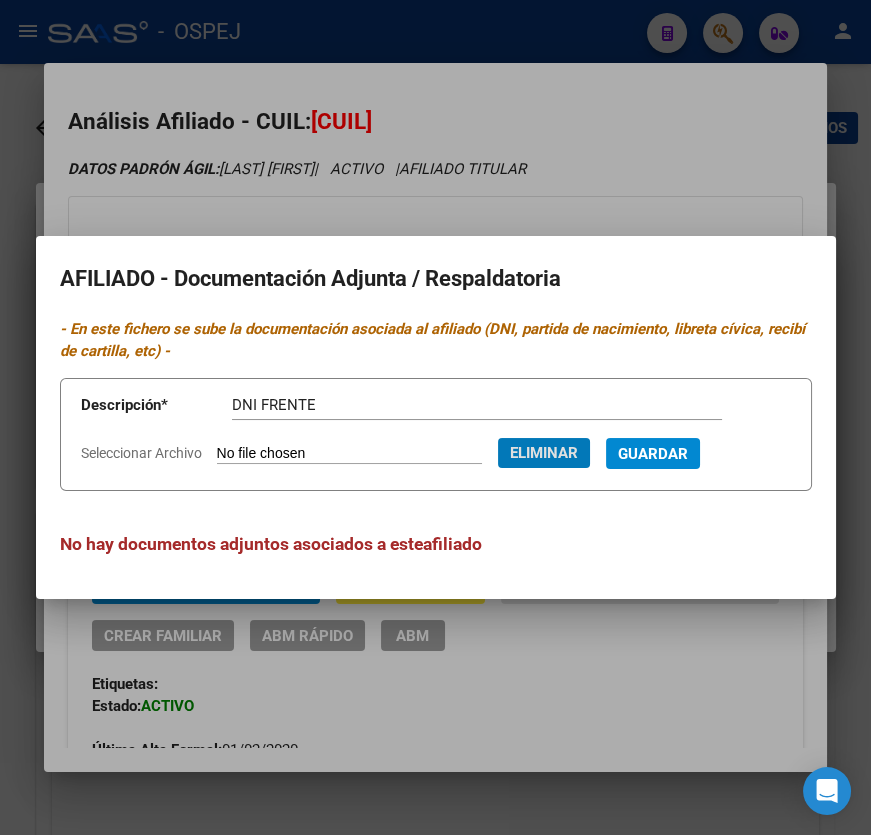 type 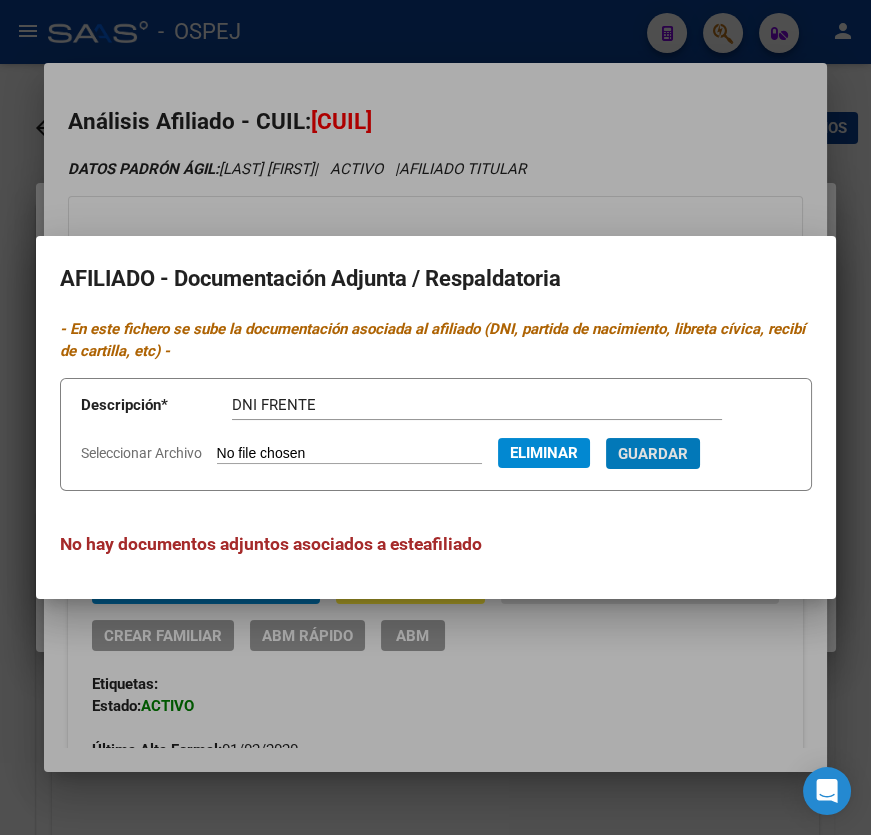 click on "Guardar" at bounding box center (653, 453) 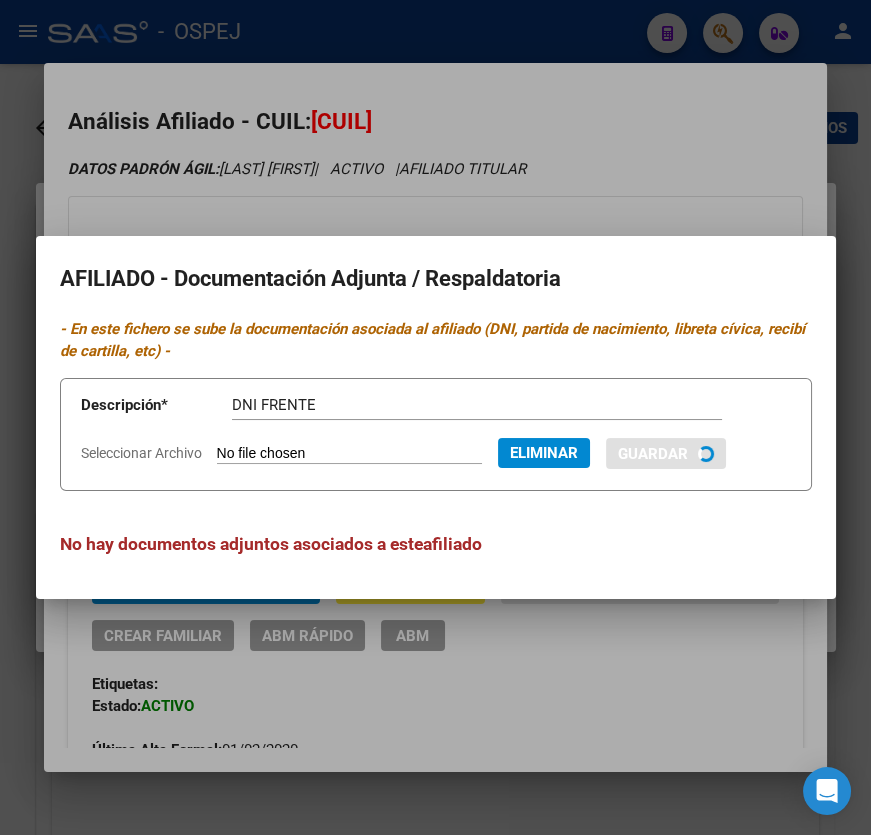 type 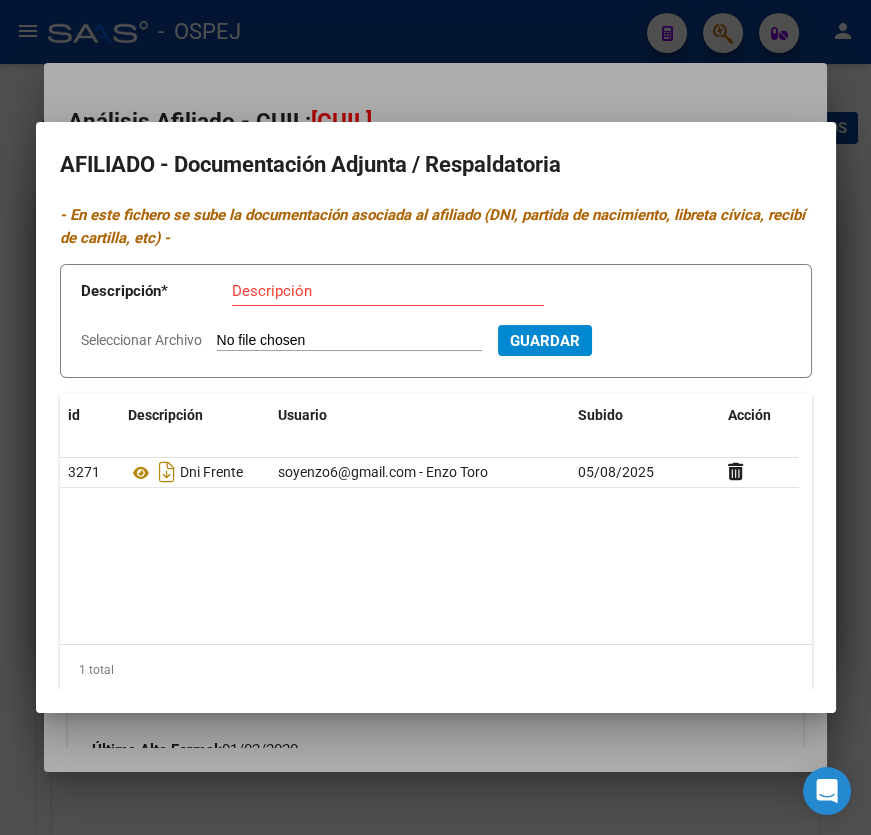 type on "C:\fakepath\WhatsApp Image 2025-07-31 at 10.16.53.jpeg" 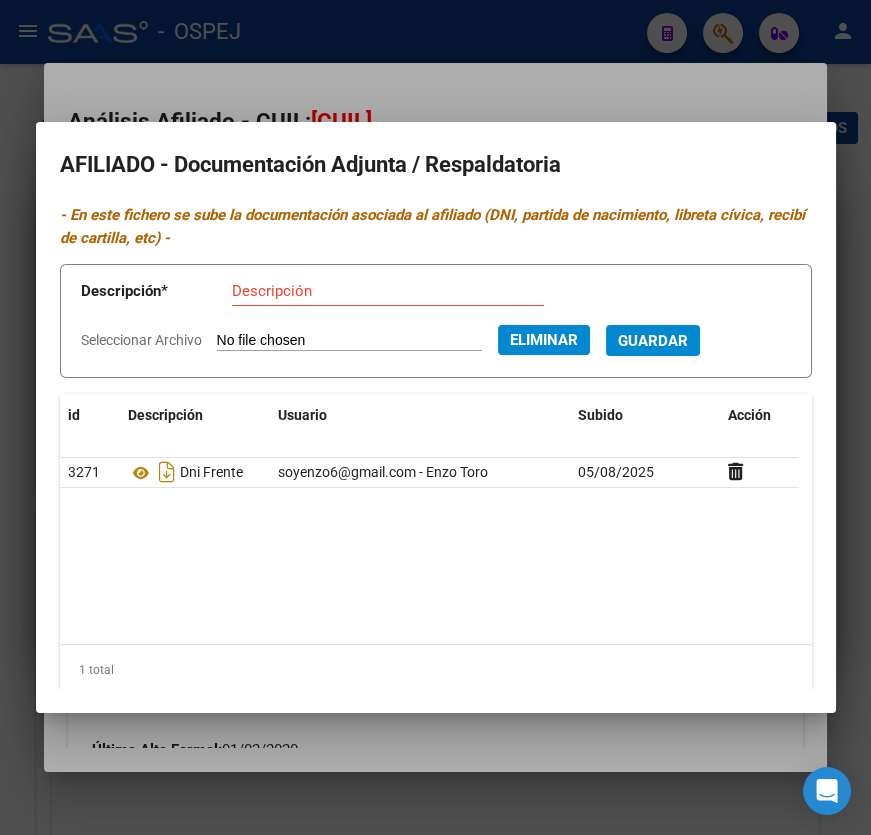 click on "Descripción" at bounding box center (388, 291) 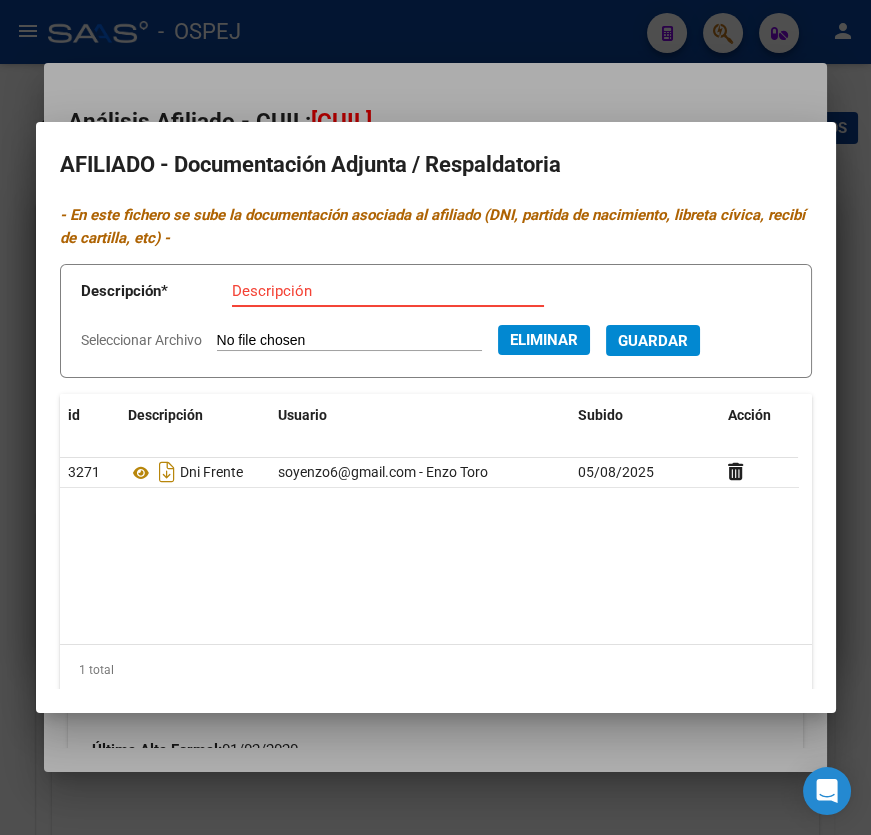 click on "Descripción" at bounding box center [388, 291] 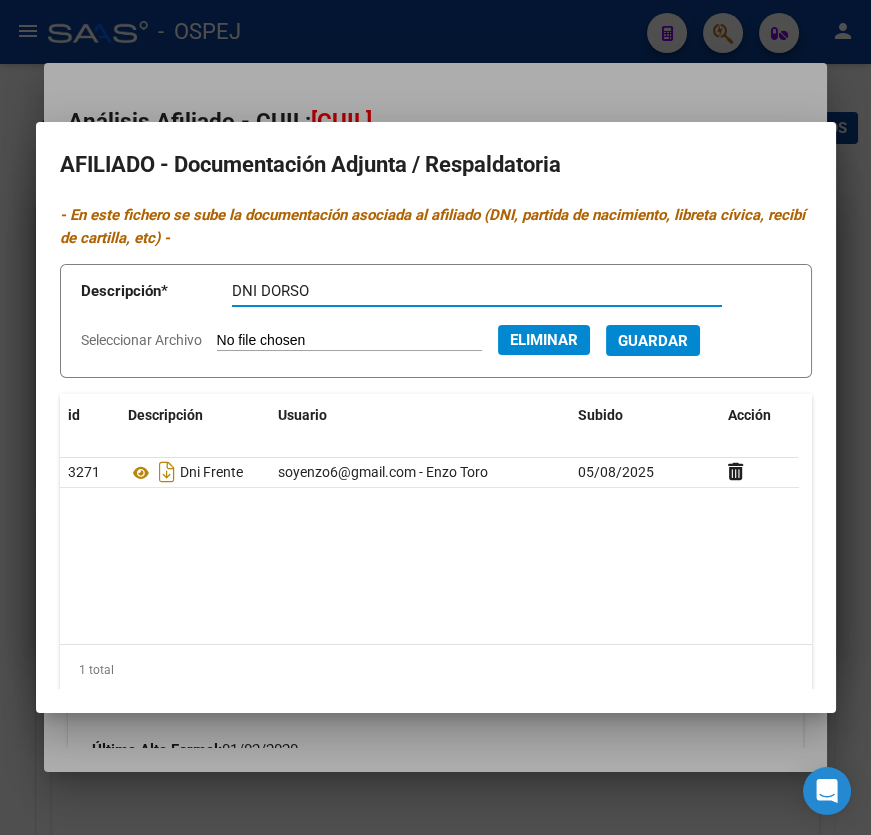 type on "DNI DORSO" 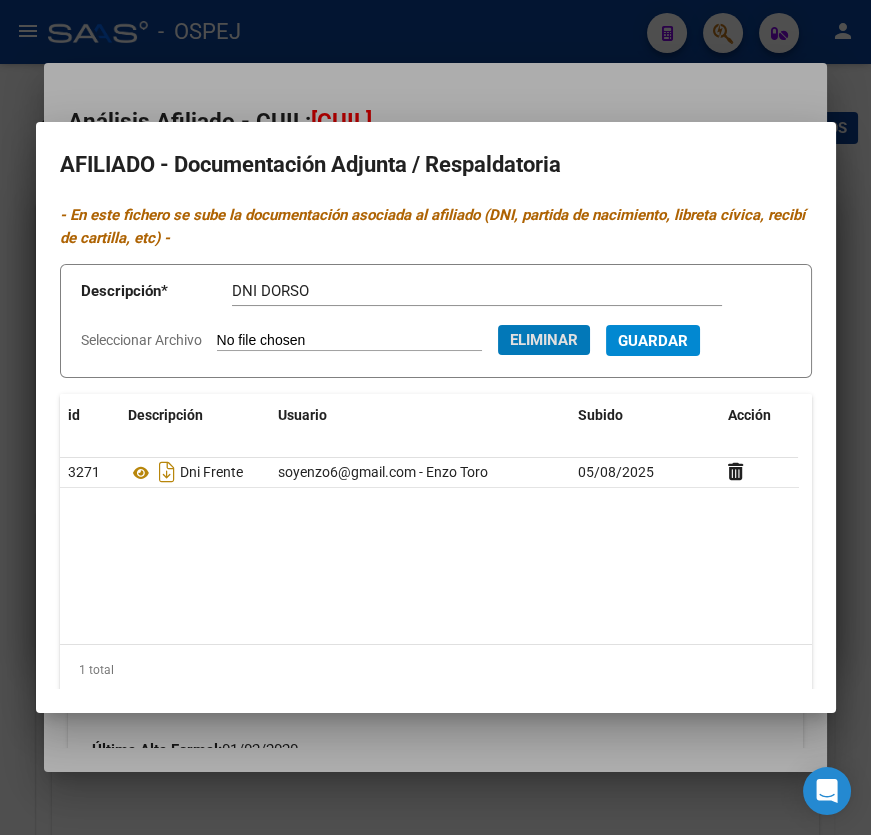 type 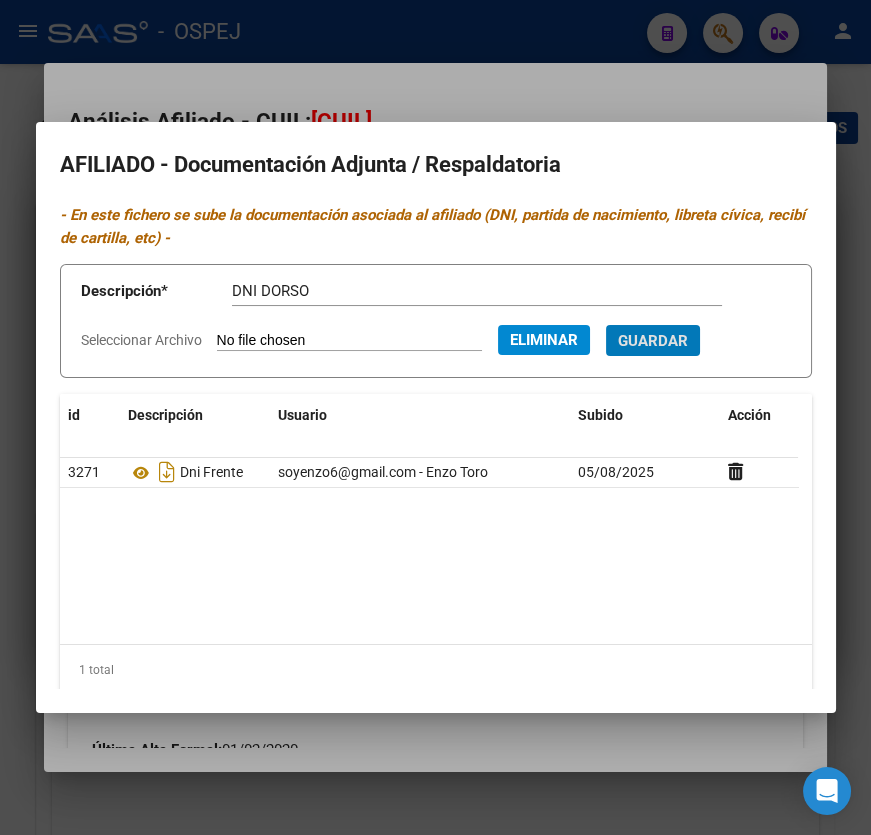 click on "Guardar" at bounding box center [653, 340] 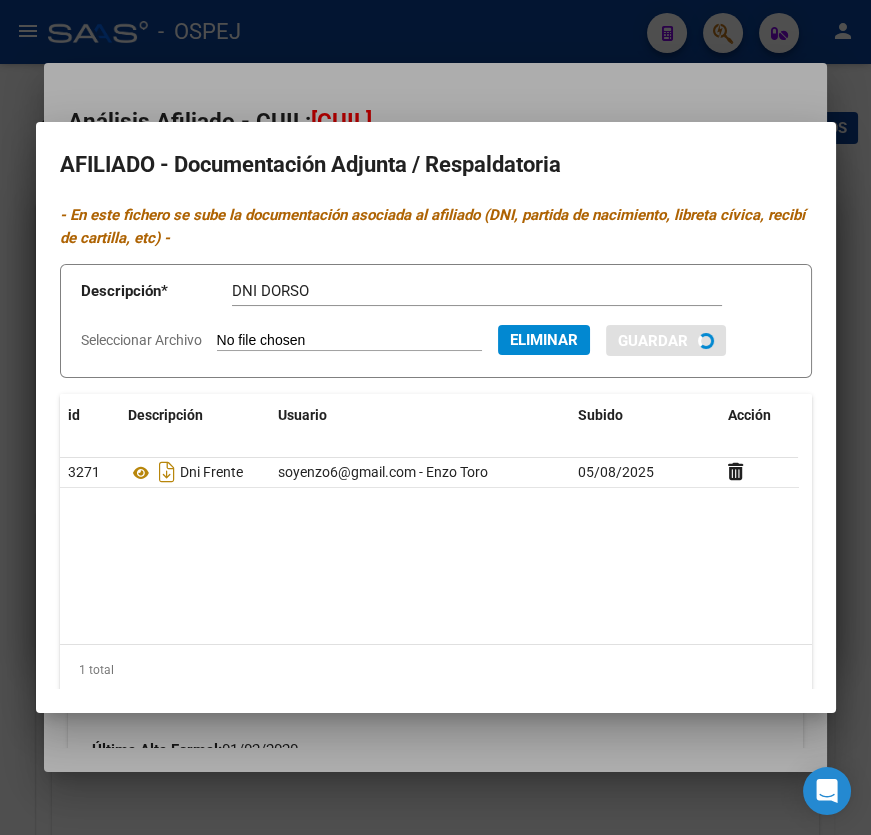 type 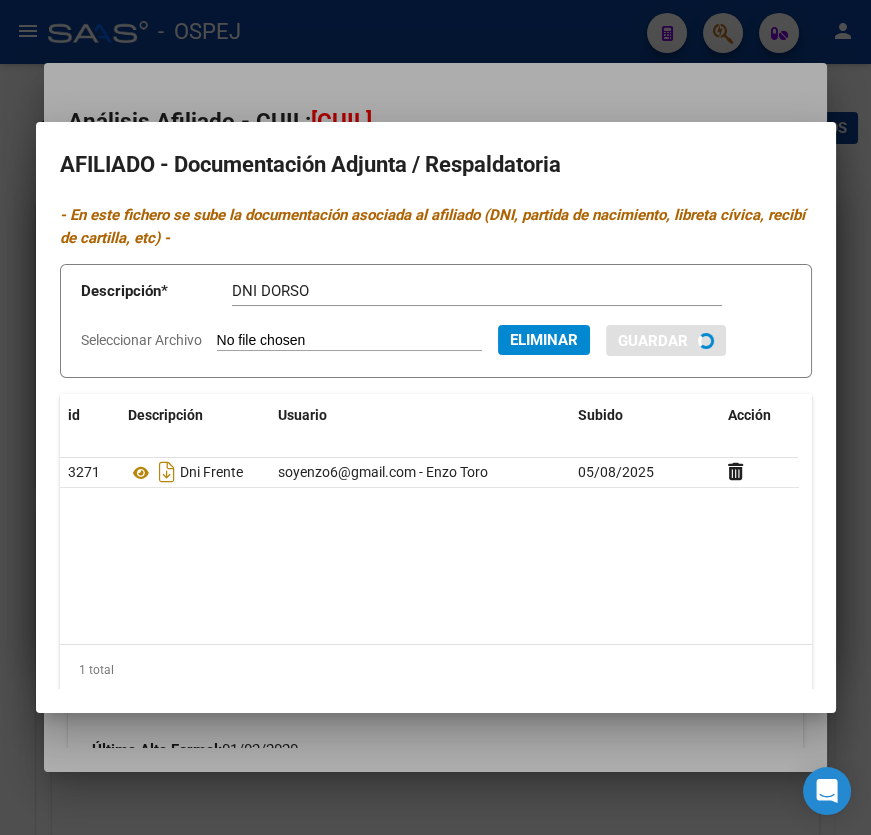 type 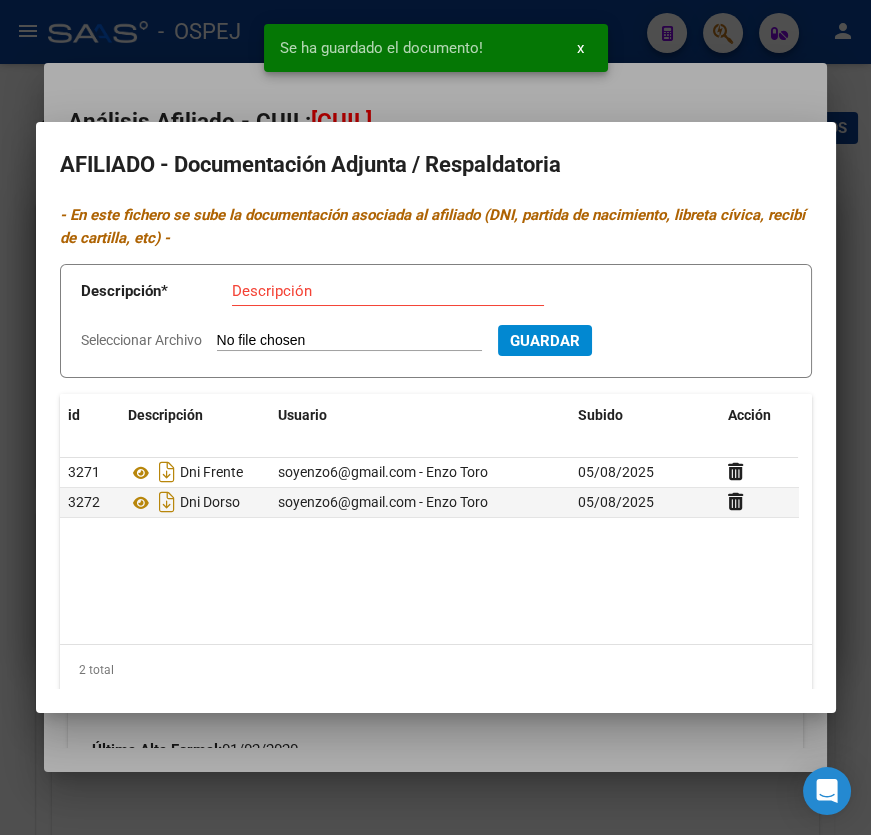 click at bounding box center [435, 417] 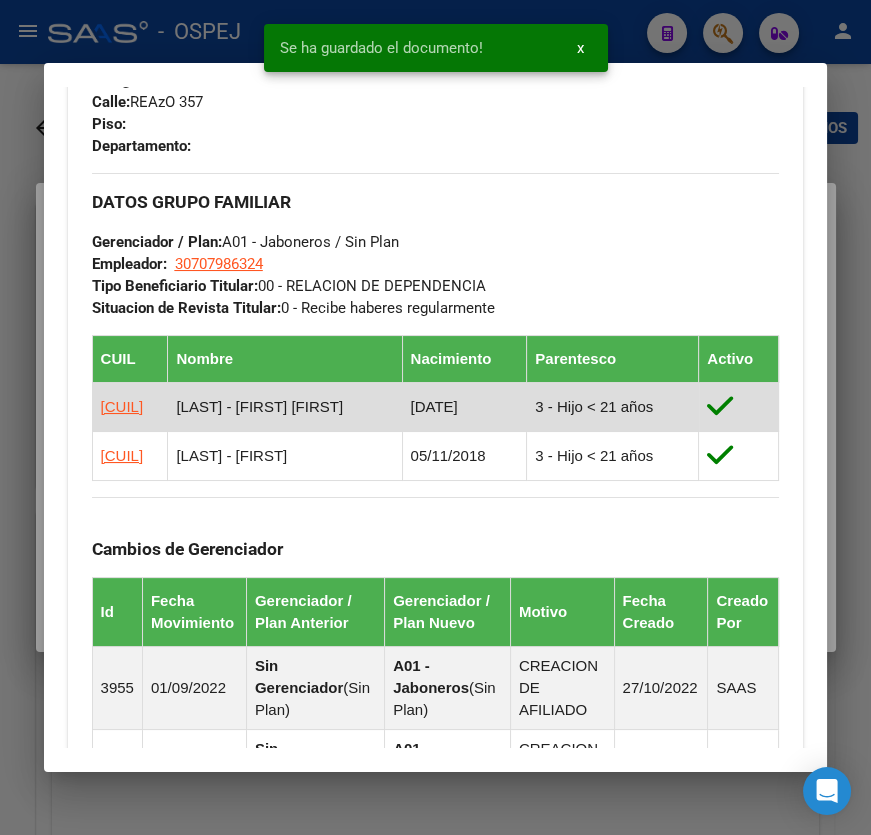 scroll, scrollTop: 1181, scrollLeft: 0, axis: vertical 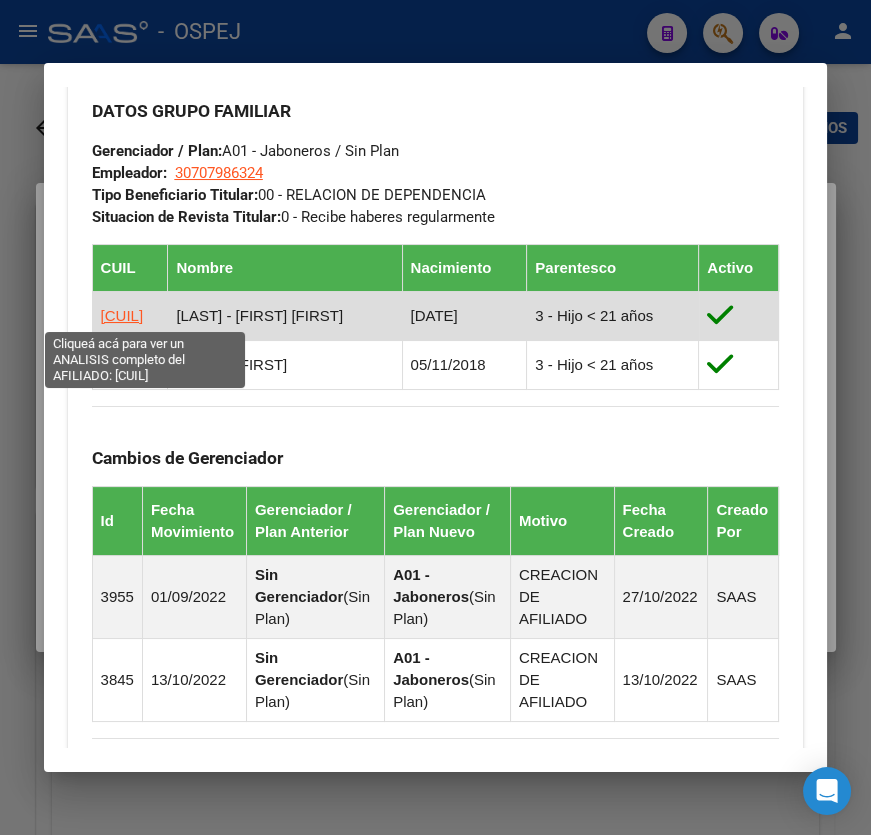 click on "[CUIL]" at bounding box center (122, 315) 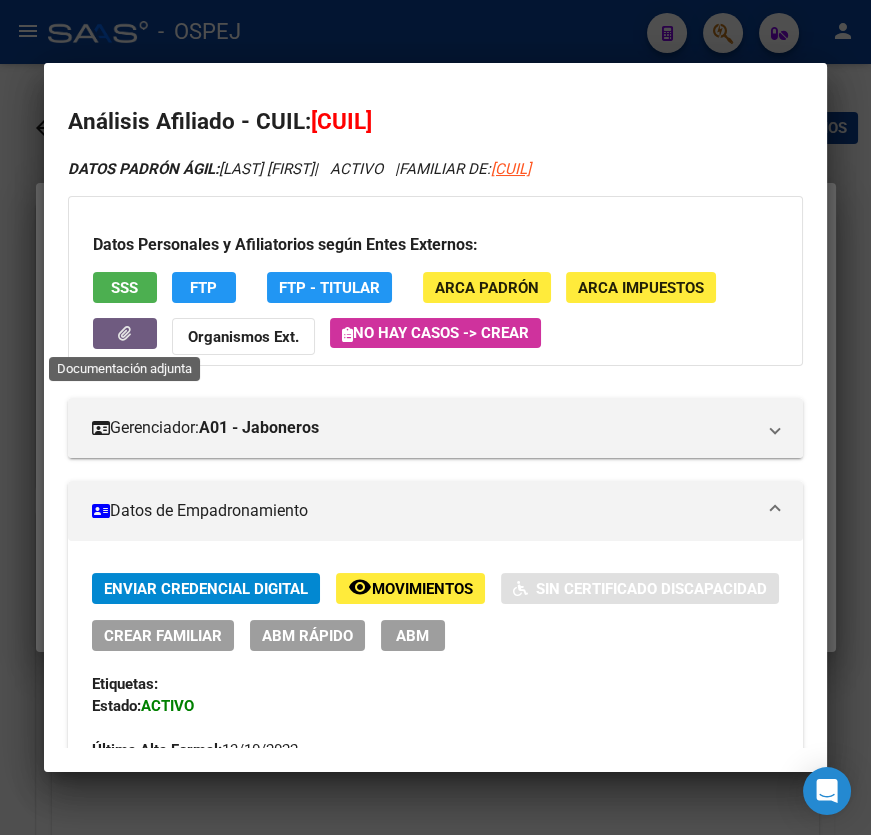click 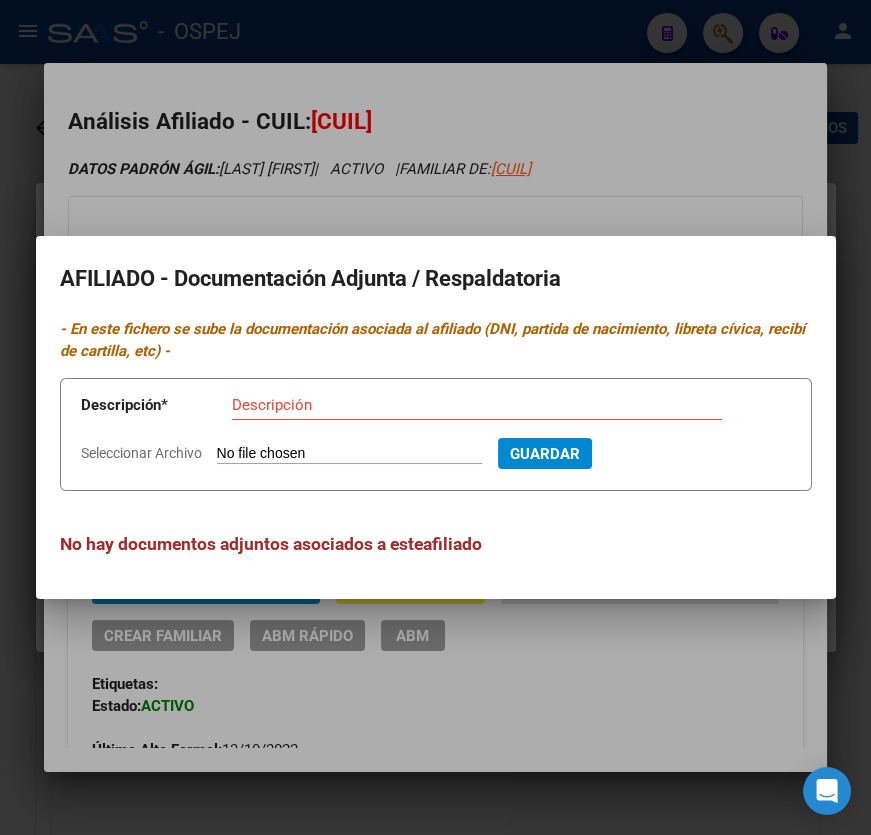 type on "C:\fakepath\WhatsApp Image 2025-07-31 at 12.29.52.jpeg" 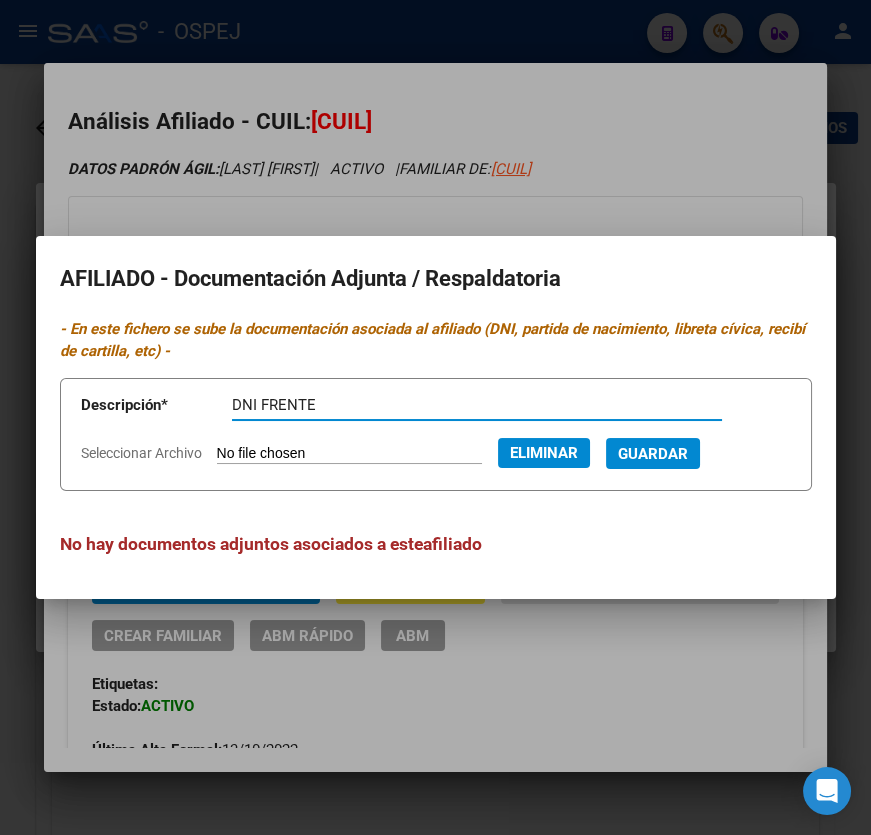 type on "DNI FRENTE" 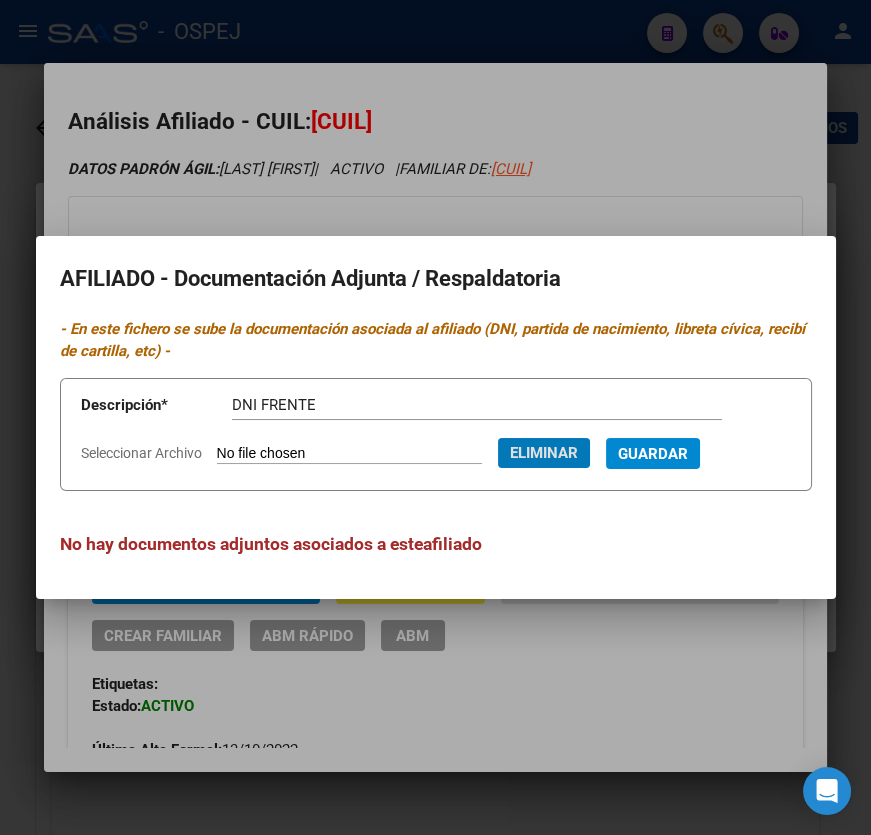 type 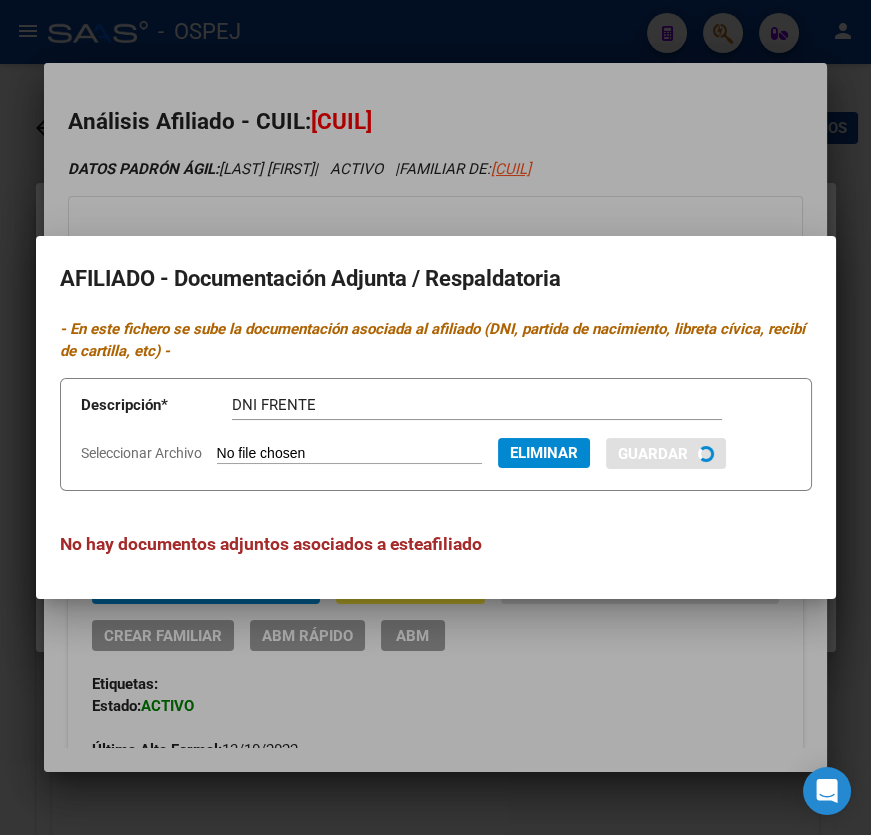 type 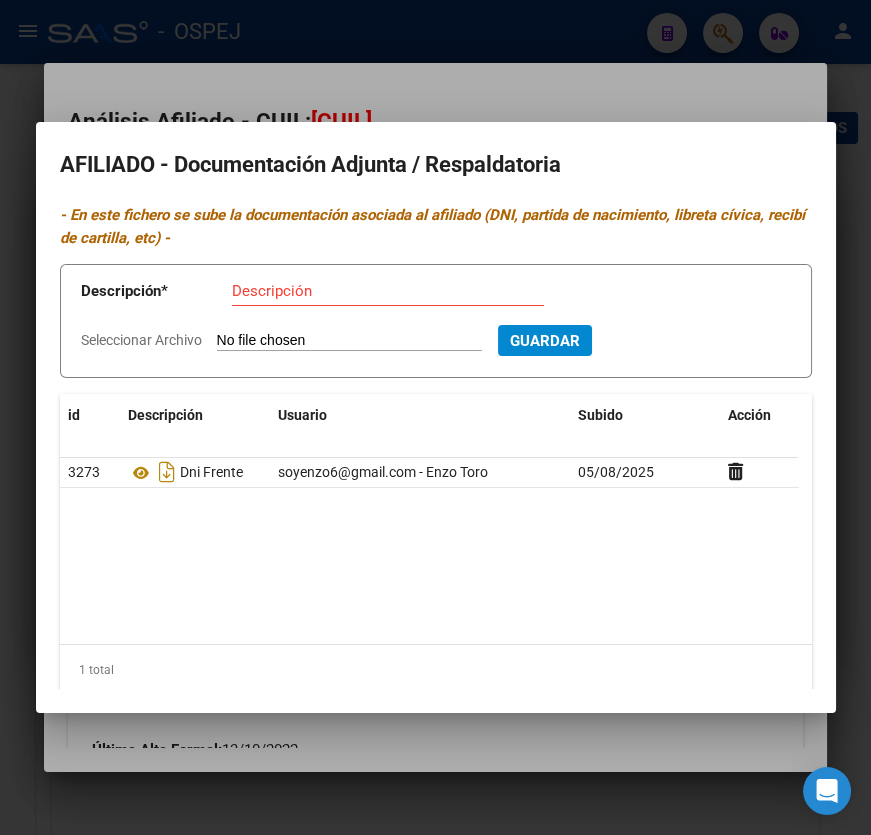 type on "C:\fakepath\WhatsApp Image 2025-07-31 at 12.29.53.jpeg" 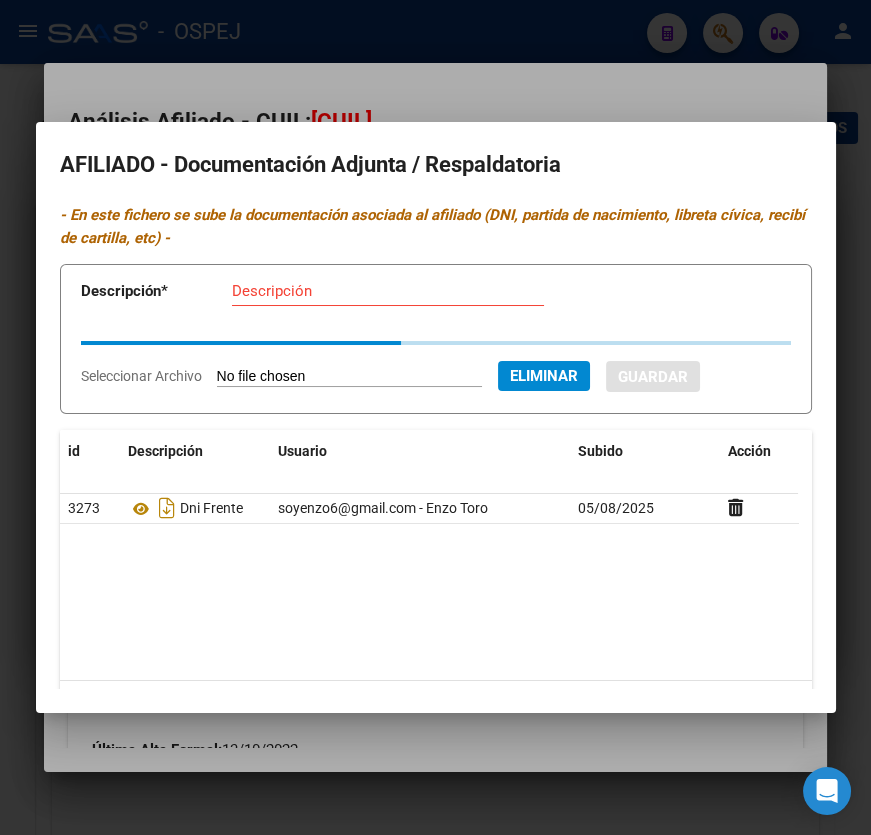 click on "Descripción" at bounding box center [388, 291] 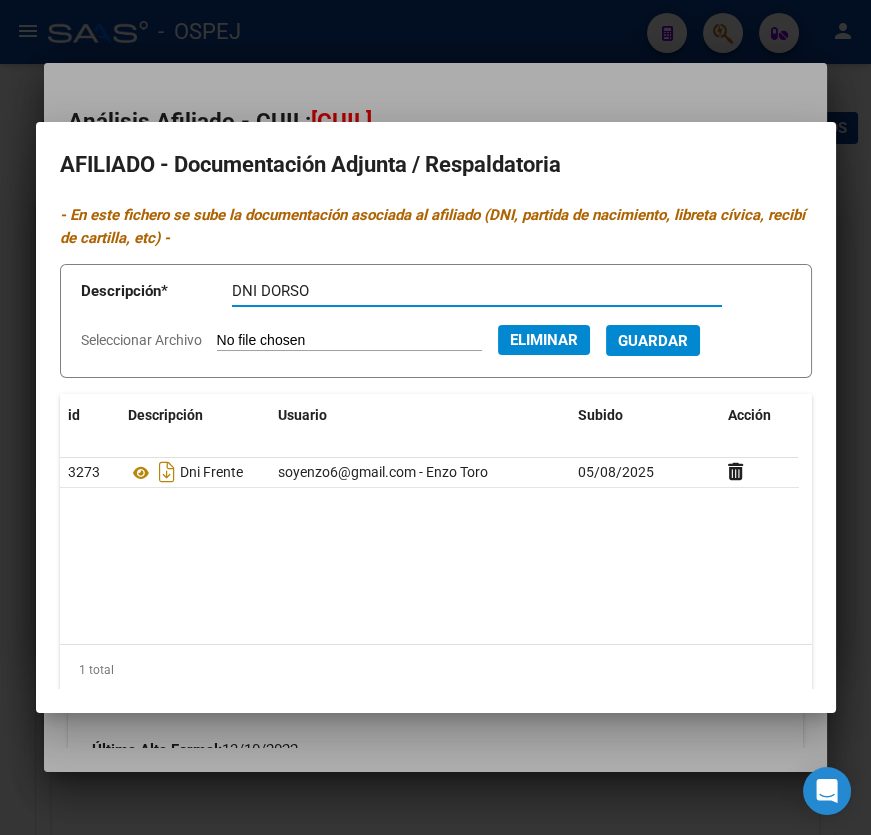 type on "DNI DORSO" 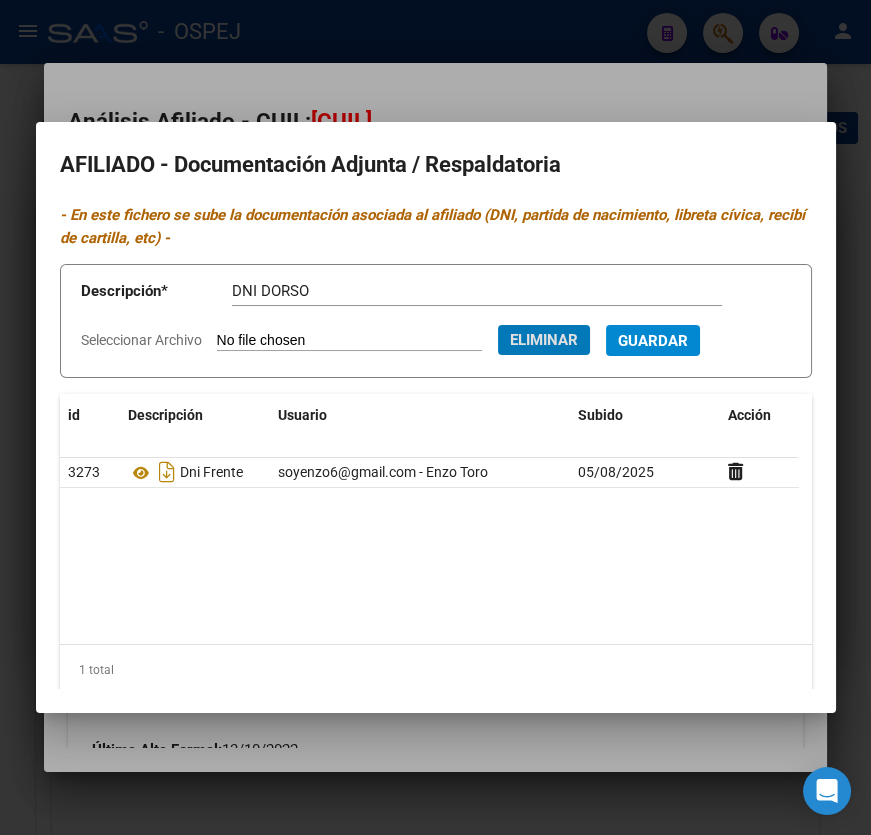 type 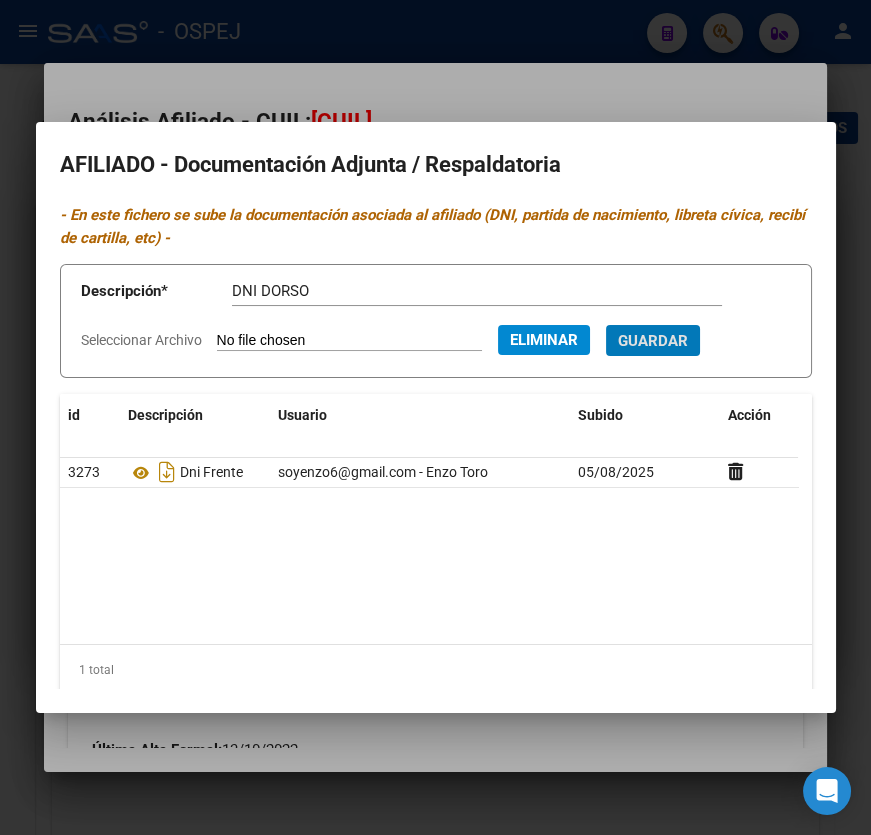 click on "Guardar" at bounding box center (653, 340) 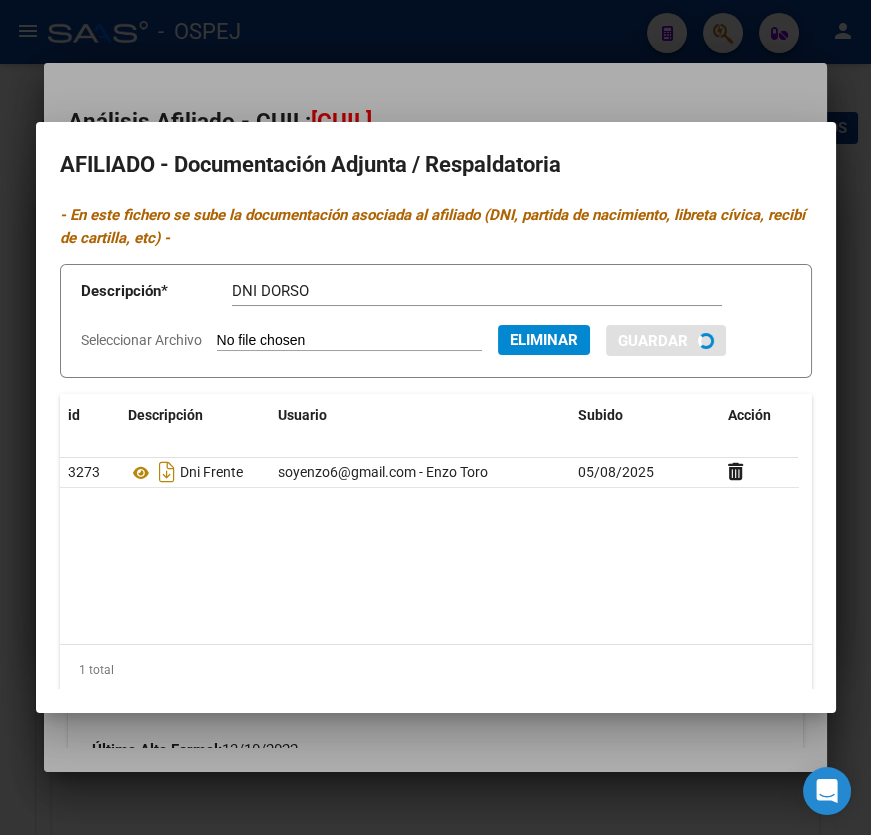 type 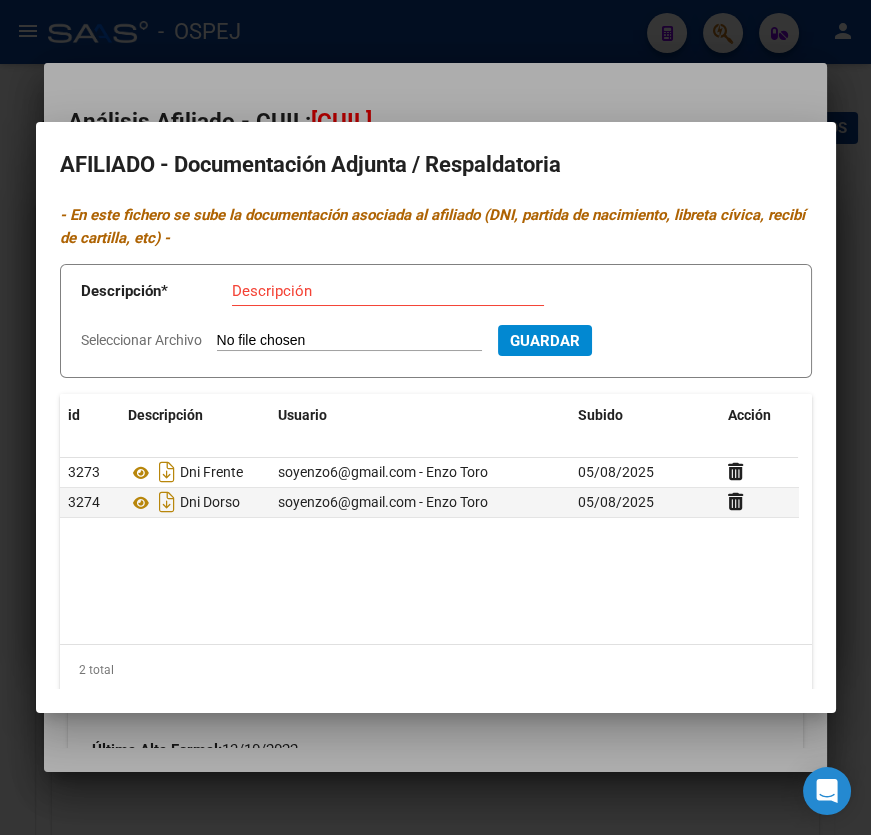click at bounding box center [435, 417] 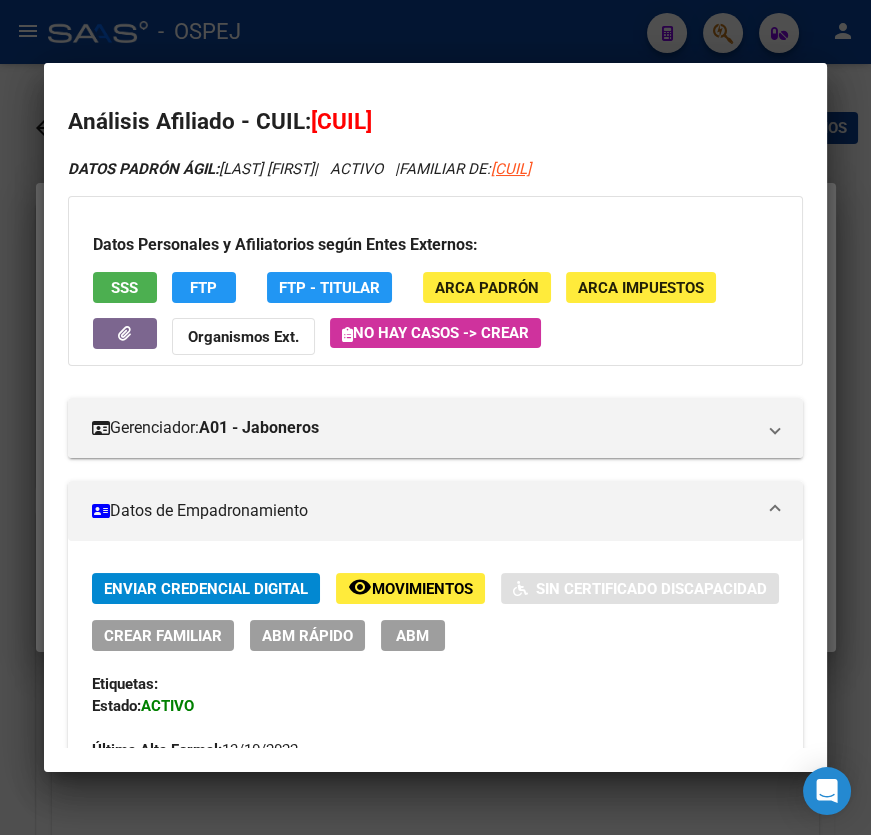 click at bounding box center [435, 417] 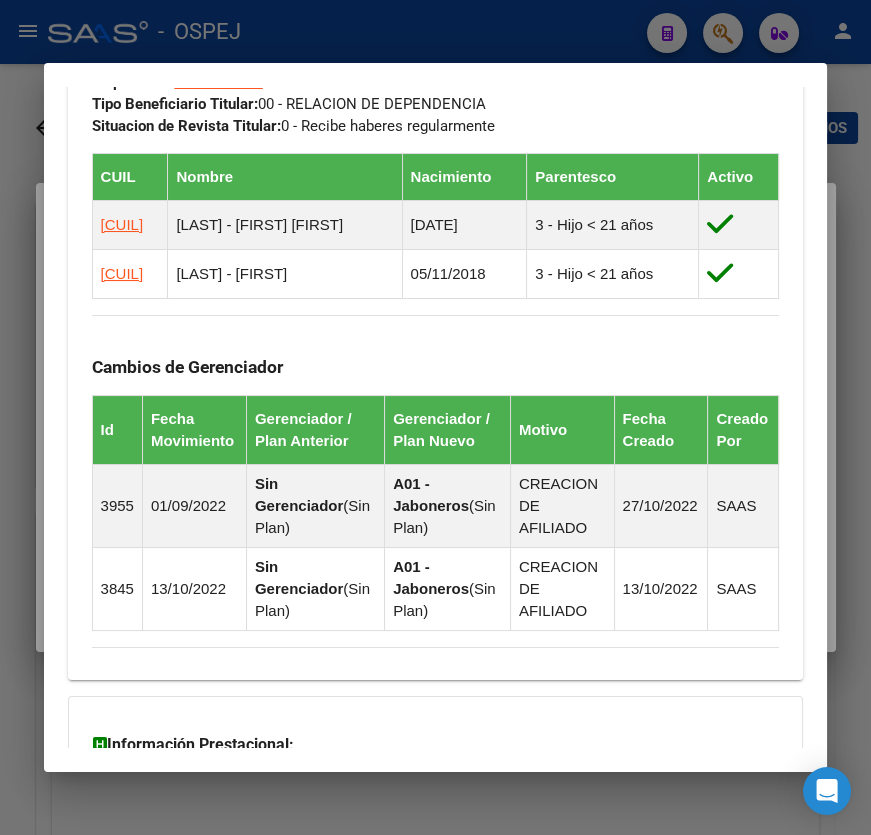 scroll, scrollTop: 1363, scrollLeft: 0, axis: vertical 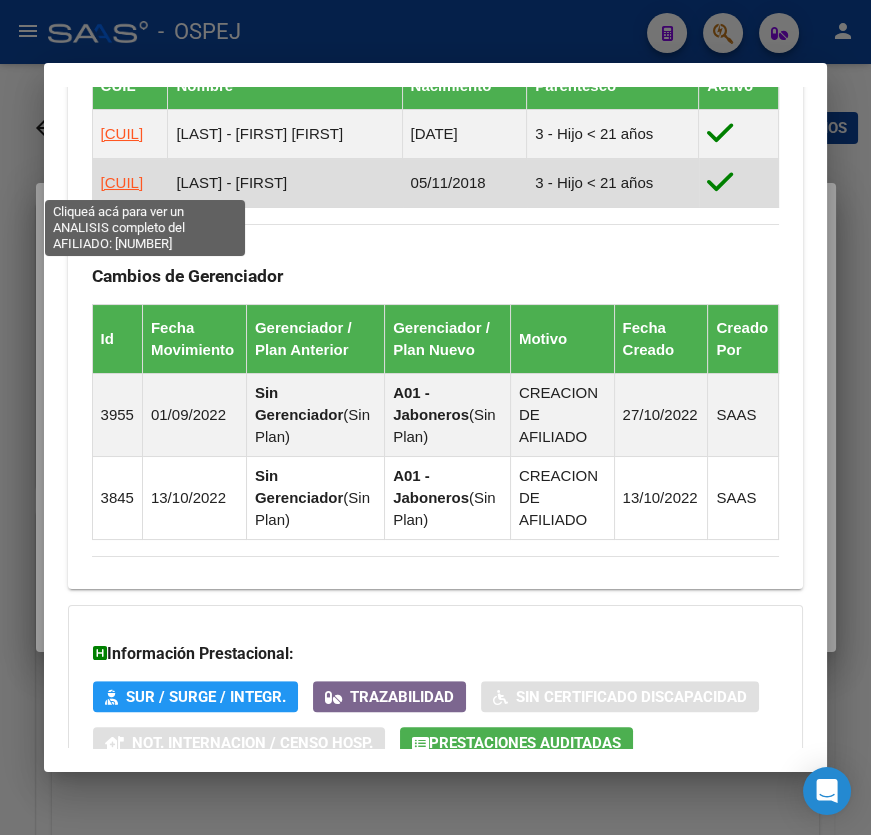 click on "[CUIL]" at bounding box center [122, 182] 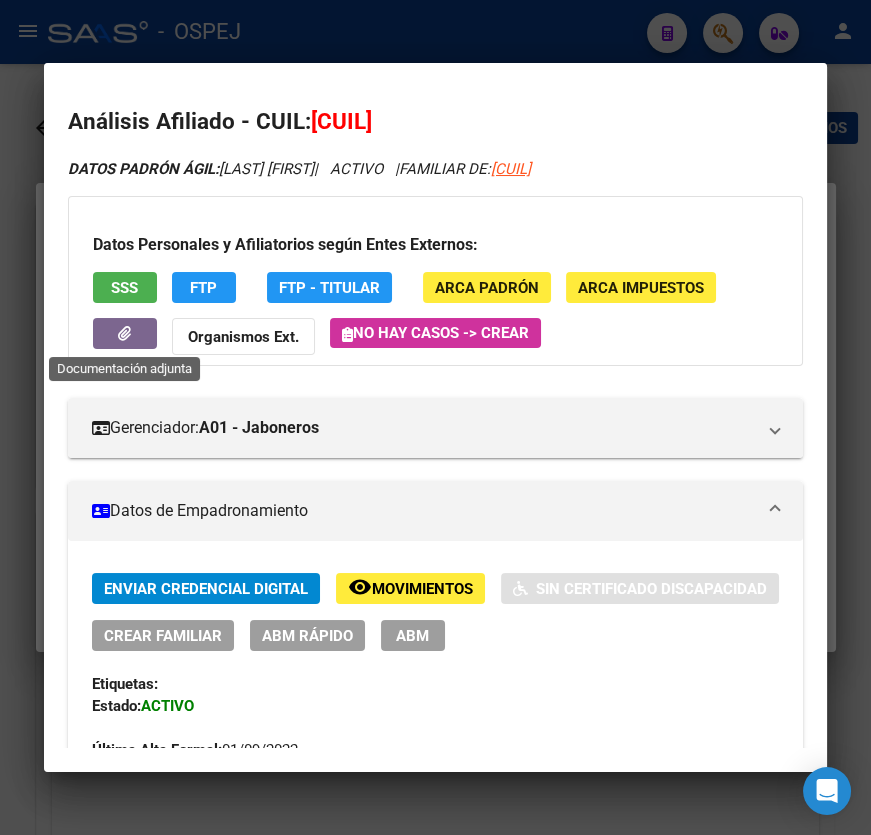click 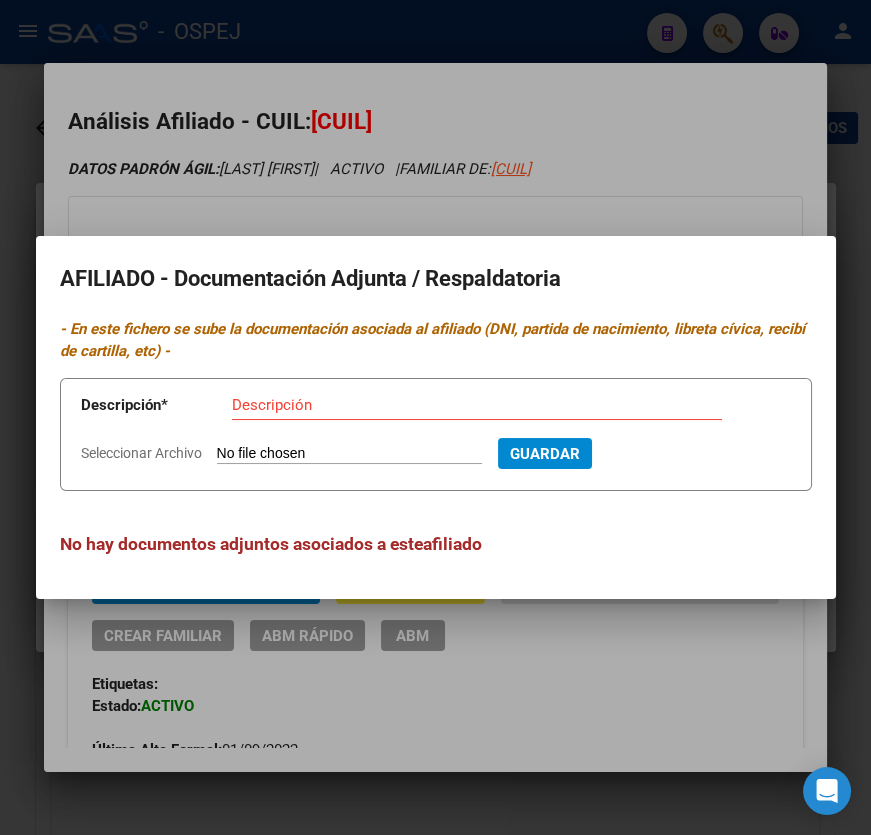 type on "C:\fakepath\WhatsApp Image 2025-07-31 at 10.16.01.jpeg" 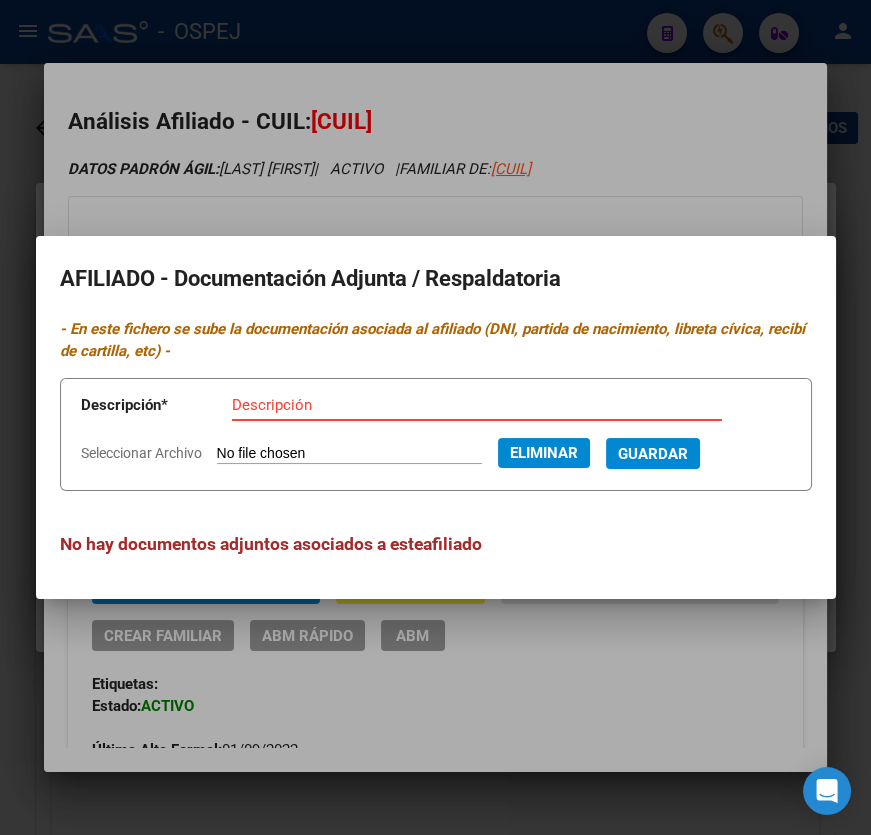 click on "Descripción" at bounding box center (477, 405) 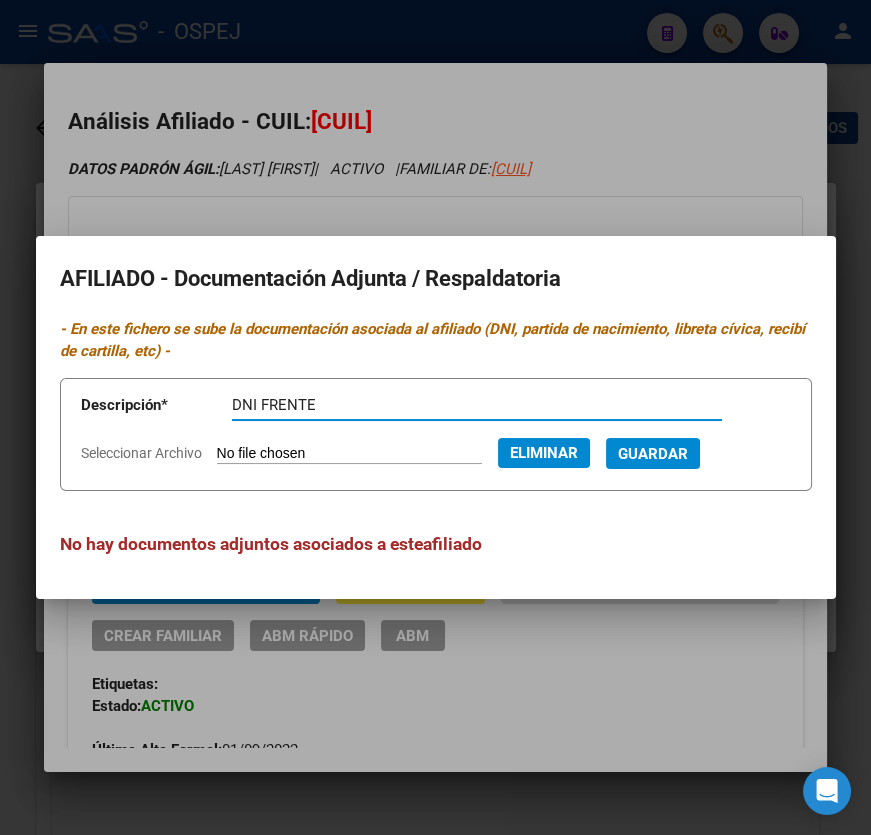 type on "DNI FRENTE" 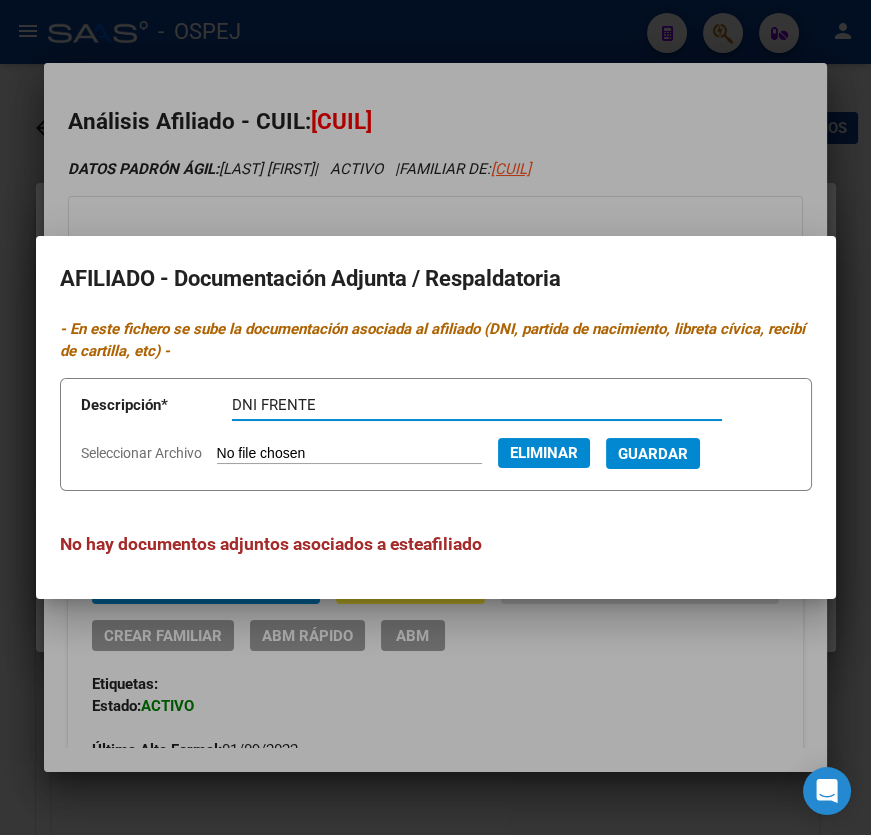 type 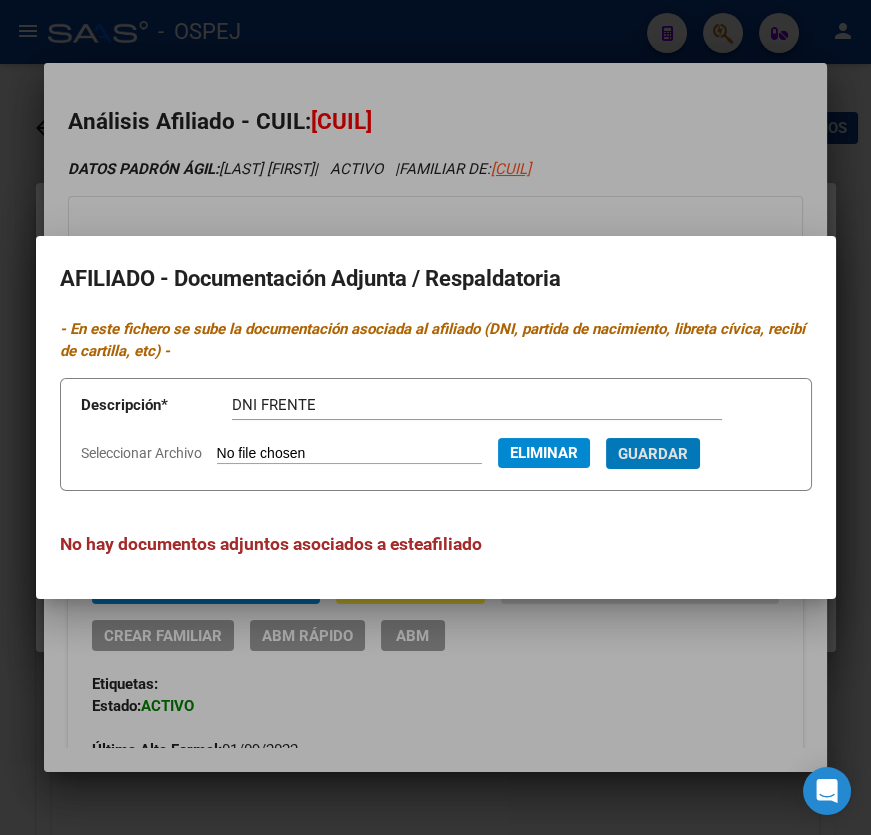 type 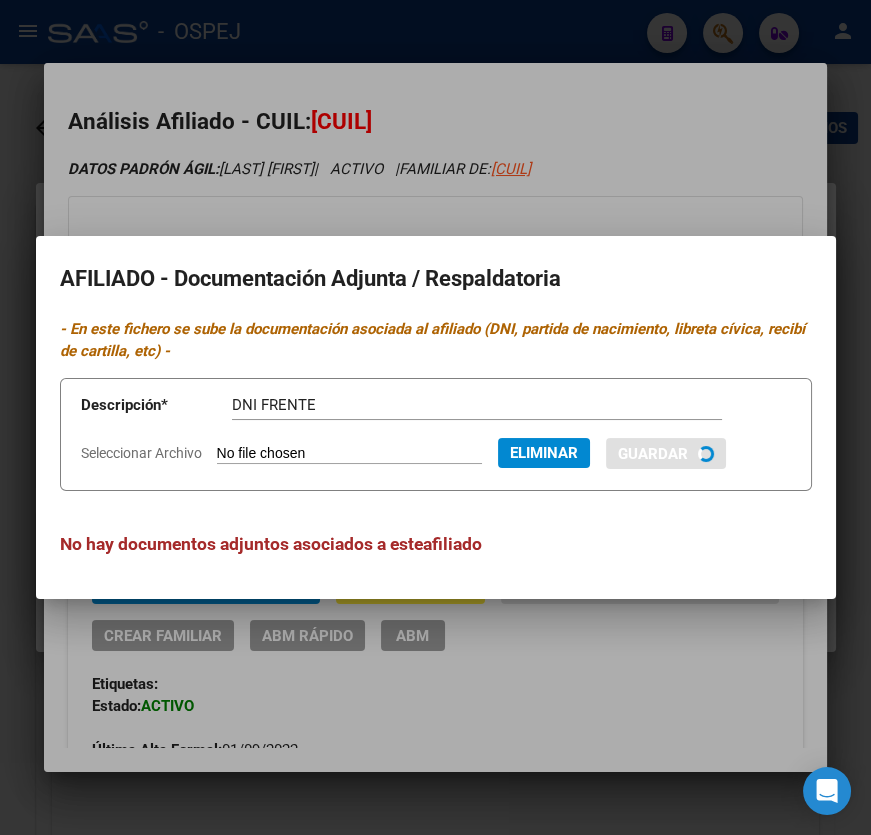 type 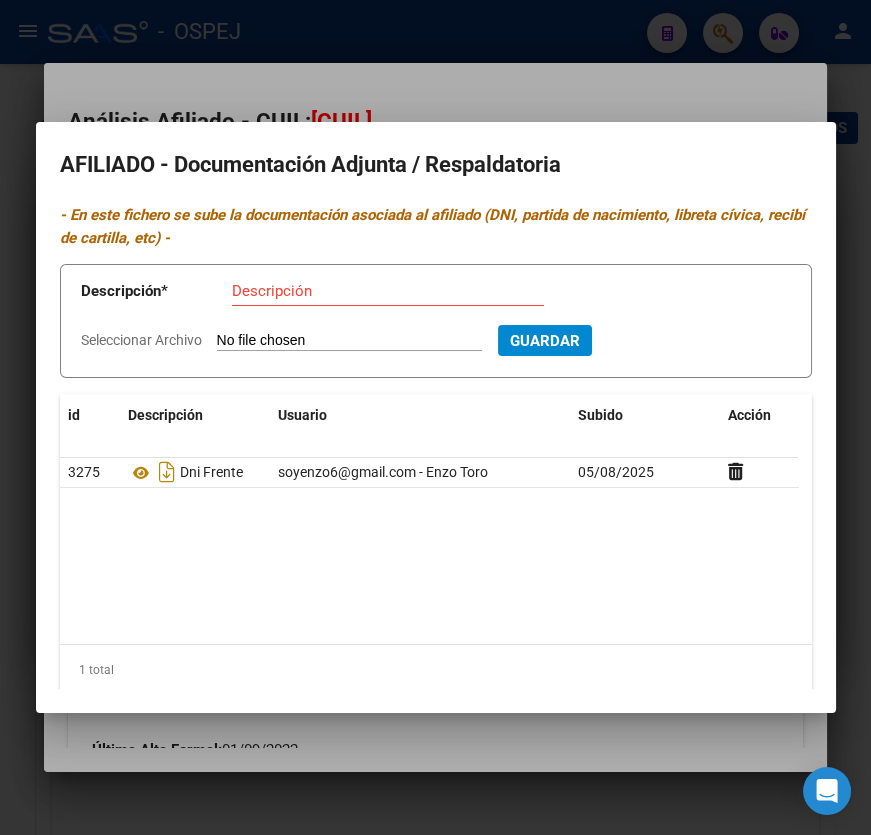 type on "C:\fakepath\WhatsApp Image 2025-07-31 at 10.16.01 (1).jpeg" 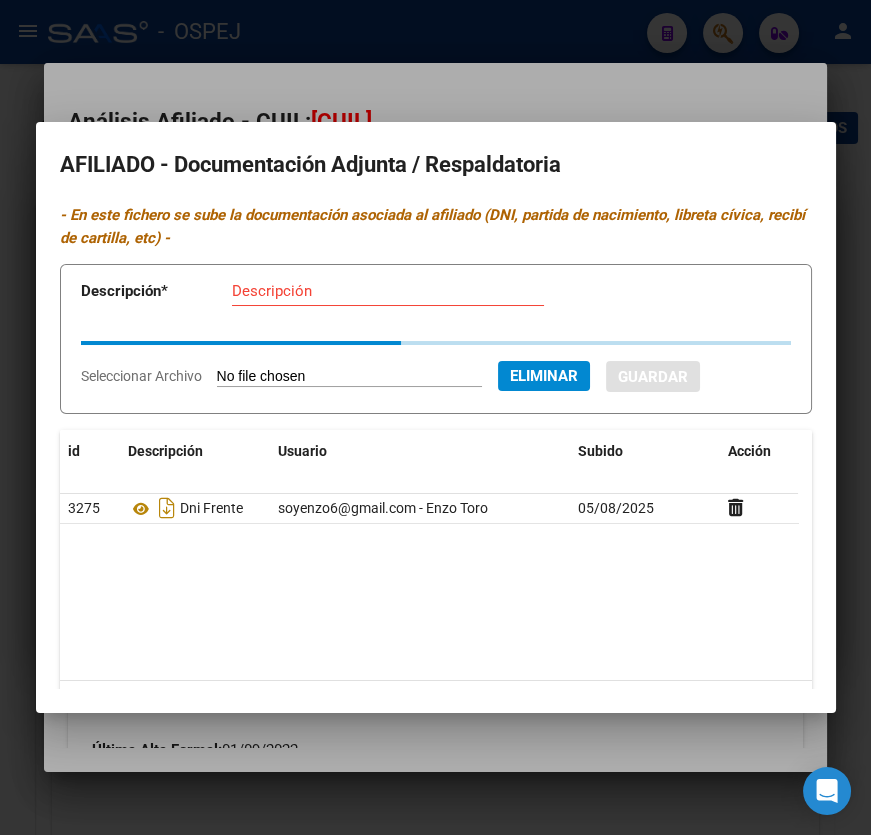 click on "Descripción" at bounding box center [388, 291] 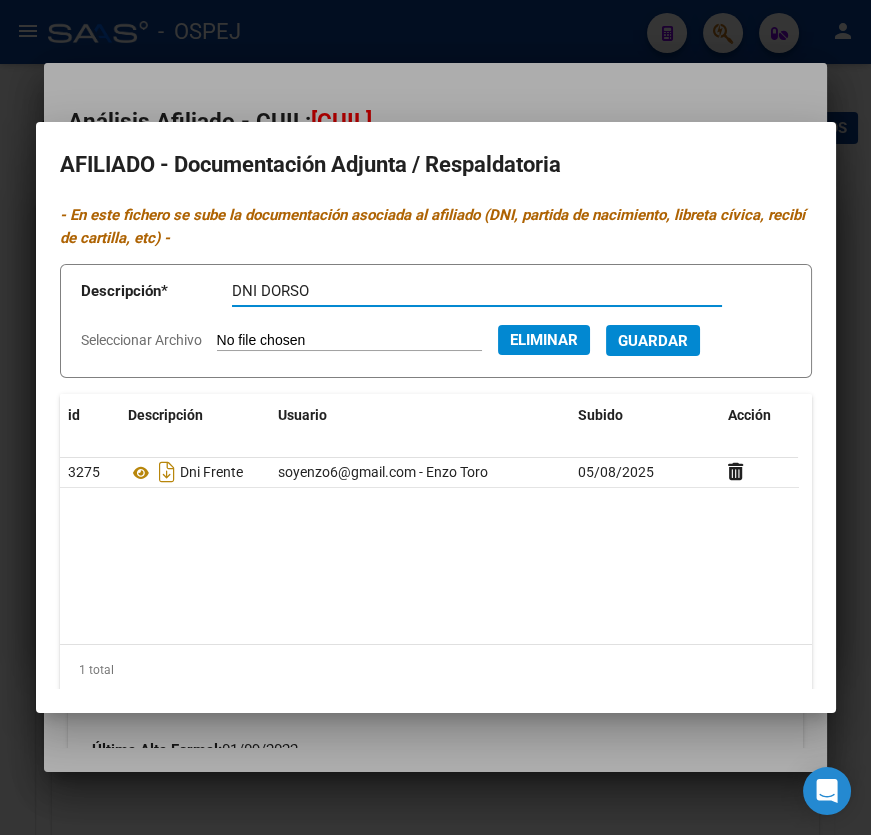 type on "DNI DORSO" 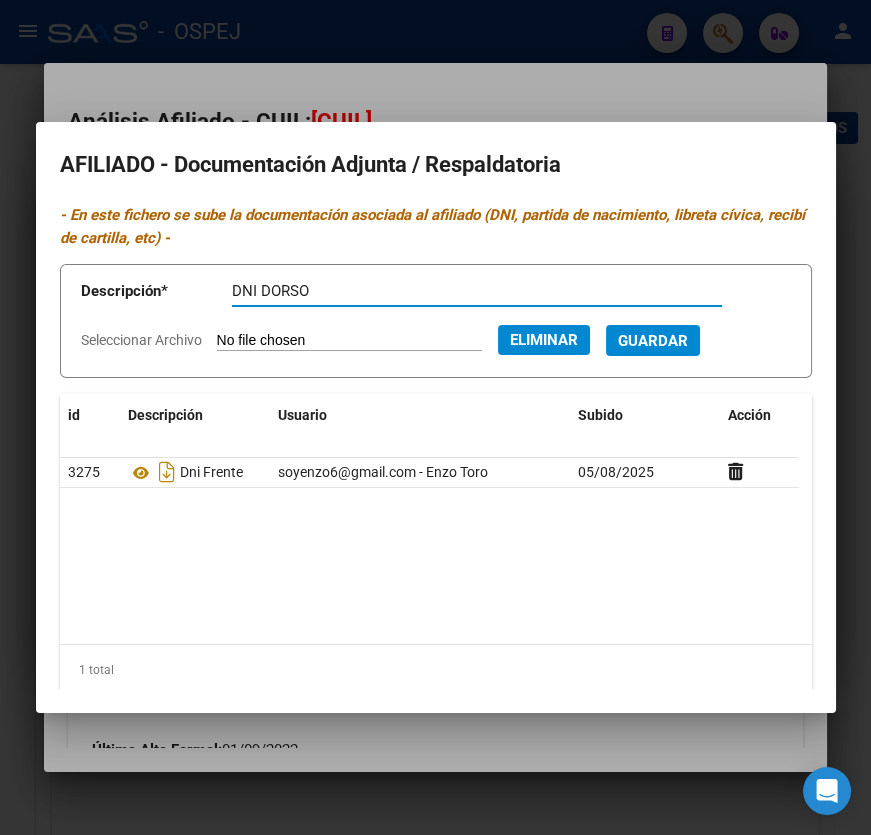 type 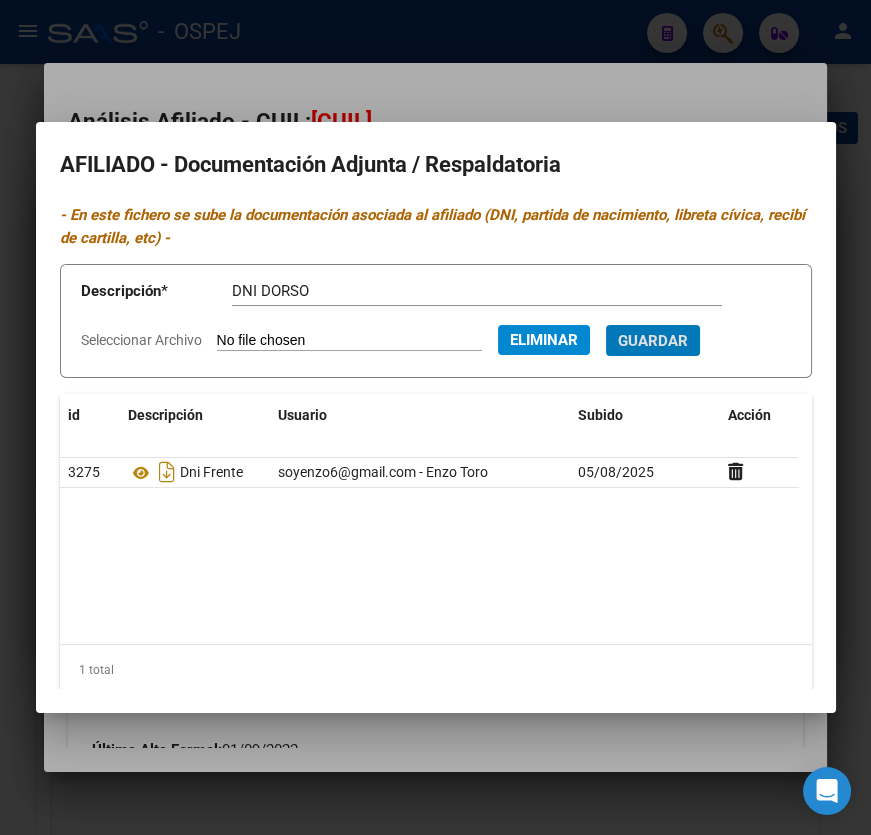 click on "Guardar" at bounding box center [653, 340] 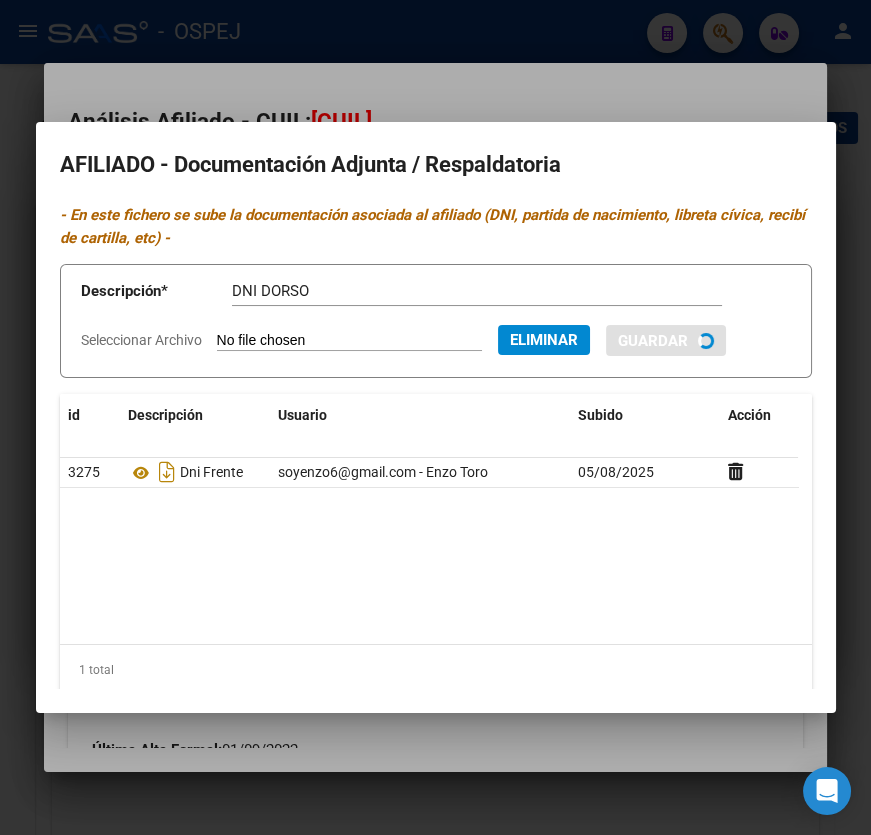 type 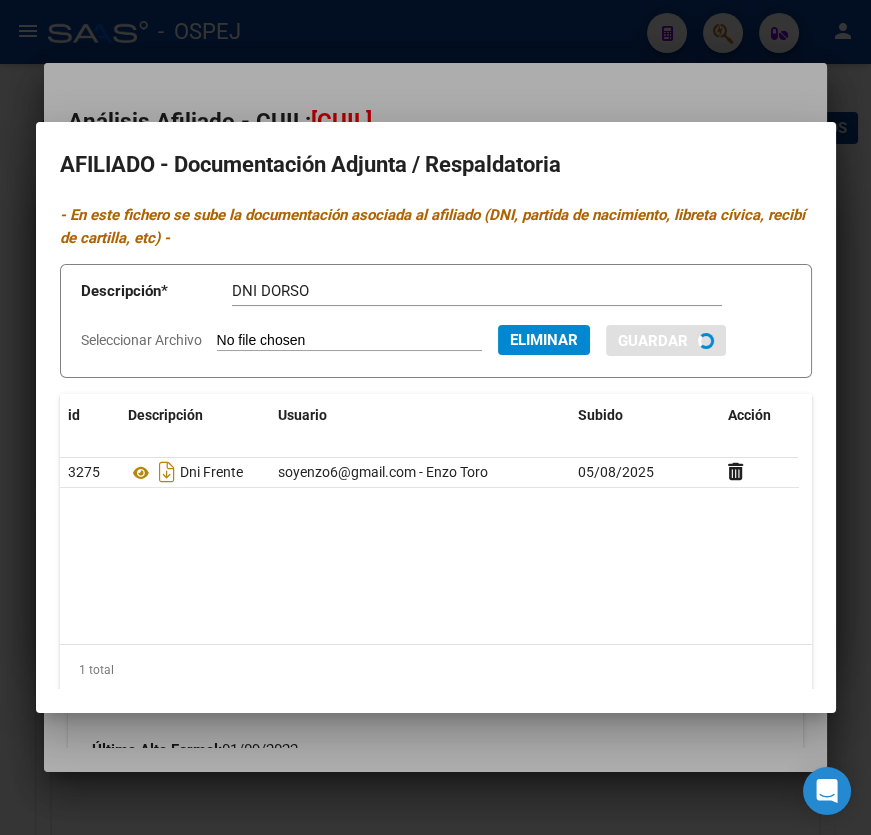 type 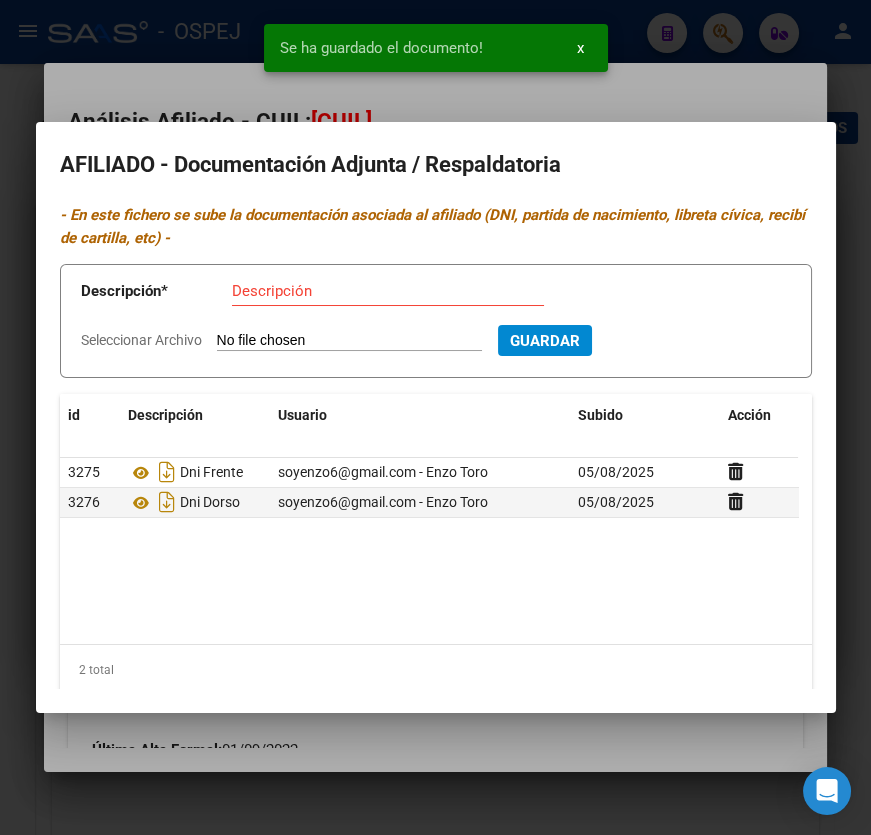 drag, startPoint x: 209, startPoint y: 66, endPoint x: 203, endPoint y: 36, distance: 30.594116 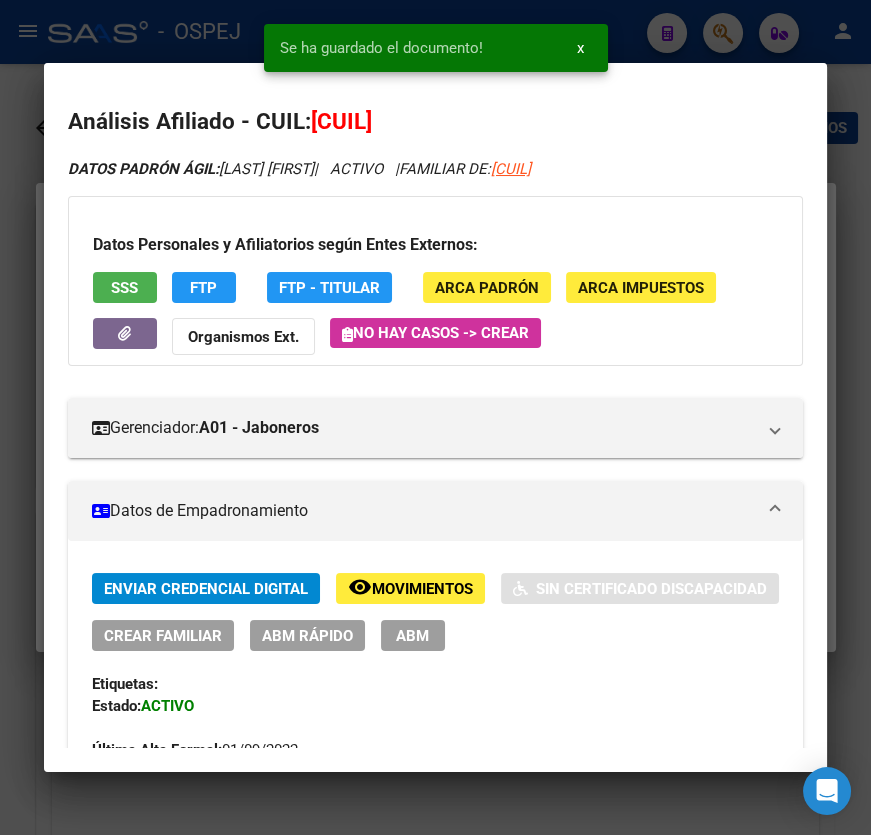 click at bounding box center (435, 417) 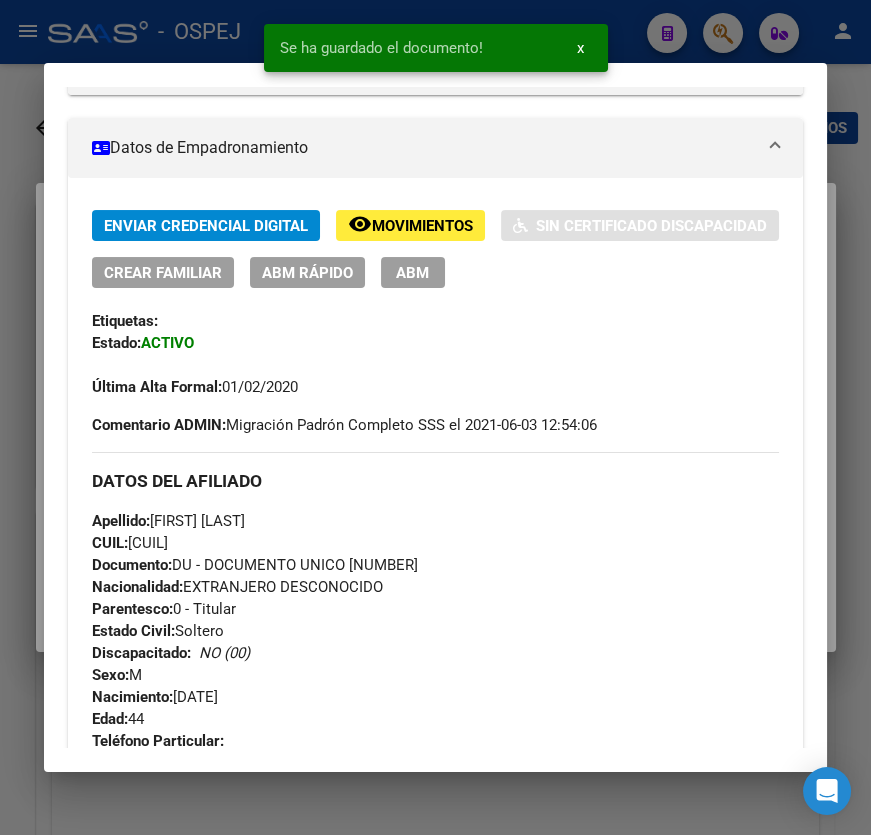 scroll, scrollTop: 0, scrollLeft: 0, axis: both 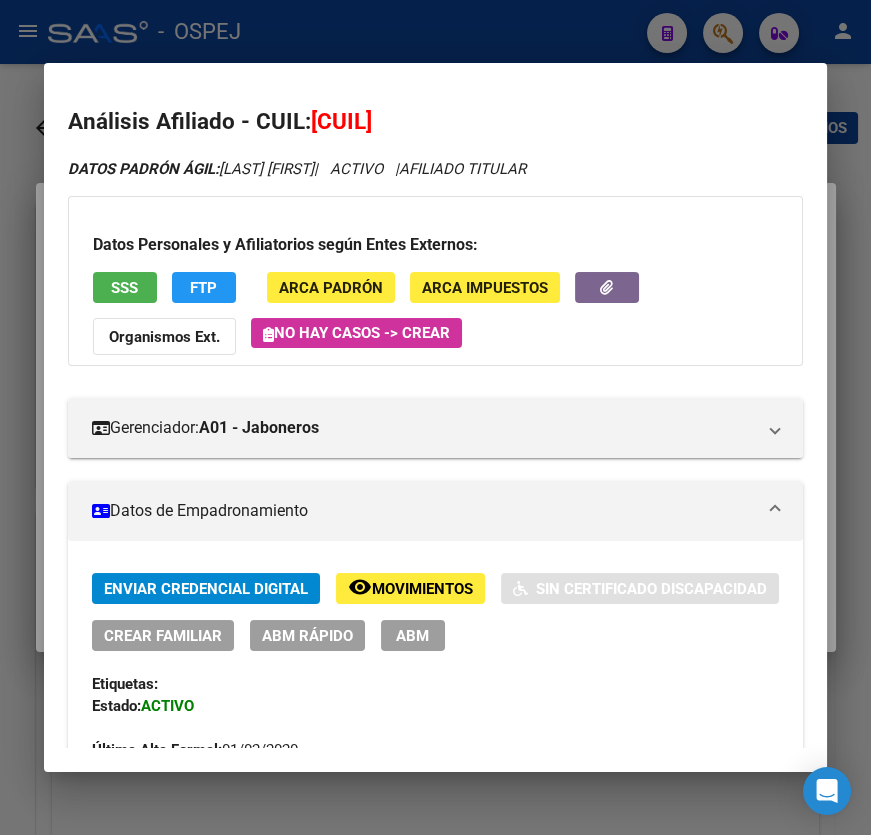click on "ABM Rápido" 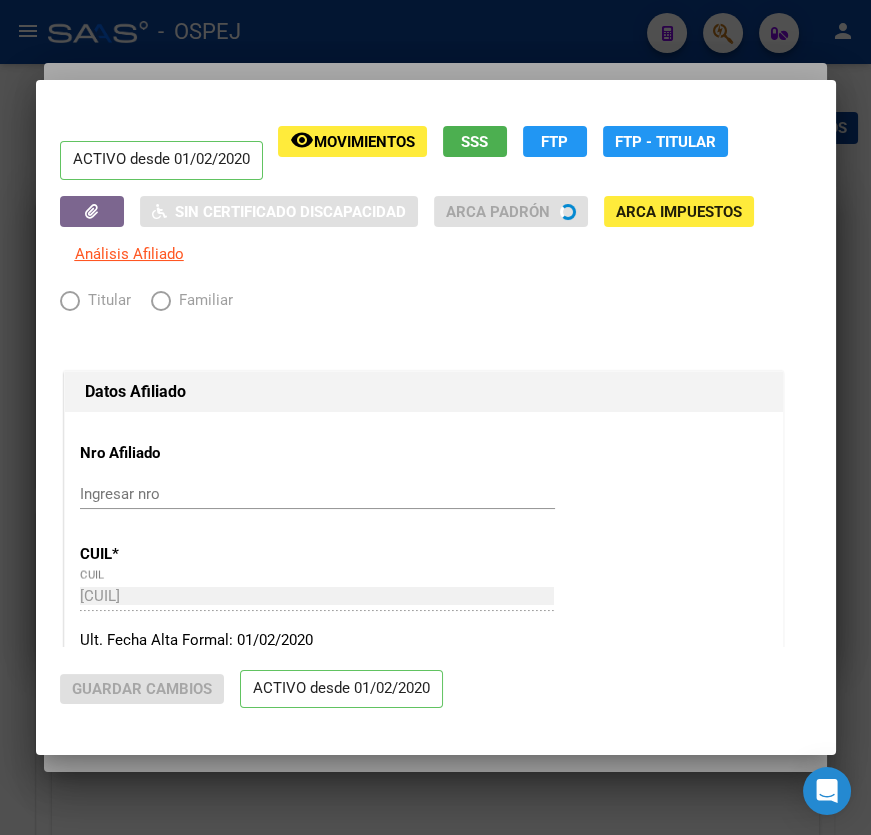radio on "true" 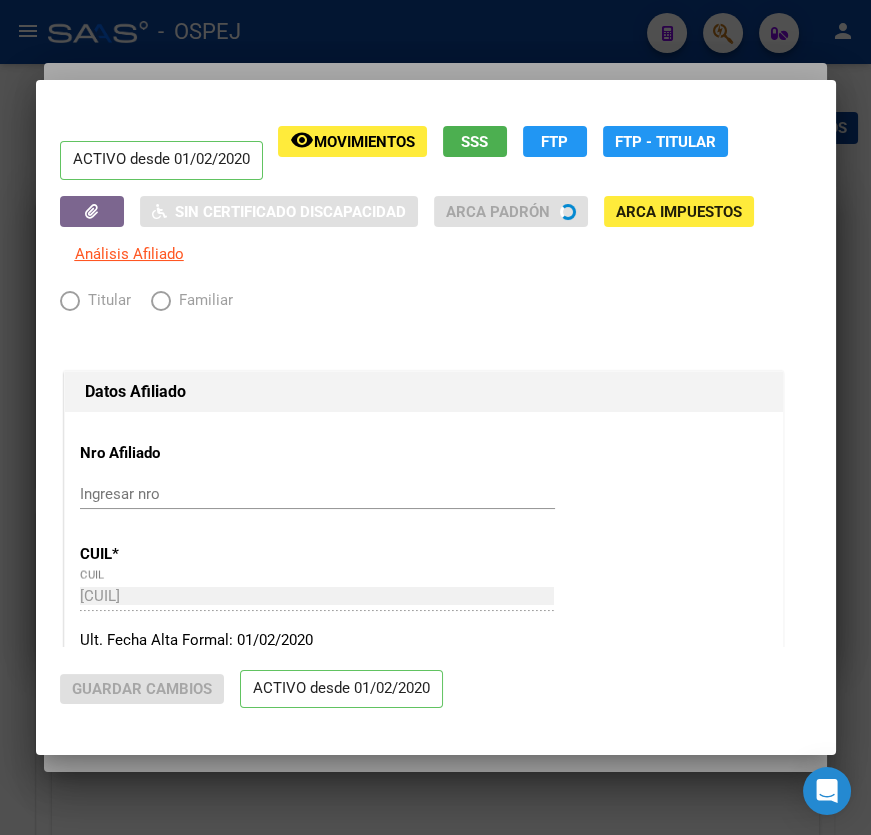 type on "[CUIL]" 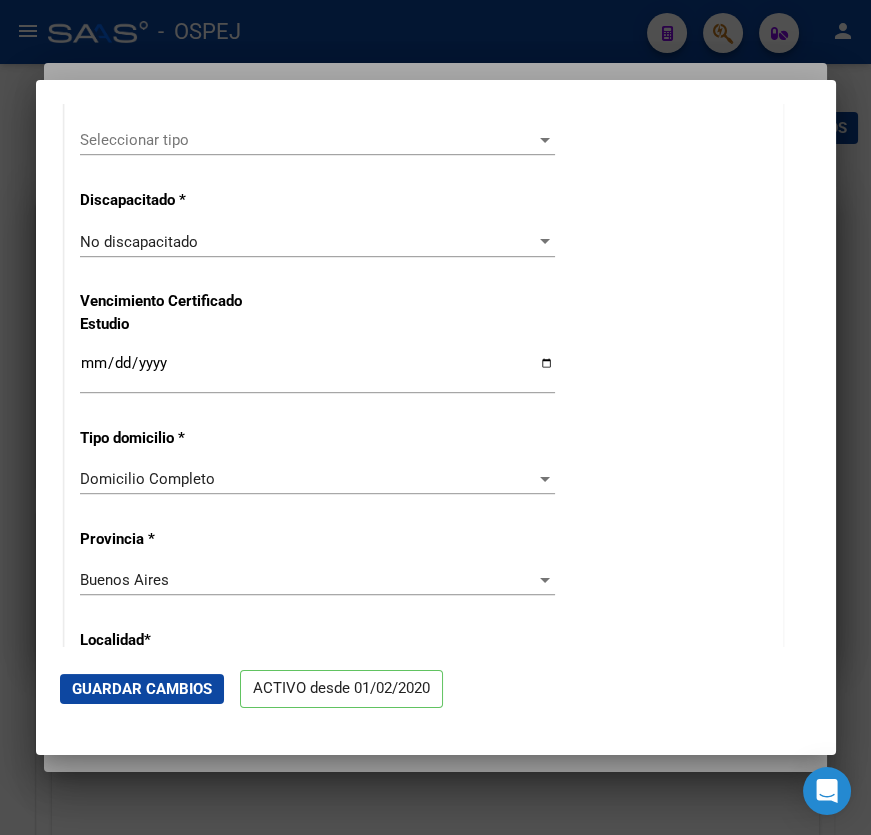 scroll, scrollTop: 1181, scrollLeft: 0, axis: vertical 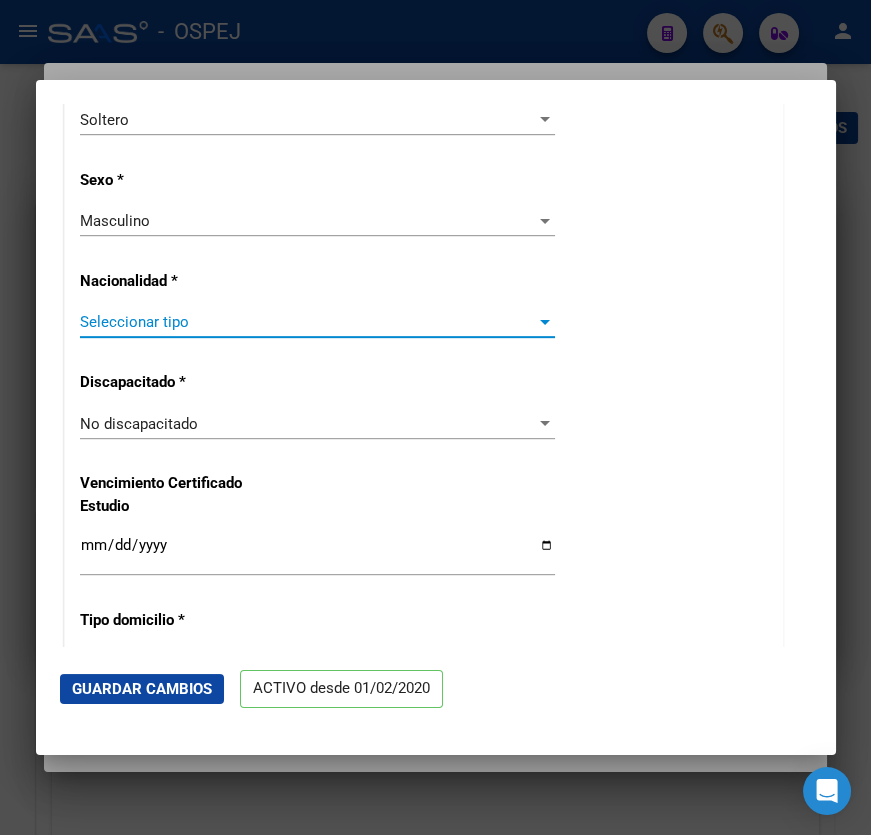 click on "Seleccionar tipo" at bounding box center [308, 322] 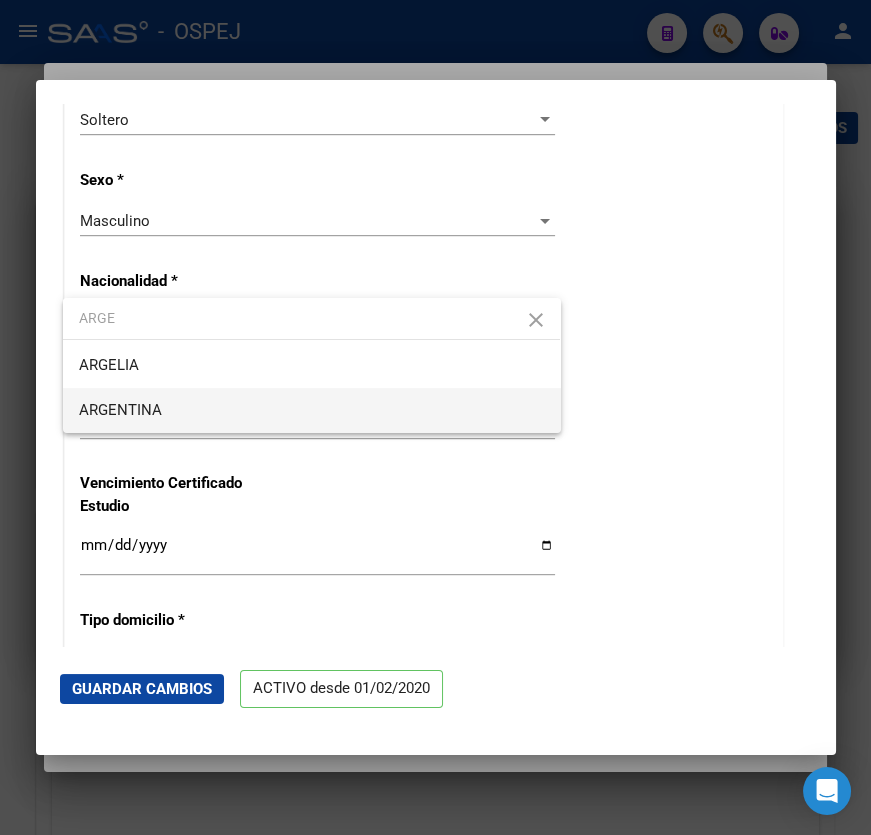 type on "ARGE" 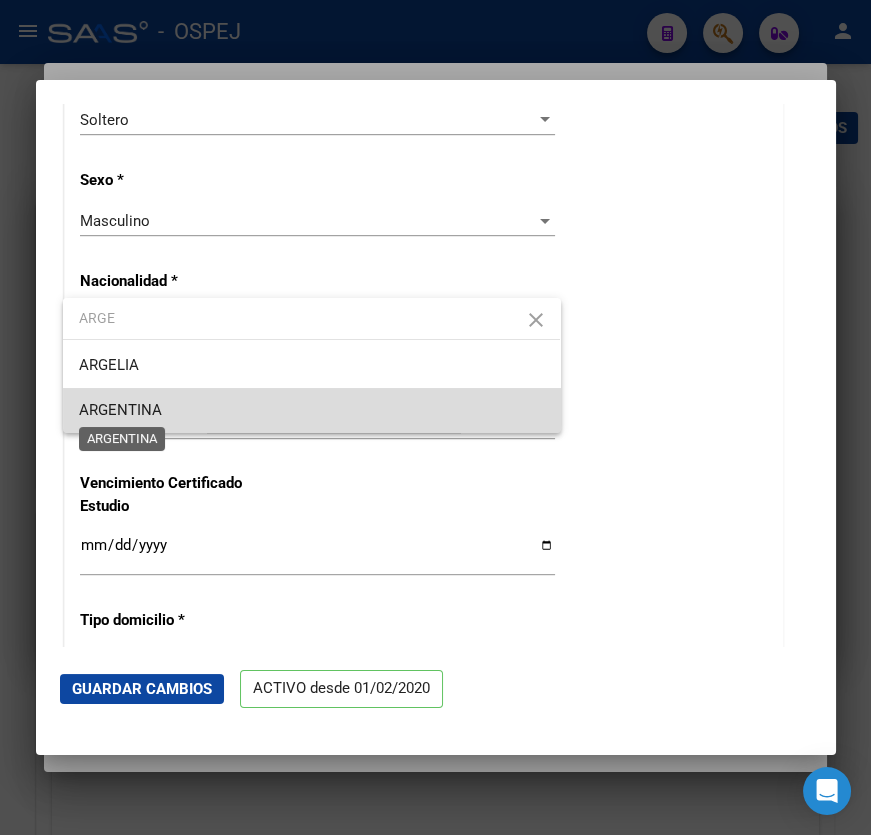 click on "ARGENTINA" at bounding box center (120, 410) 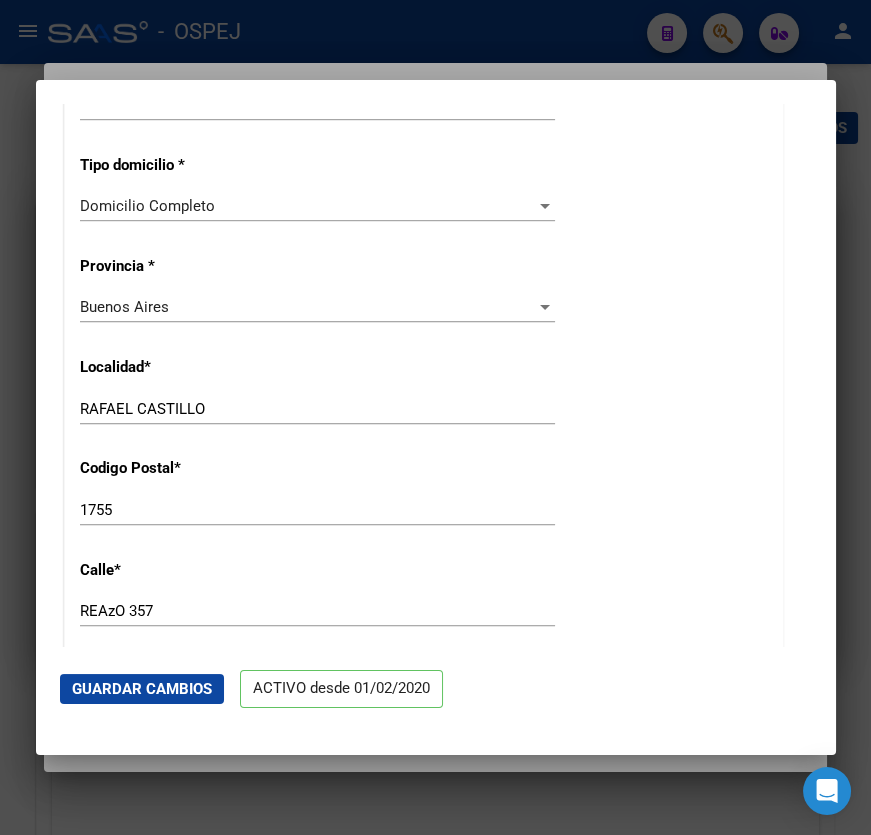 scroll, scrollTop: 2000, scrollLeft: 0, axis: vertical 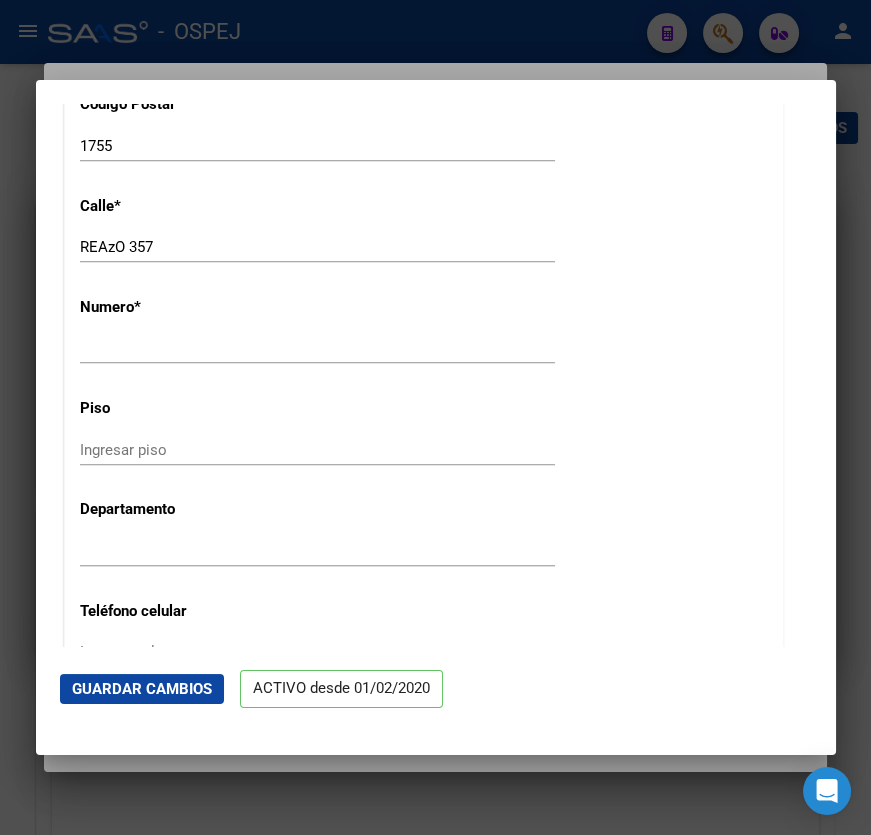 click on "[STREET] [NUMBER]" 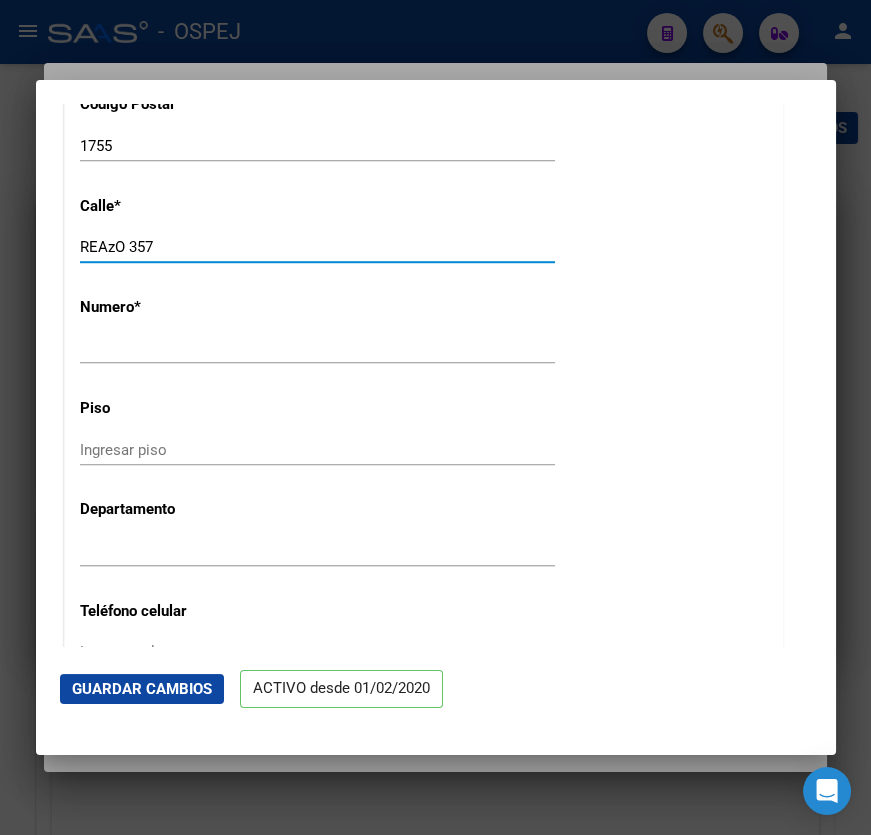 click on "REAzO 357" at bounding box center (317, 247) 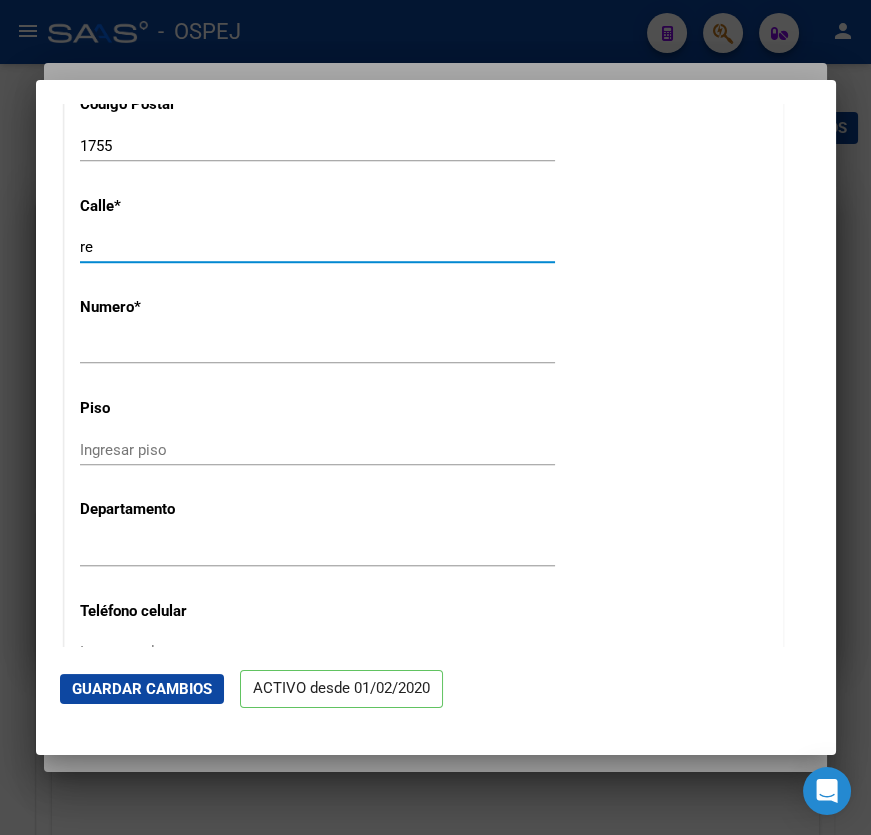 type on "r" 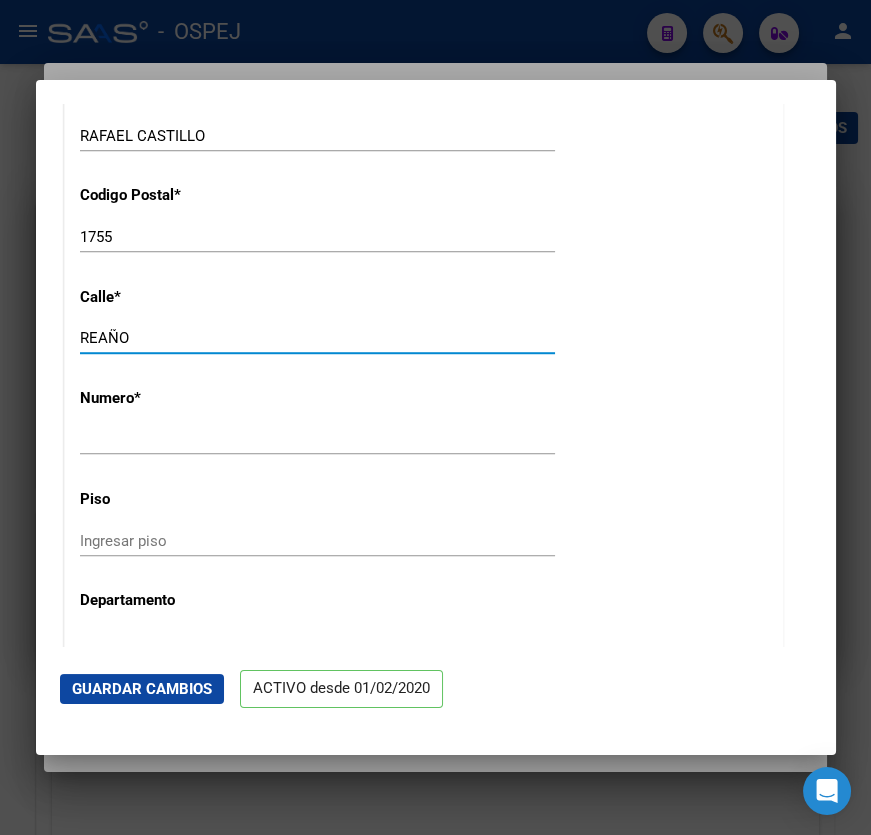 scroll, scrollTop: 1818, scrollLeft: 0, axis: vertical 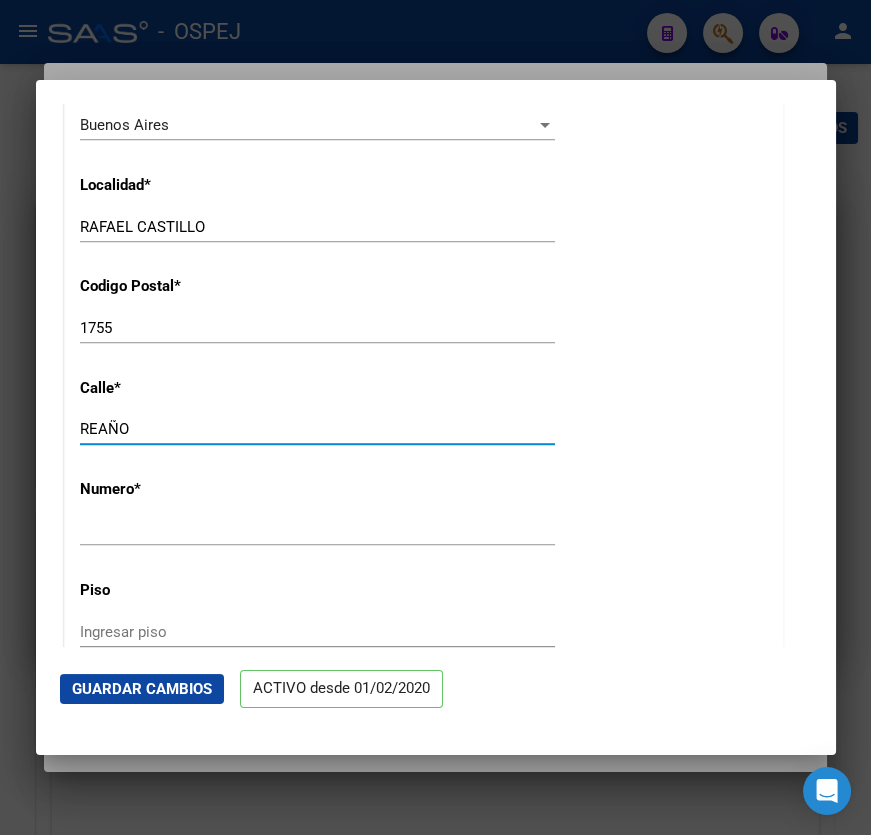 type on "REAÑO" 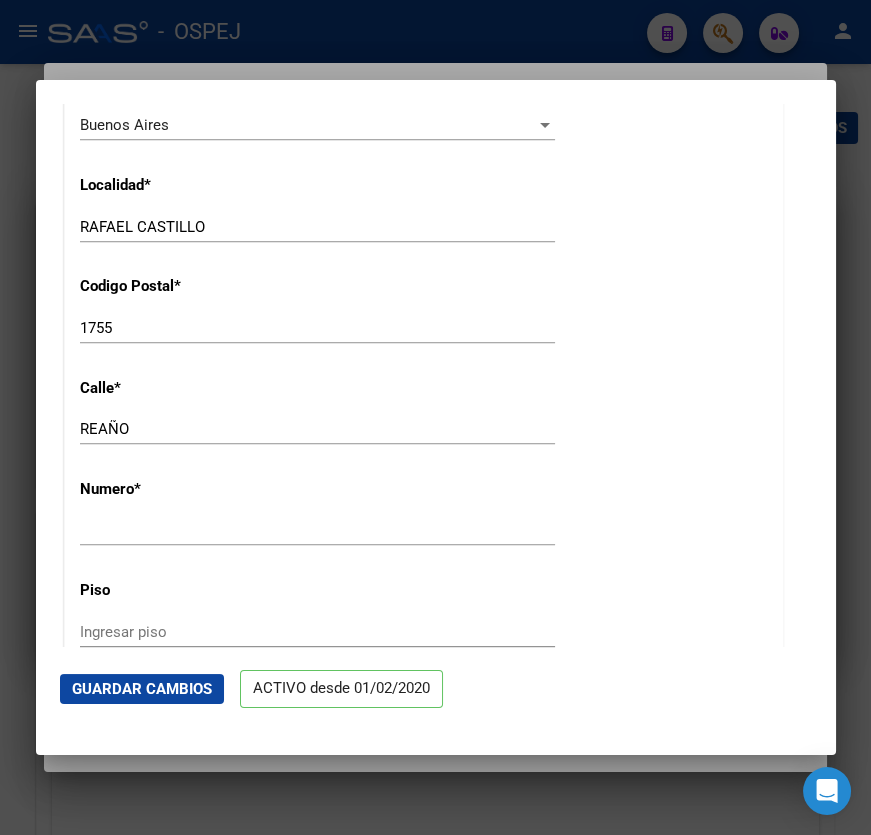 scroll, scrollTop: 2000, scrollLeft: 0, axis: vertical 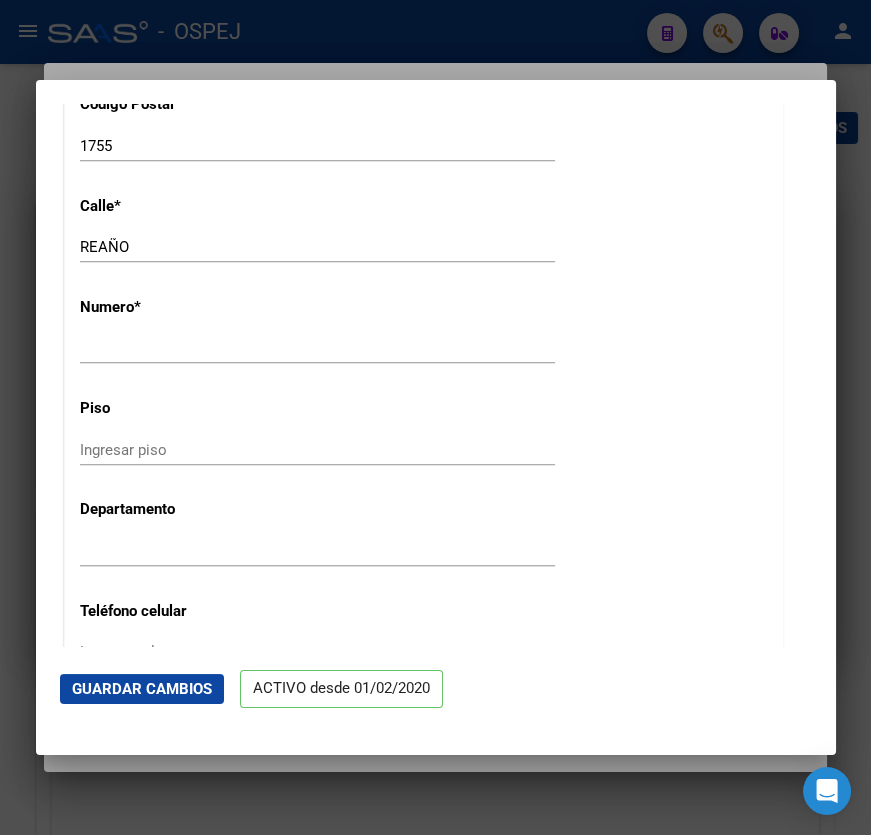 click on "Ingresar nro" 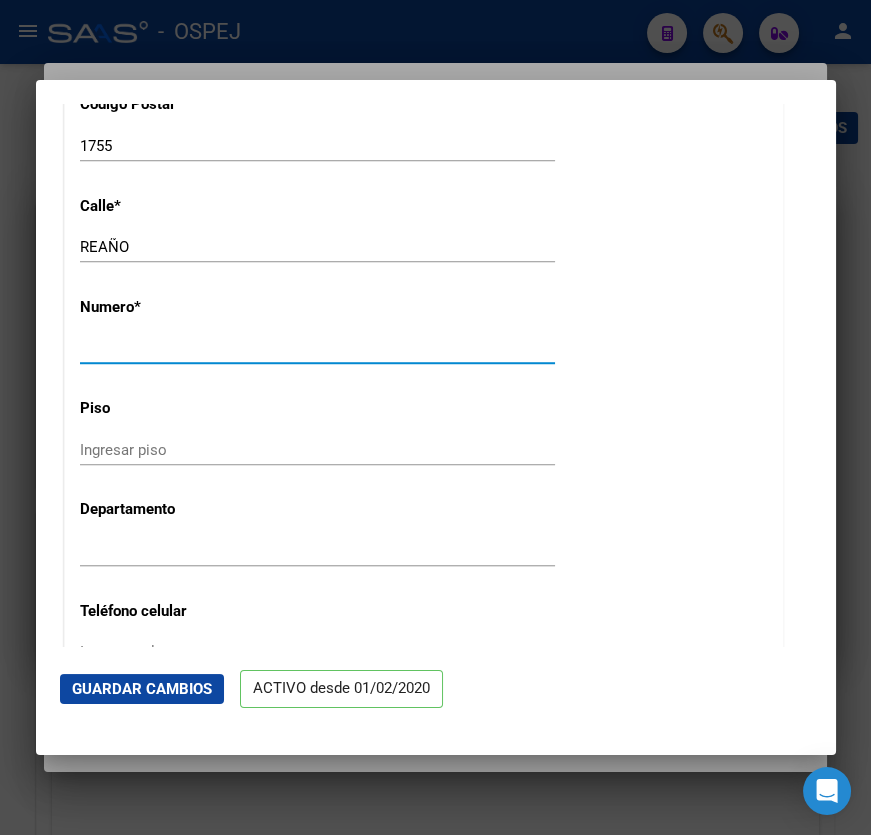 click on "Ingresar nro" at bounding box center (317, 348) 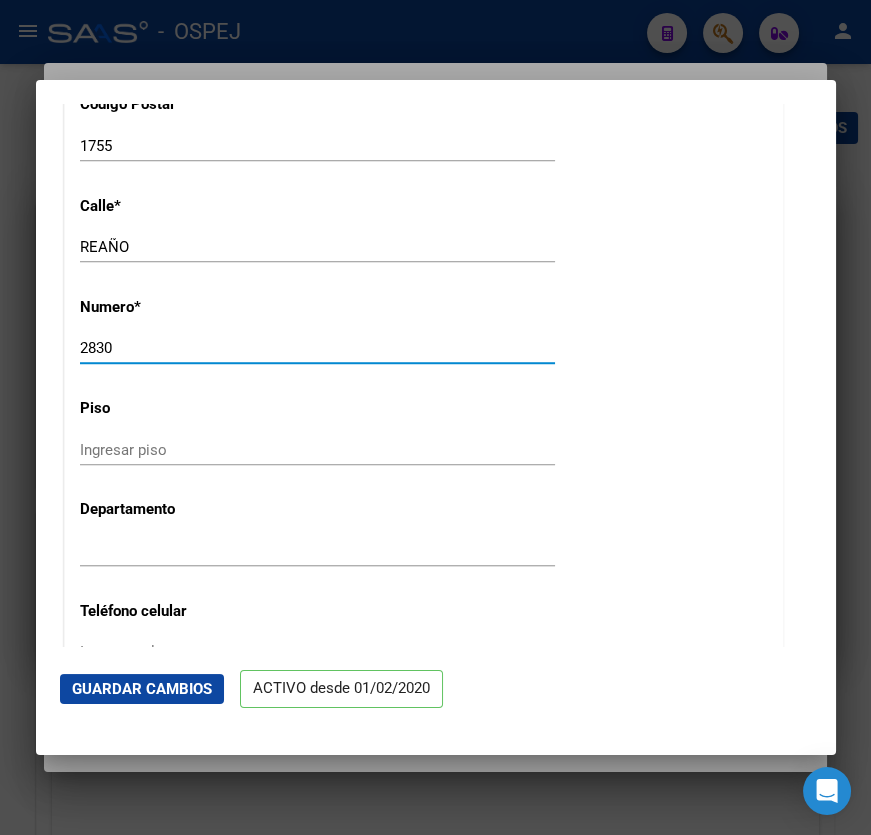 type on "2830" 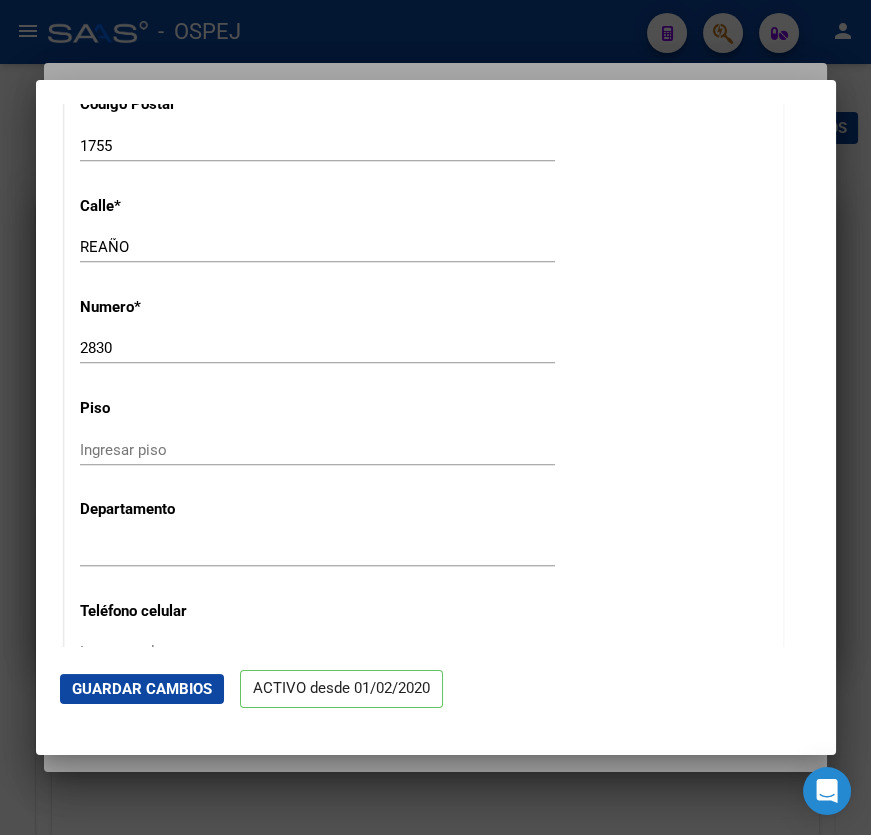 scroll, scrollTop: 2181, scrollLeft: 0, axis: vertical 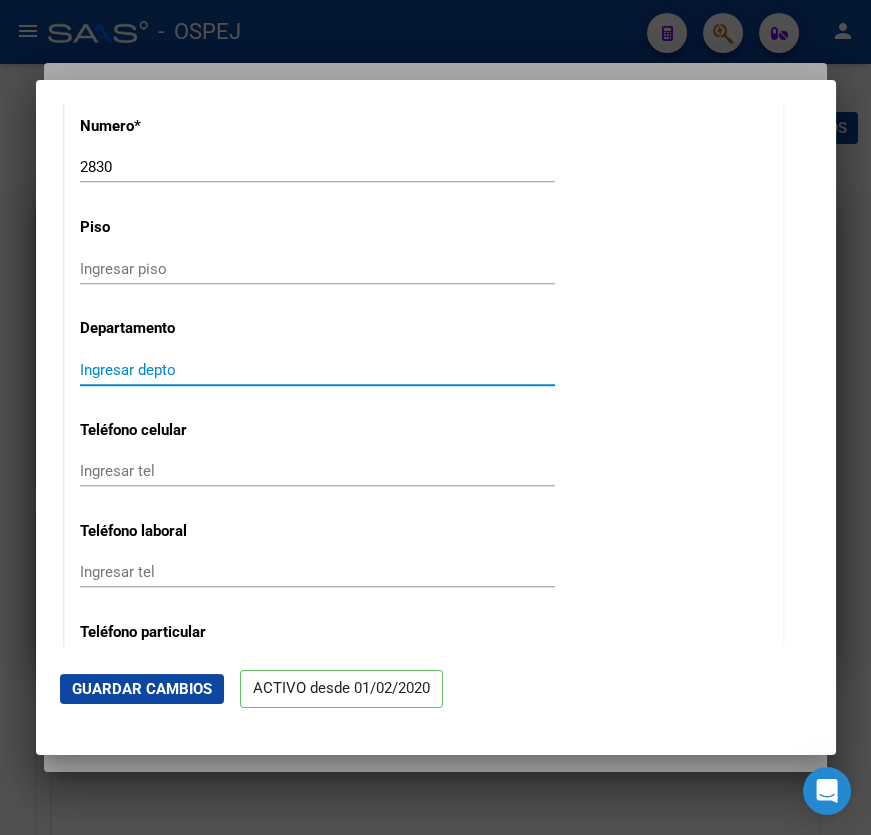 type 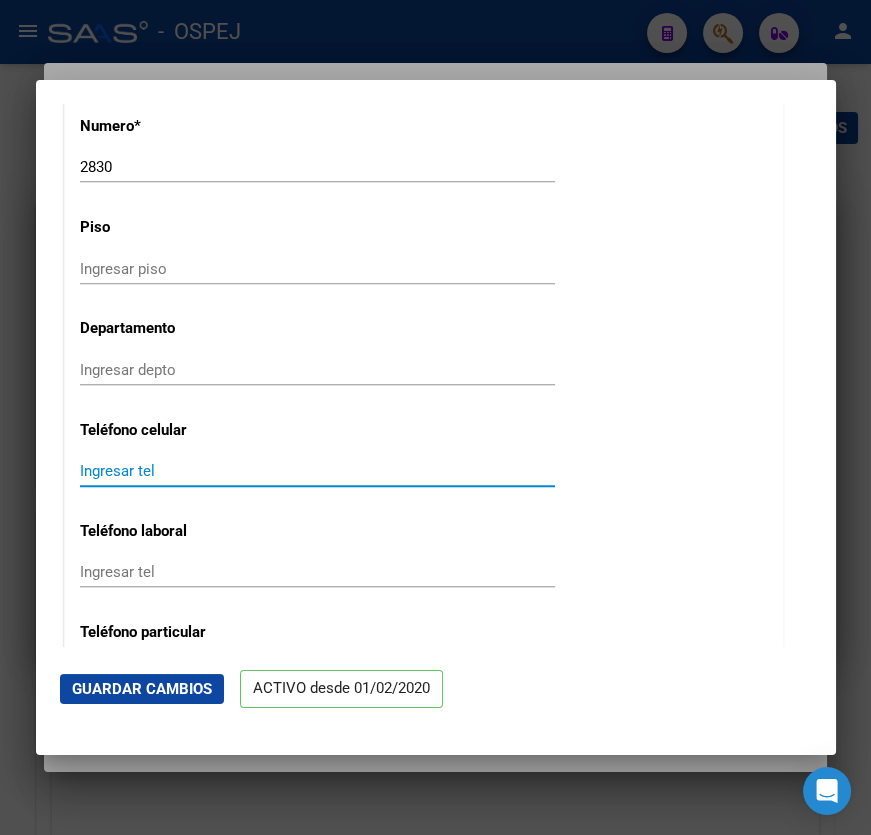 scroll, scrollTop: 2363, scrollLeft: 0, axis: vertical 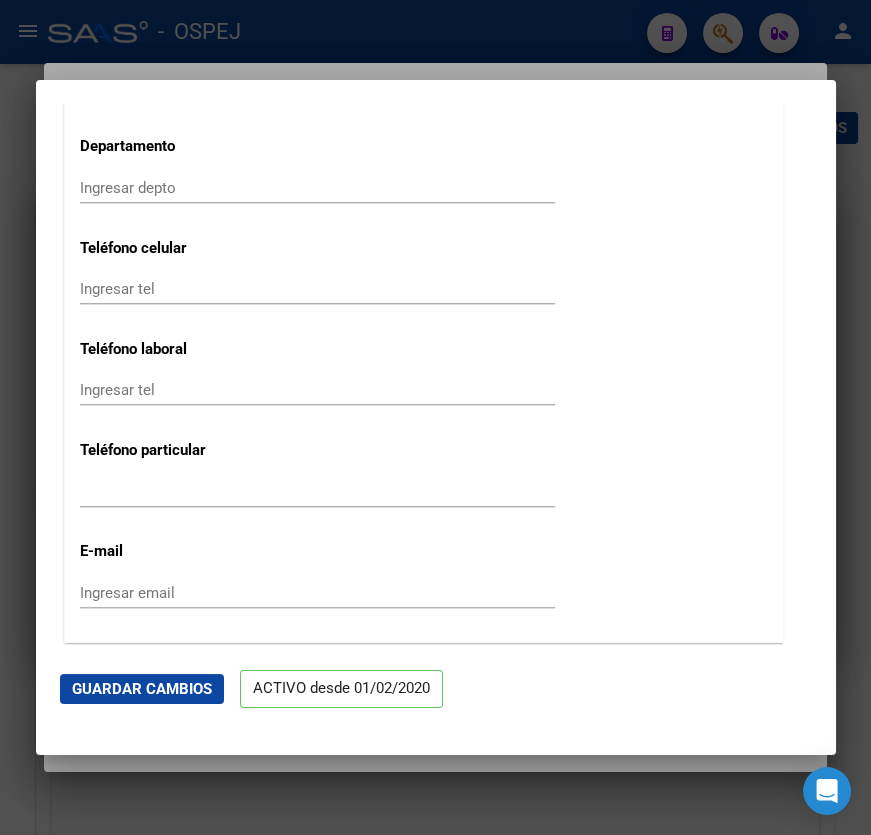 click on "Ingresar tel" 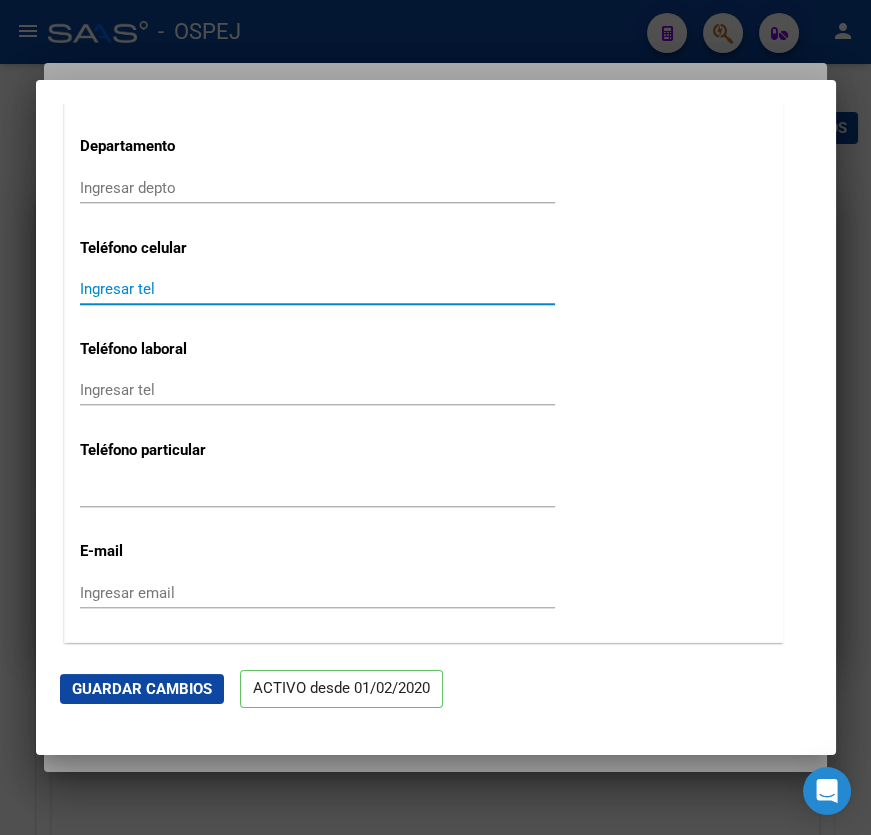 click on "Ingresar tel" at bounding box center [317, 289] 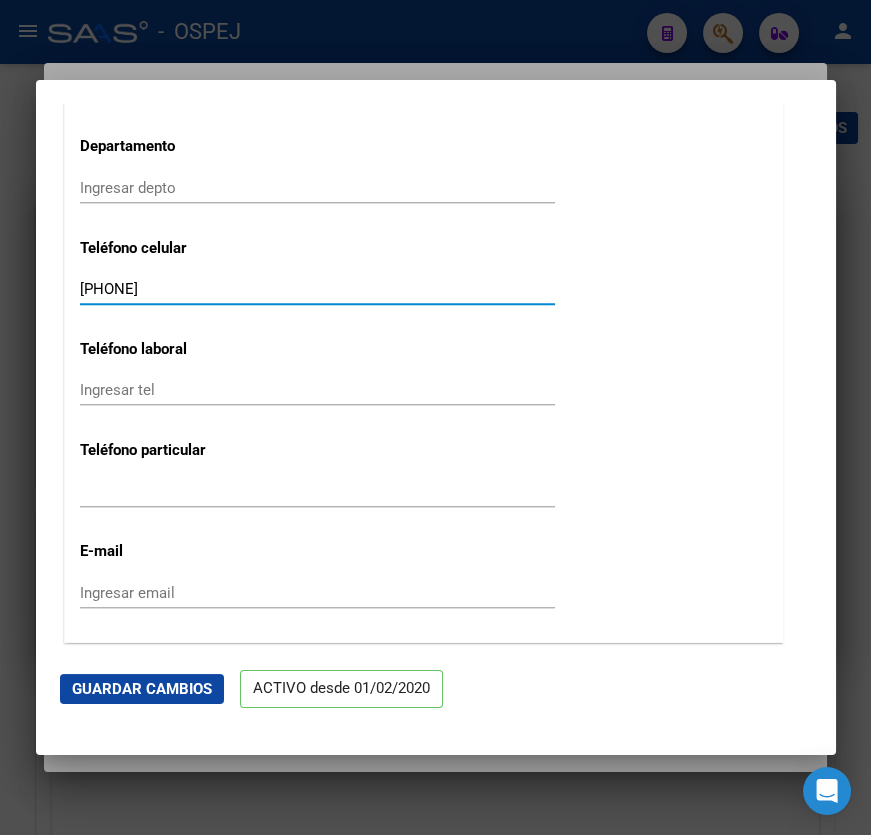 type on "[PHONE]" 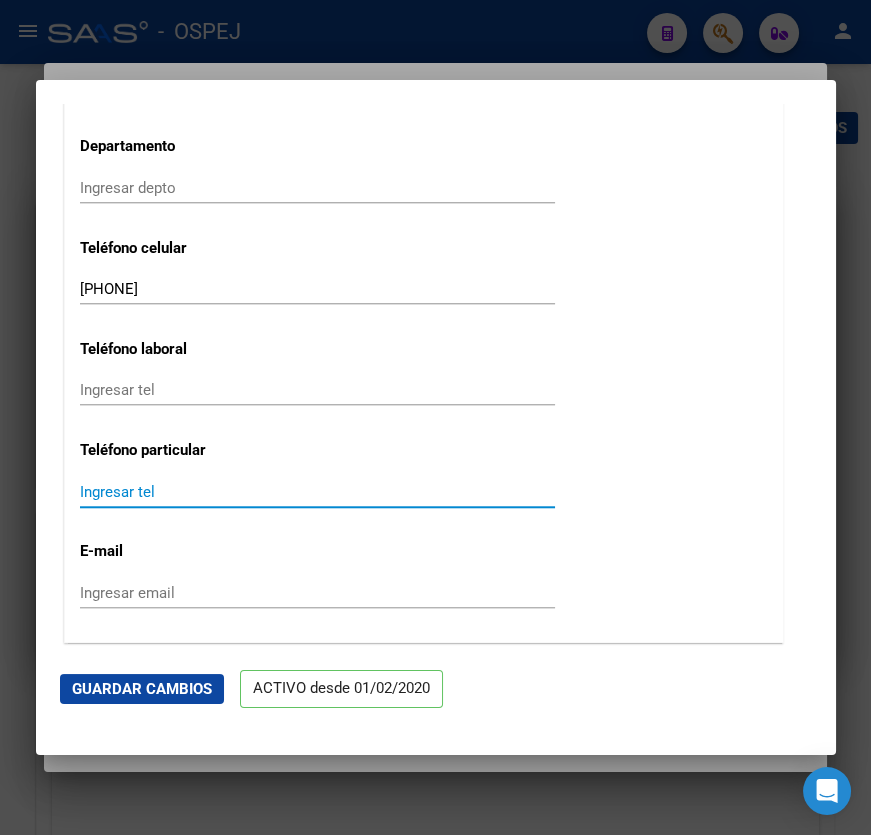 type 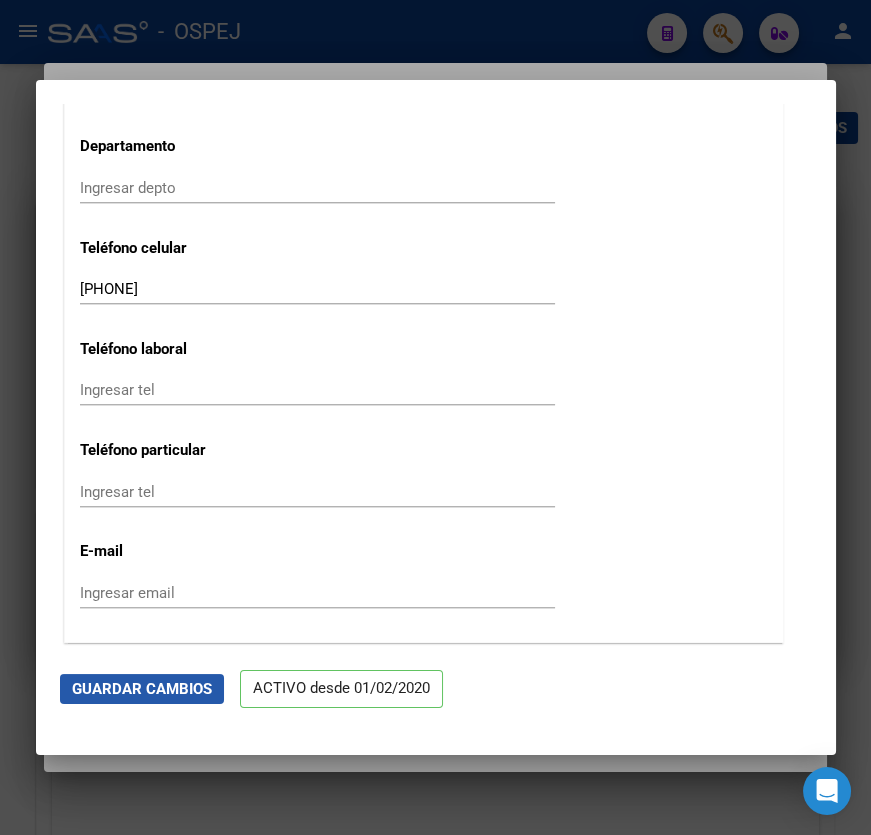 click on "Guardar Cambios" 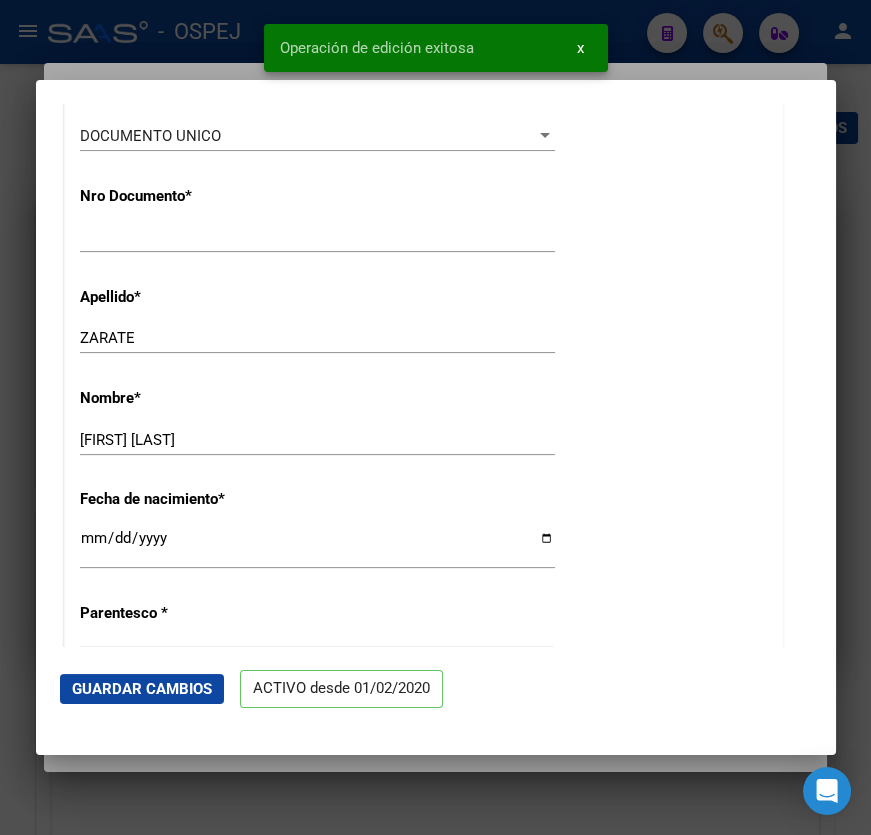scroll, scrollTop: 0, scrollLeft: 0, axis: both 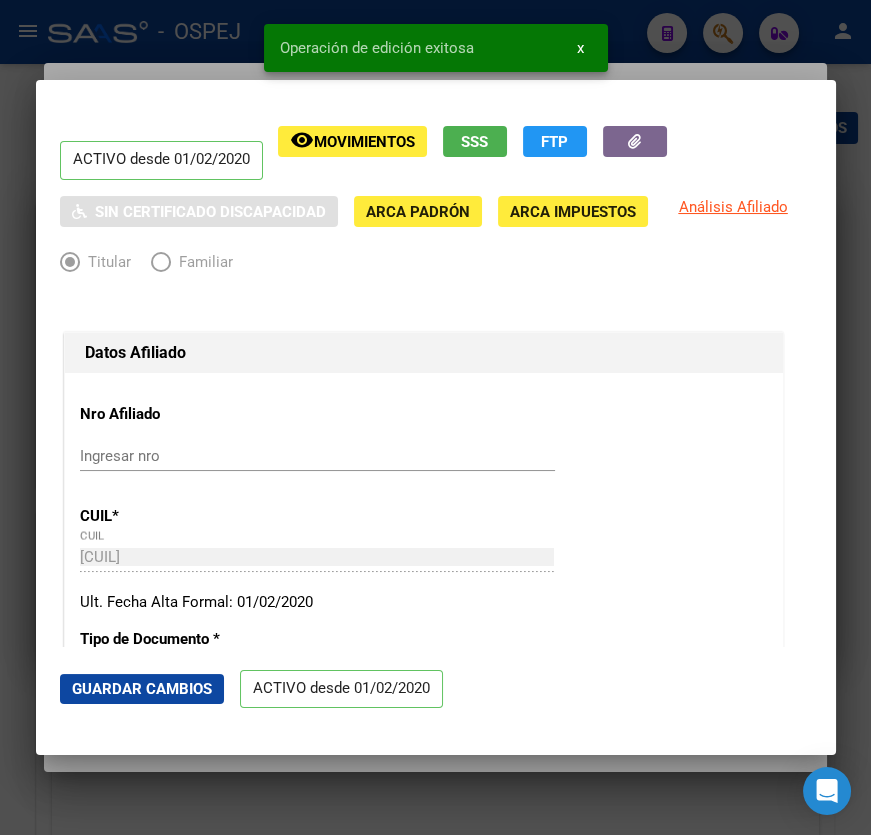 click on "Guardar Cambios" 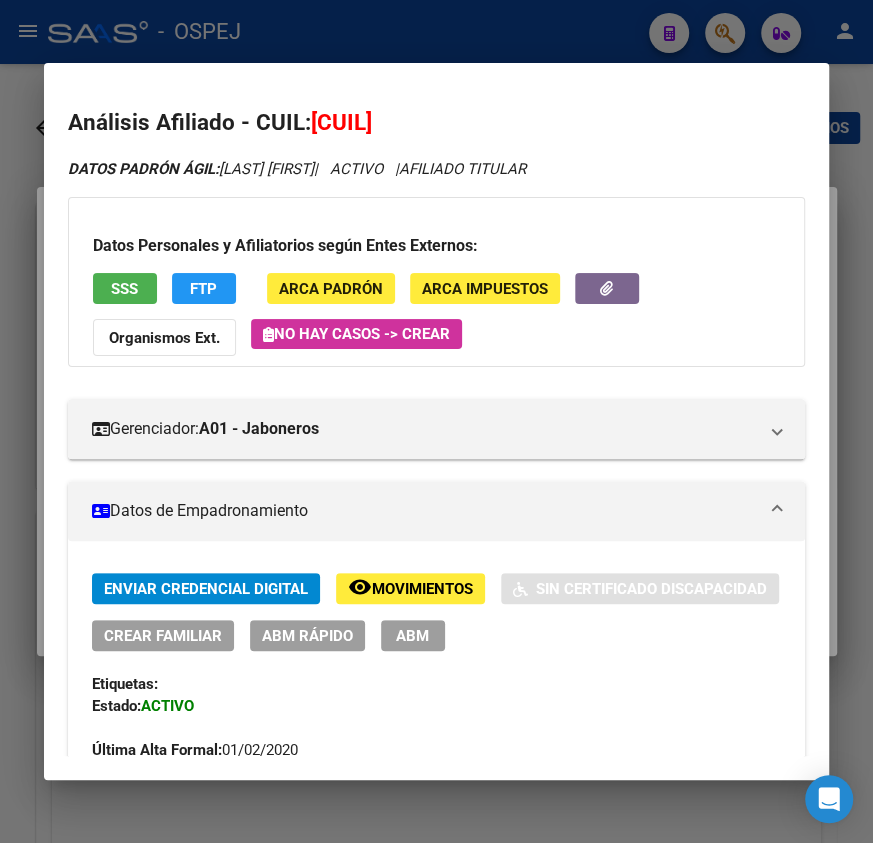 click on "[CUIL]" at bounding box center [341, 122] 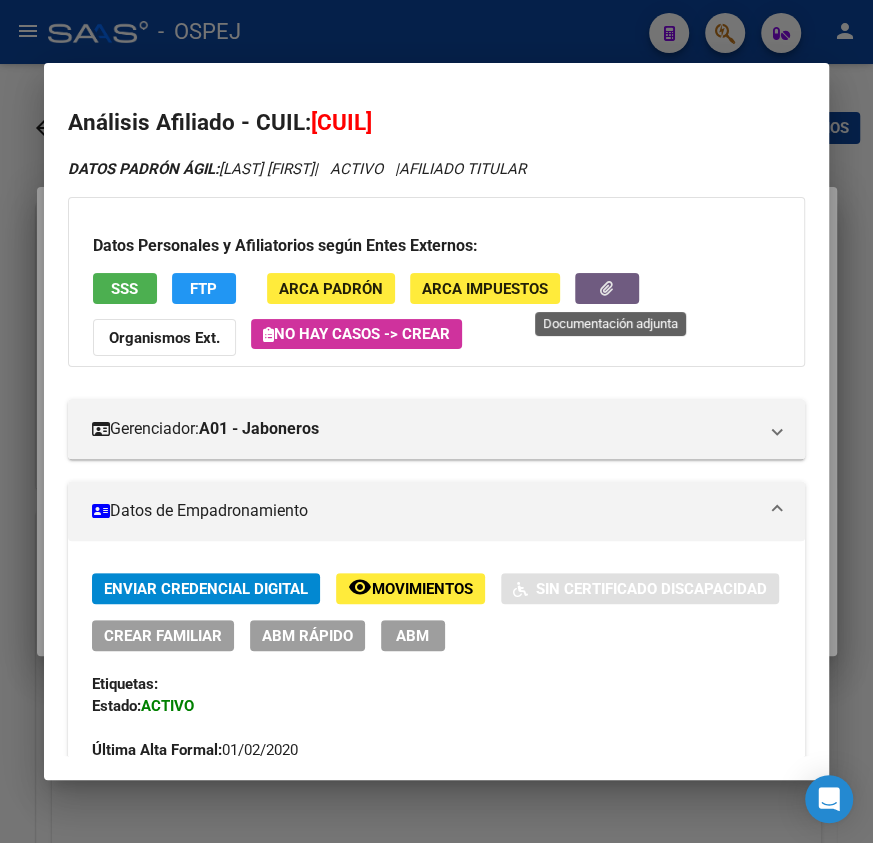 click 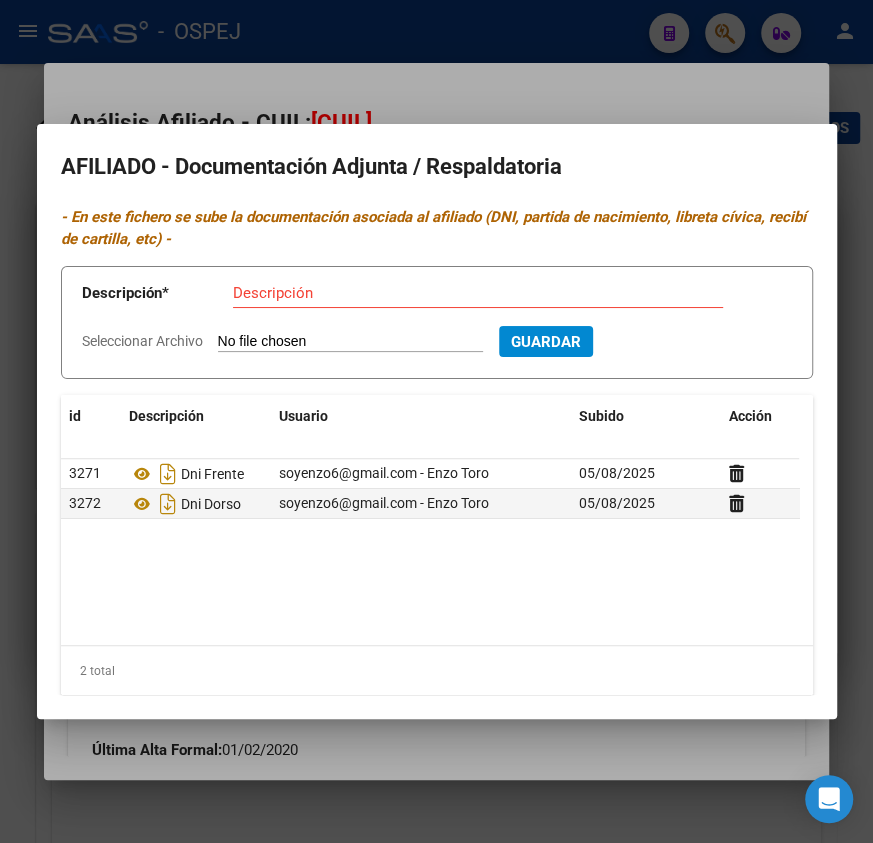click at bounding box center [436, 421] 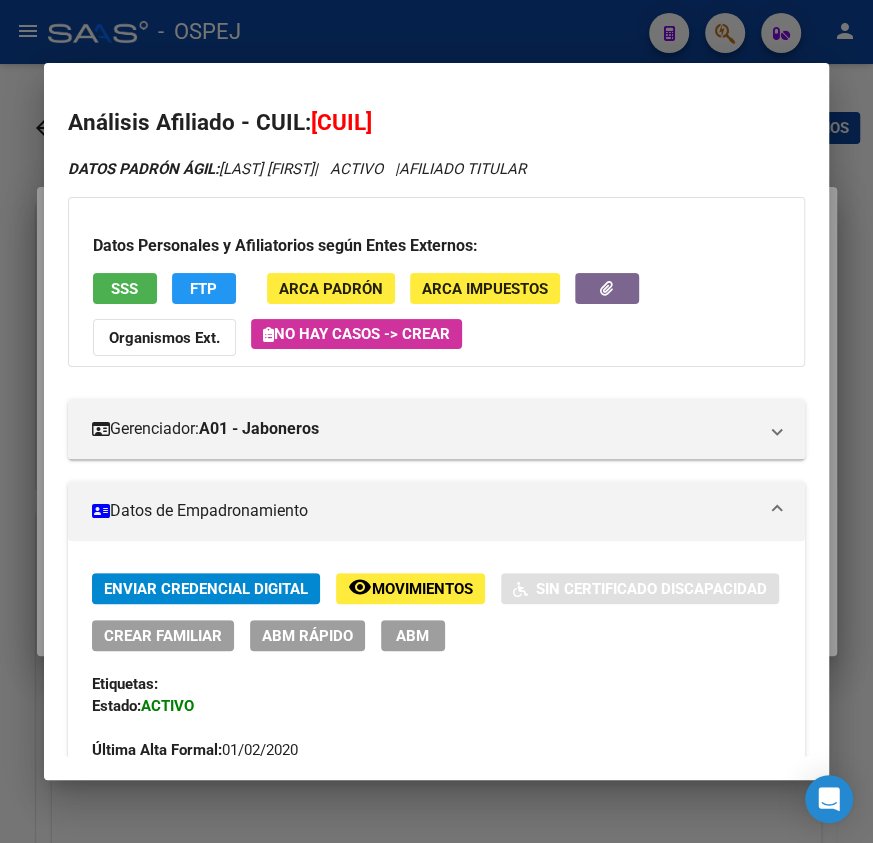 click on "Organismos Ext." 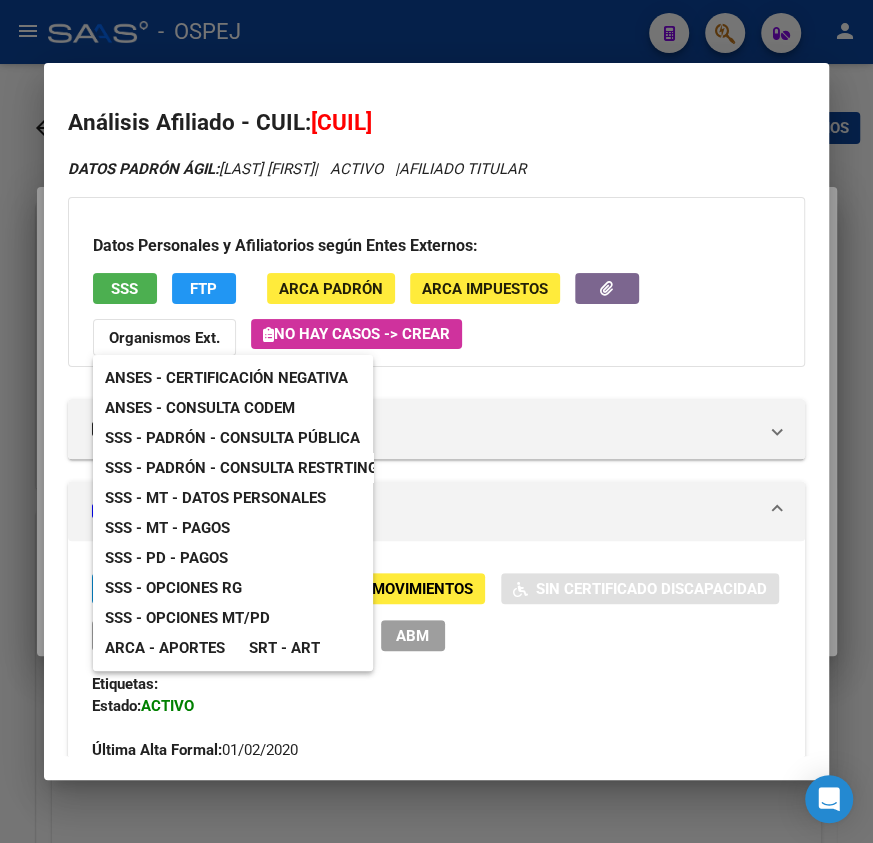 click on "ANSES - Consulta CODEM" at bounding box center (200, 408) 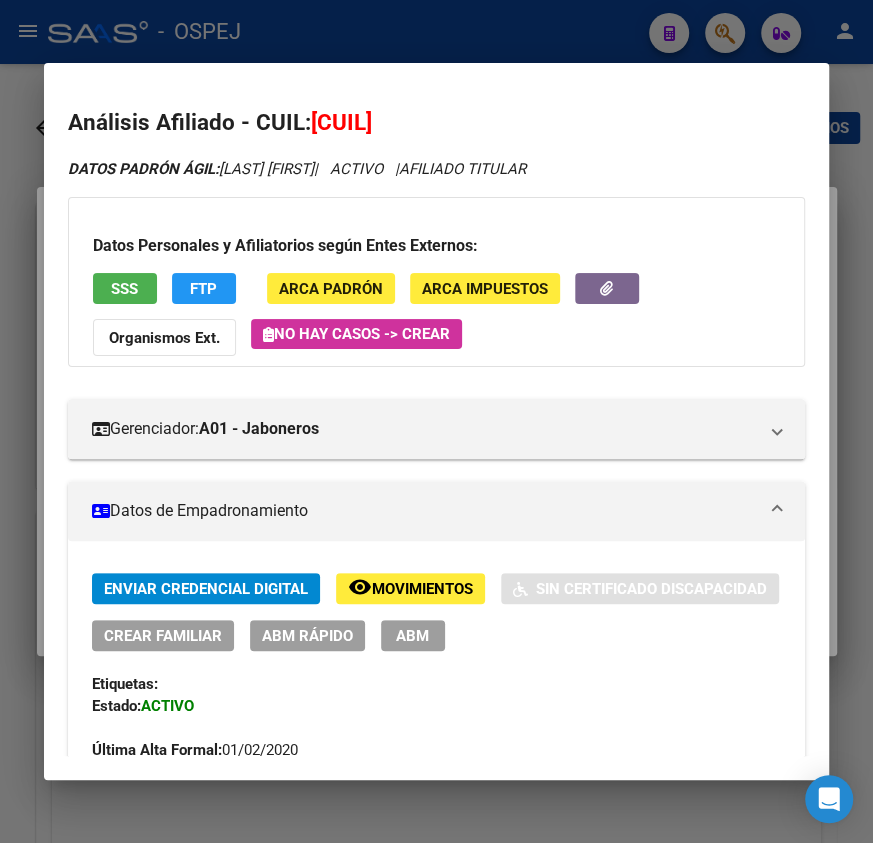 type 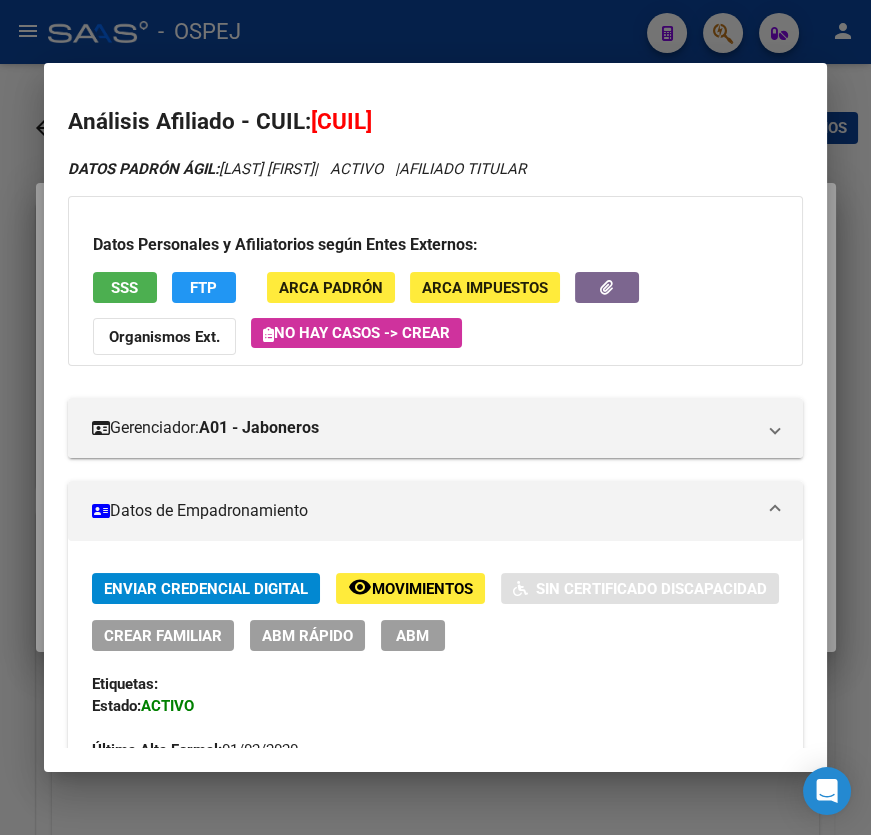 click at bounding box center (435, 417) 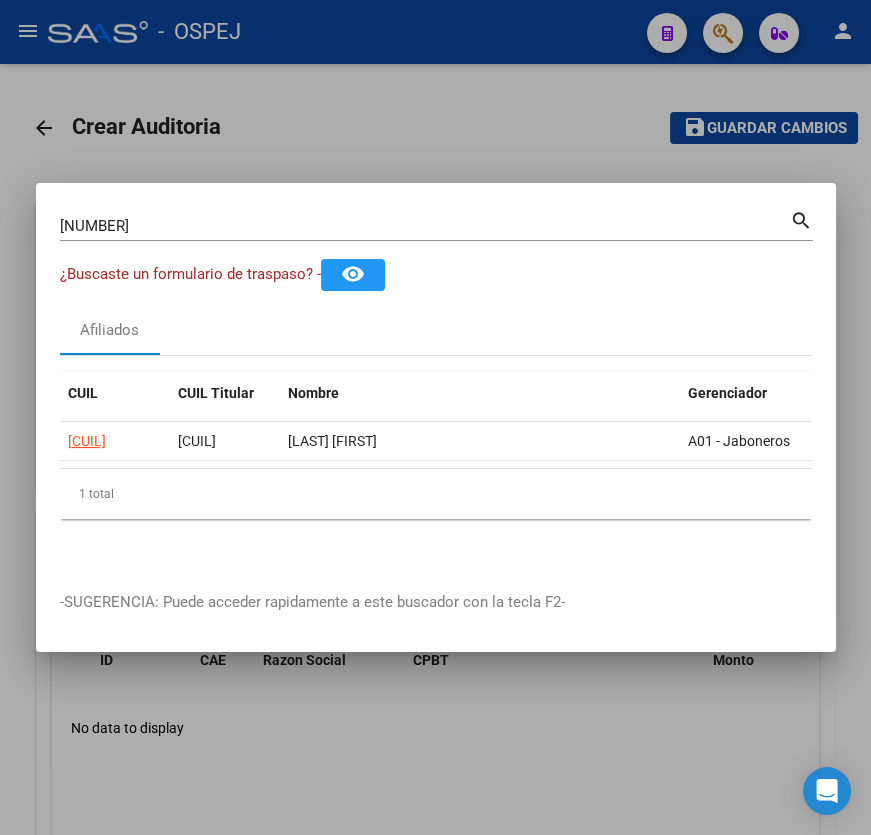 click on "[NUMBER] Buscar (apellido, dni, cuil, nro traspaso, cuit, obra social)" at bounding box center [425, 226] 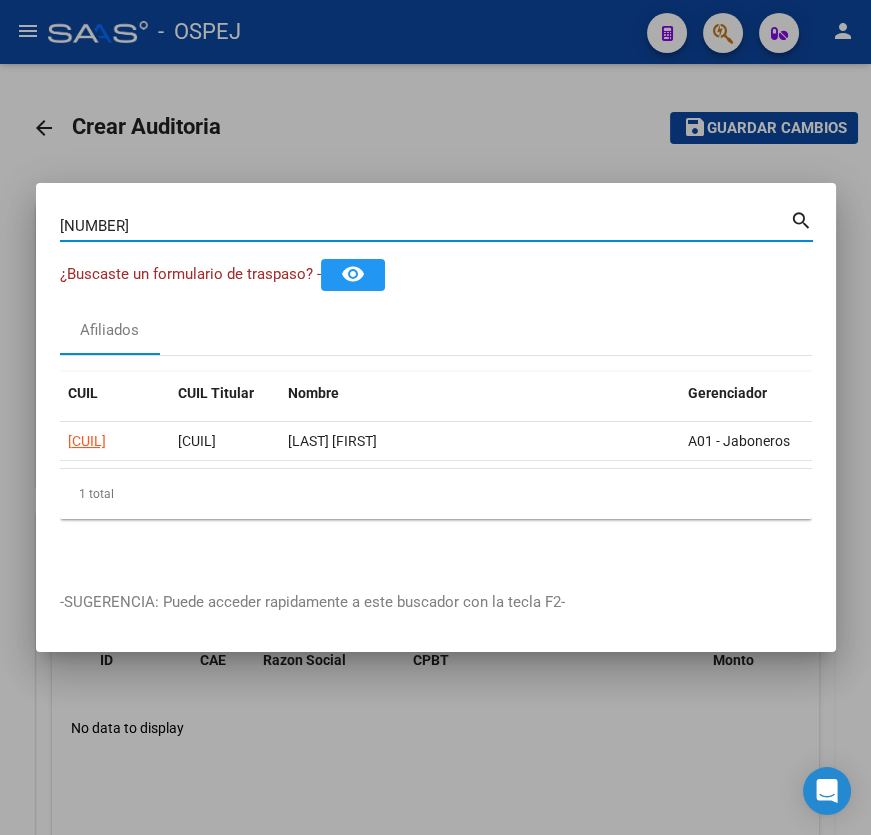 click on "[NUMBER]" at bounding box center (425, 226) 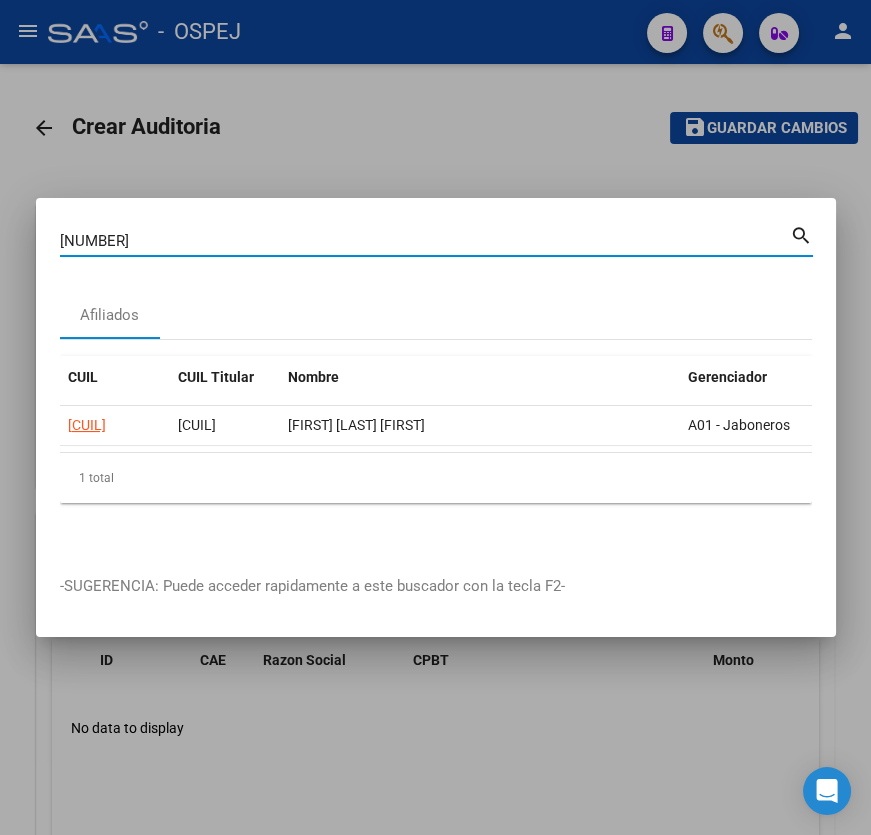 type on "[CUIL]" 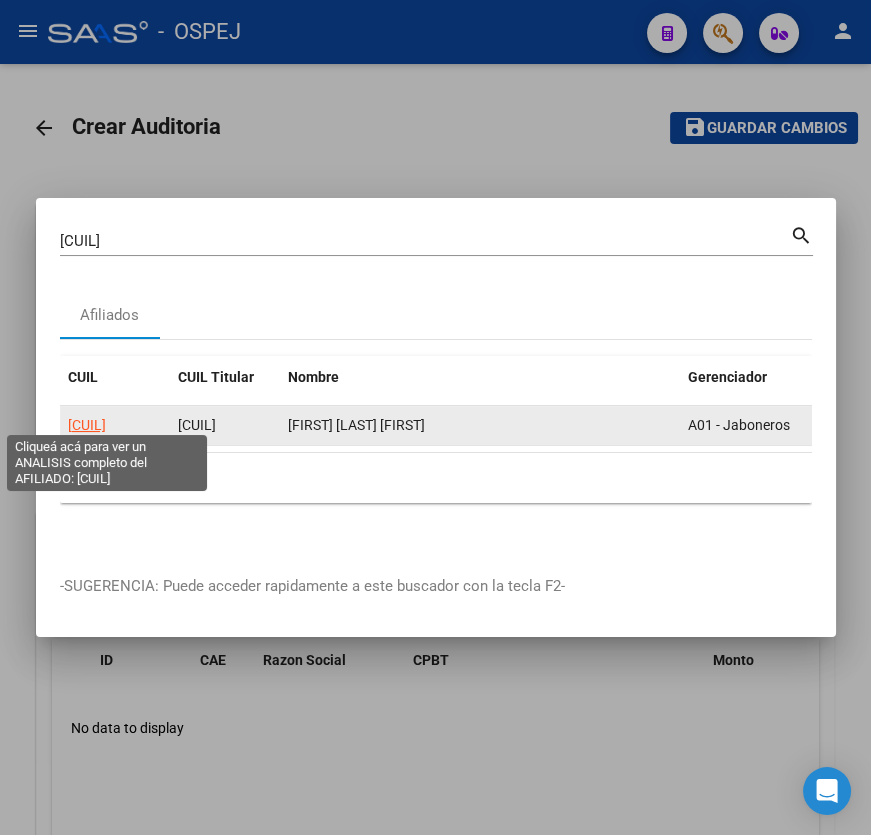 click on "[CUIL]" 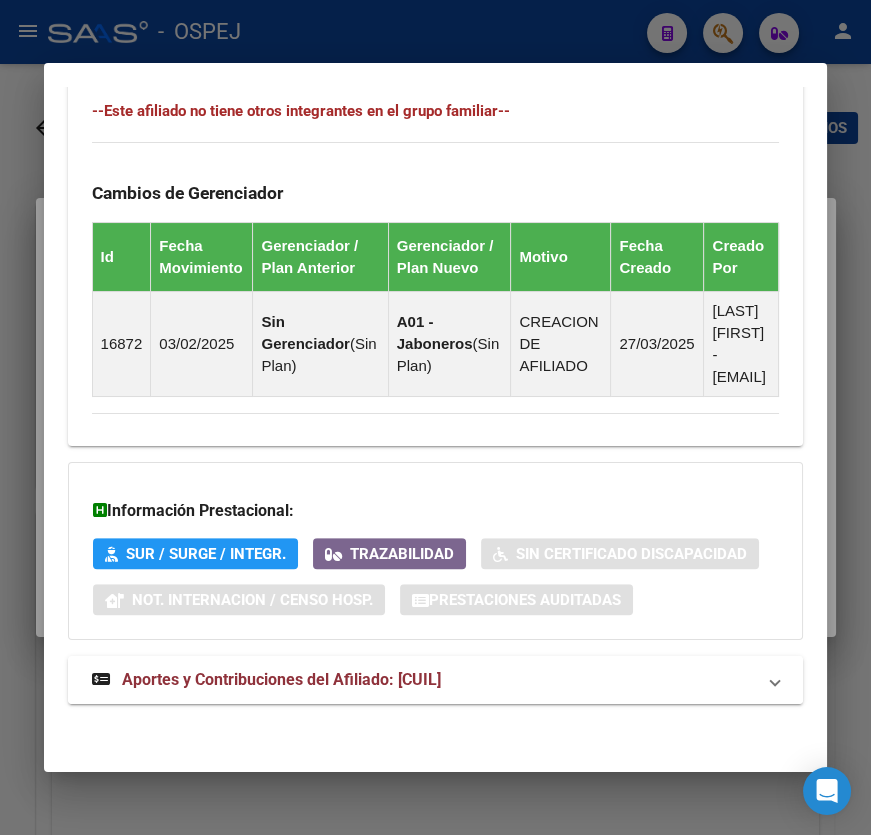 click on "Aportes y Contribuciones del Afiliado: [CUIL]" at bounding box center [281, 679] 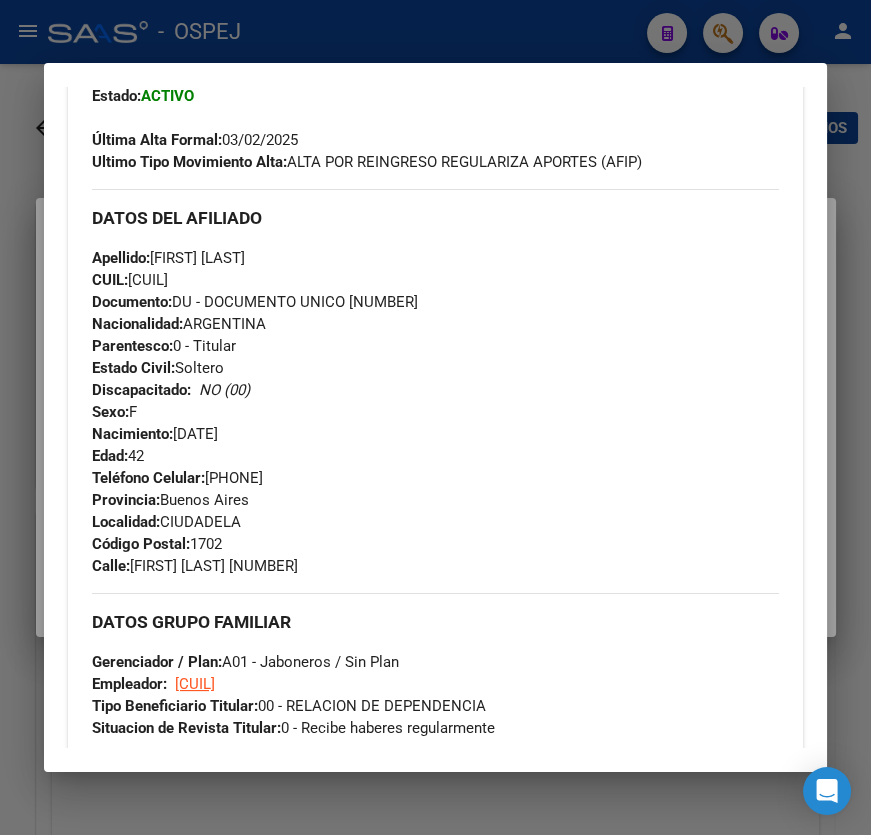 scroll, scrollTop: 64, scrollLeft: 0, axis: vertical 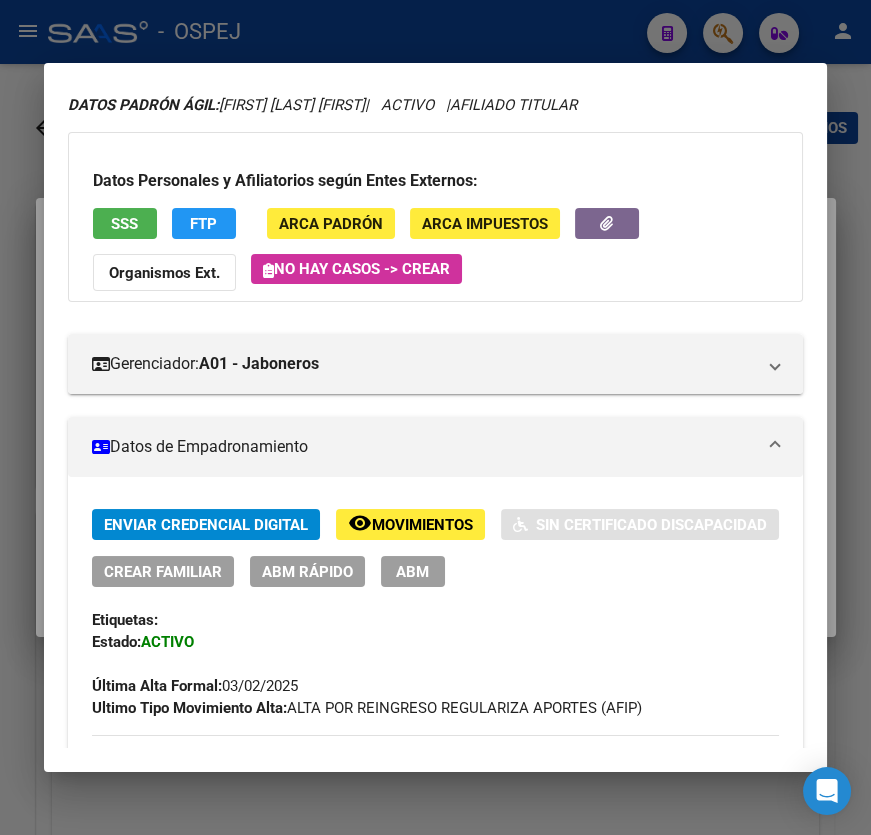 click on "Crear Familiar" at bounding box center (163, 572) 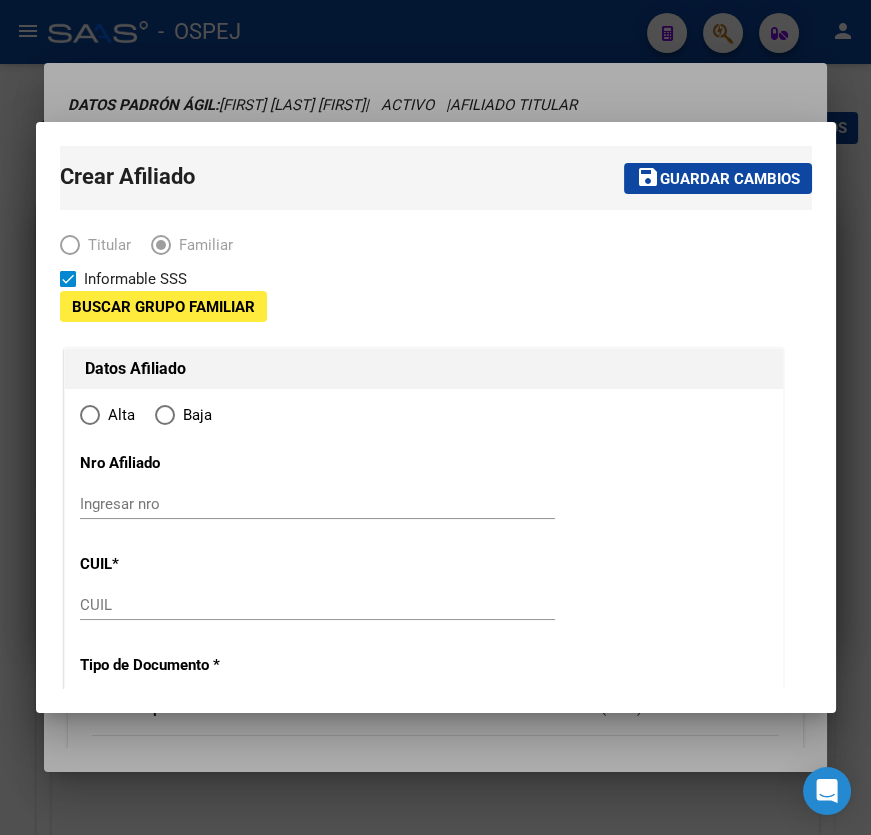 type on "[CUIL]" 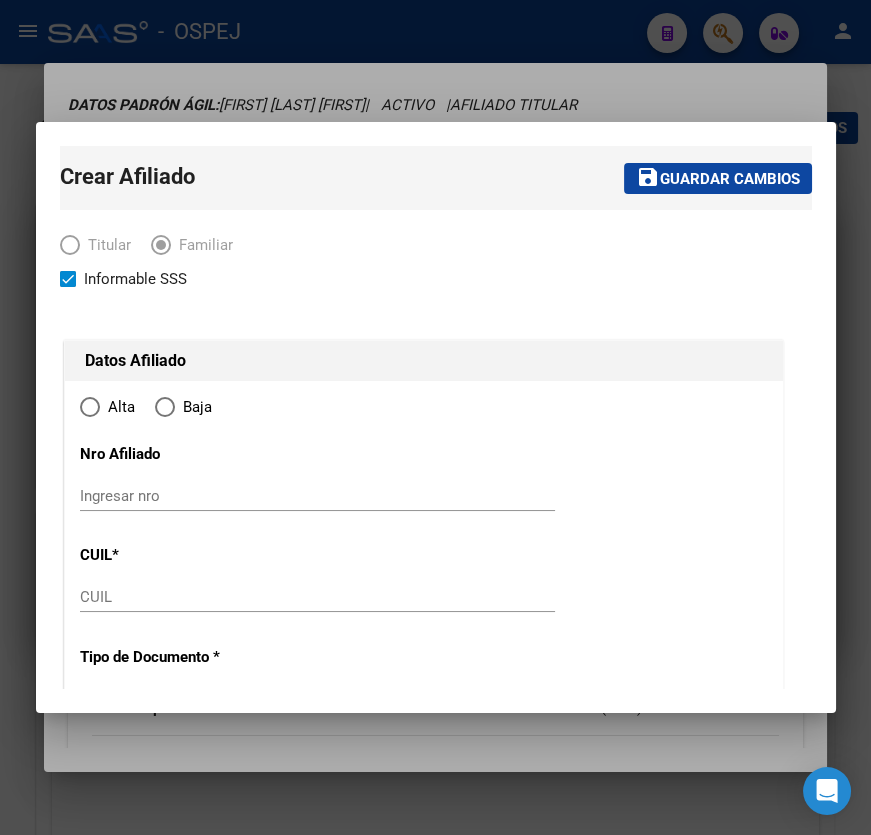 type on "CIUDADELA" 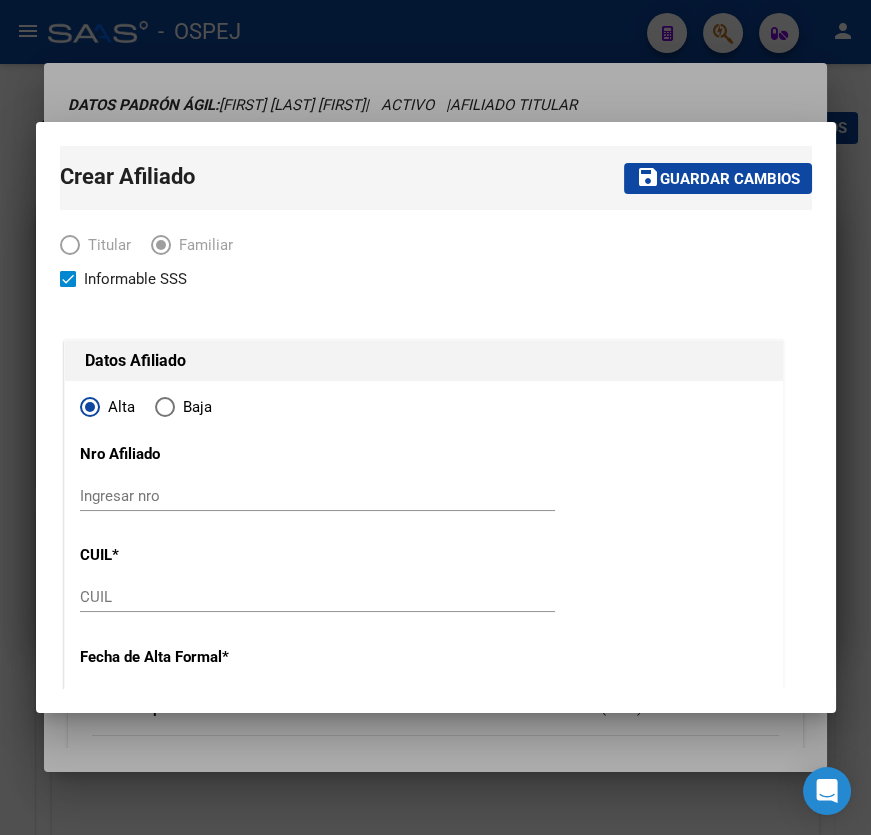 type on "[CUIL]" 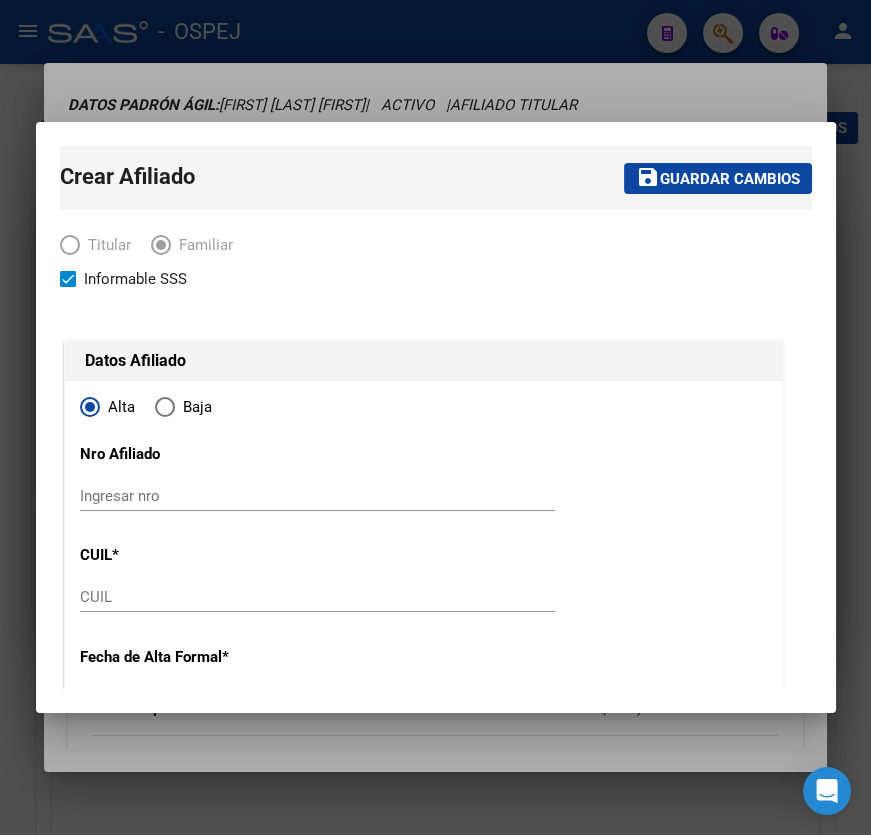 click on "CUIL" at bounding box center [317, 597] 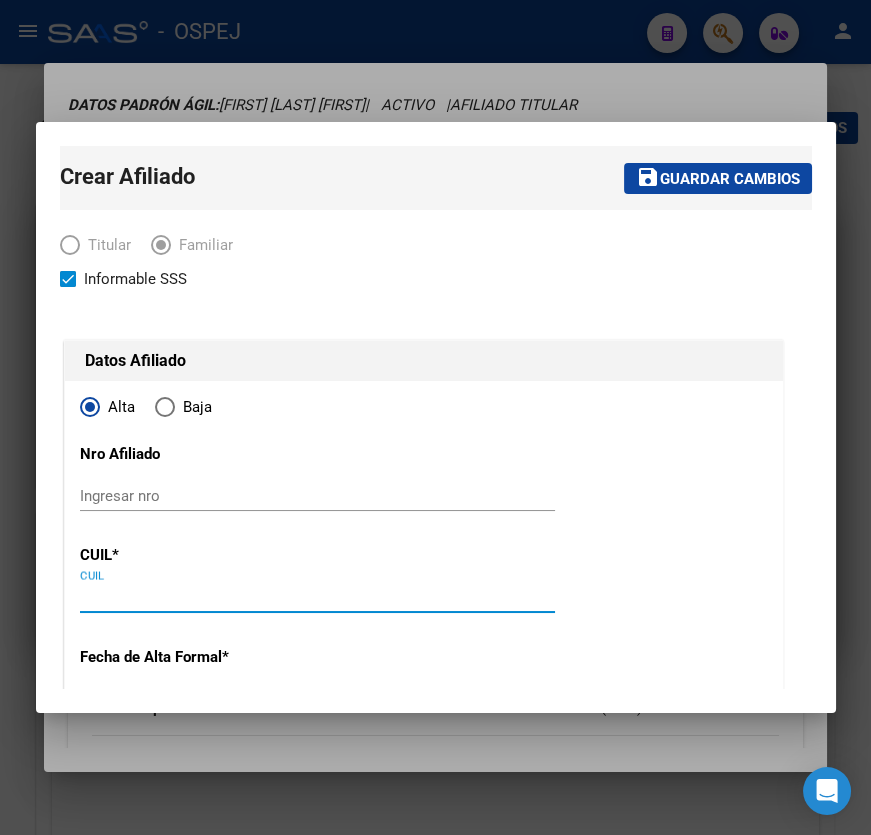 click on "CUIL" at bounding box center [317, 597] 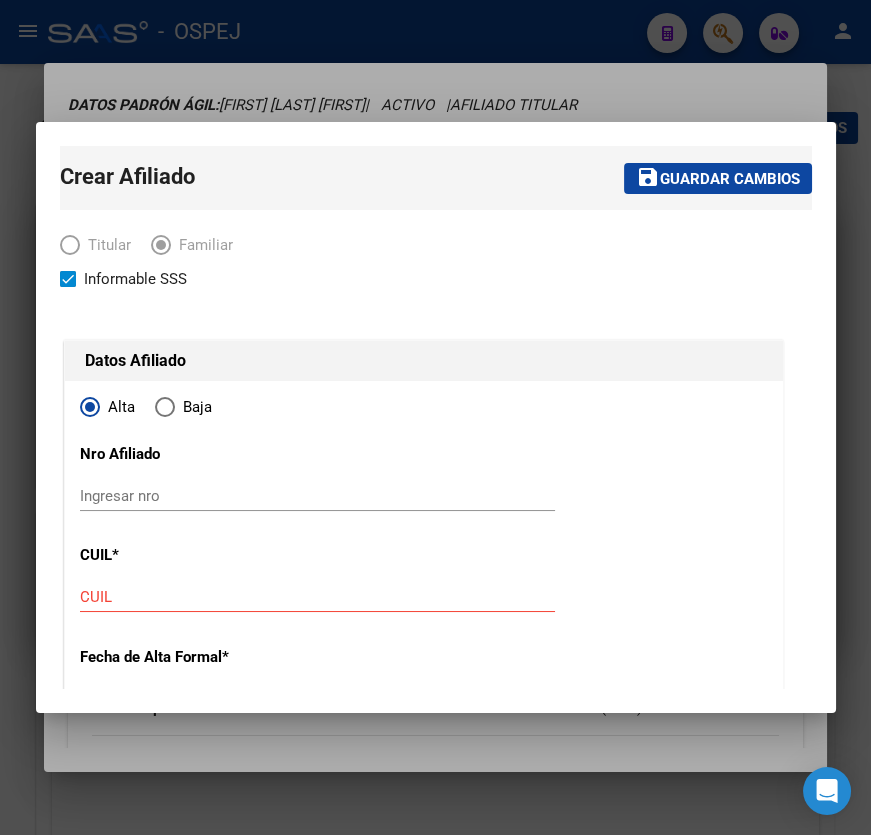 click on "CUIL" at bounding box center (317, 606) 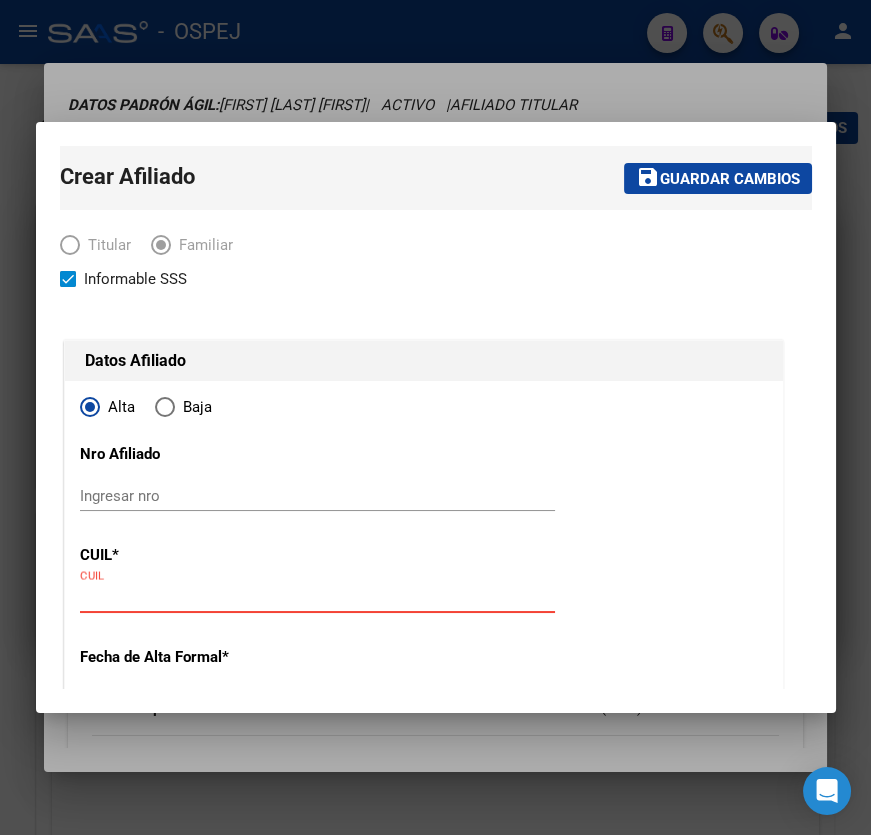 click on "CUIL" at bounding box center (317, 597) 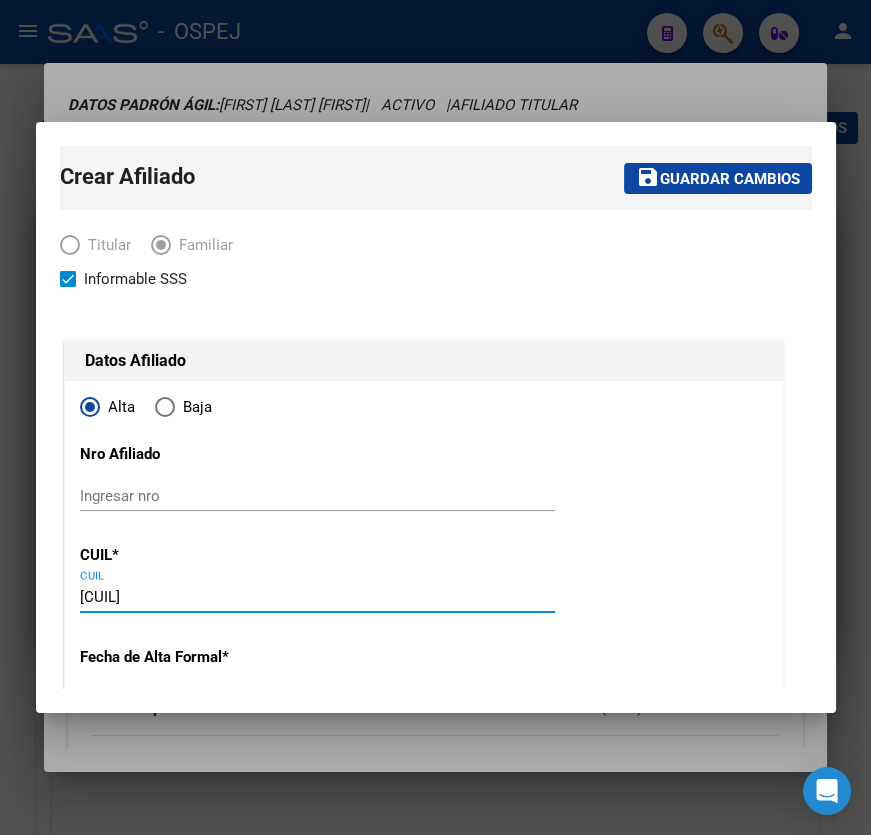 type on "[CUIL]" 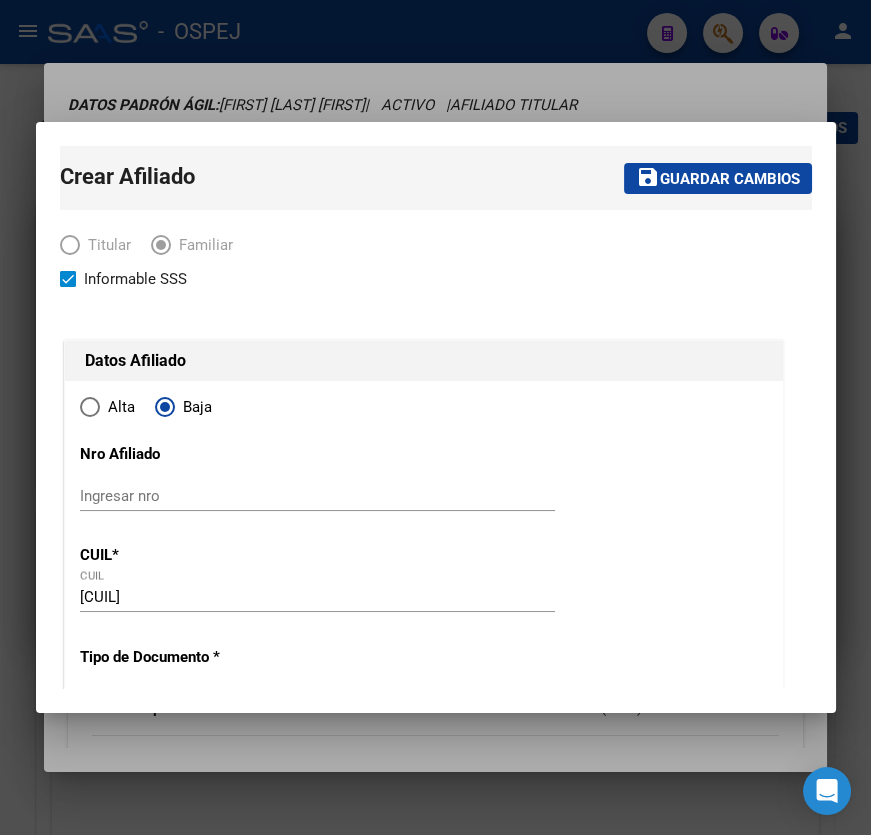 click on "Alta" at bounding box center (117, 412) 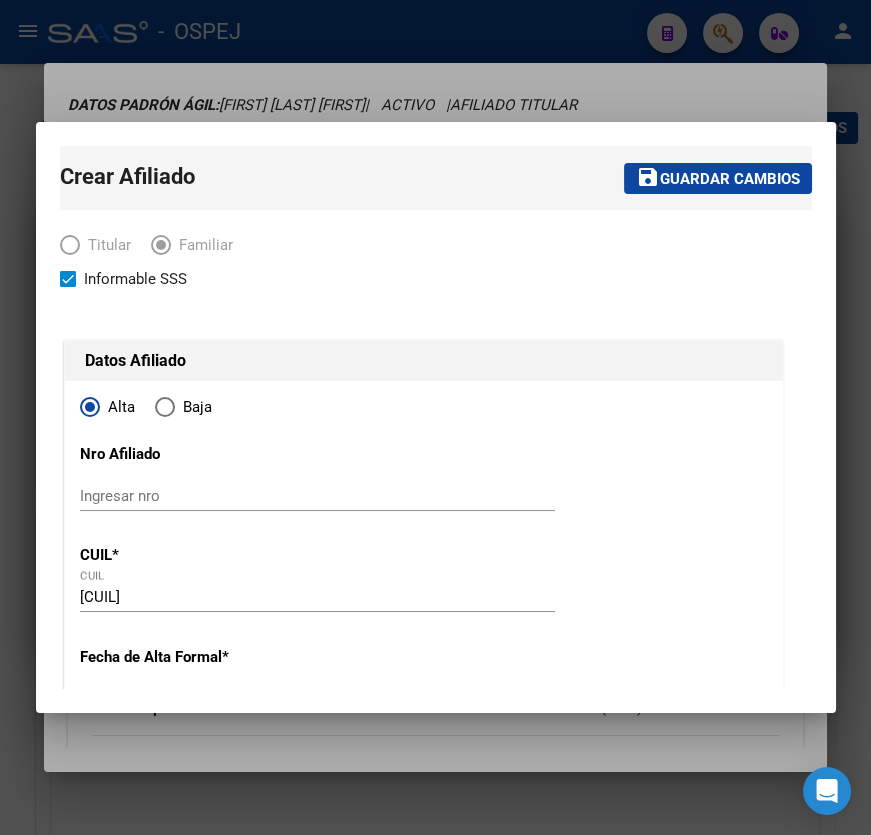 scroll, scrollTop: 272, scrollLeft: 0, axis: vertical 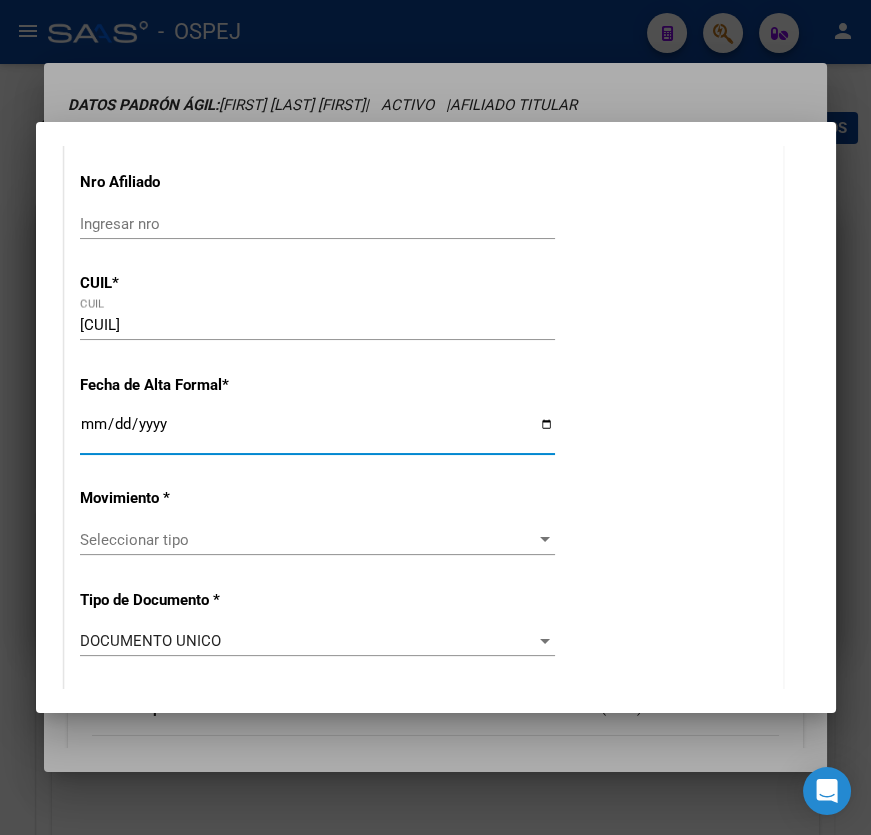 drag, startPoint x: 100, startPoint y: 423, endPoint x: 80, endPoint y: 423, distance: 20 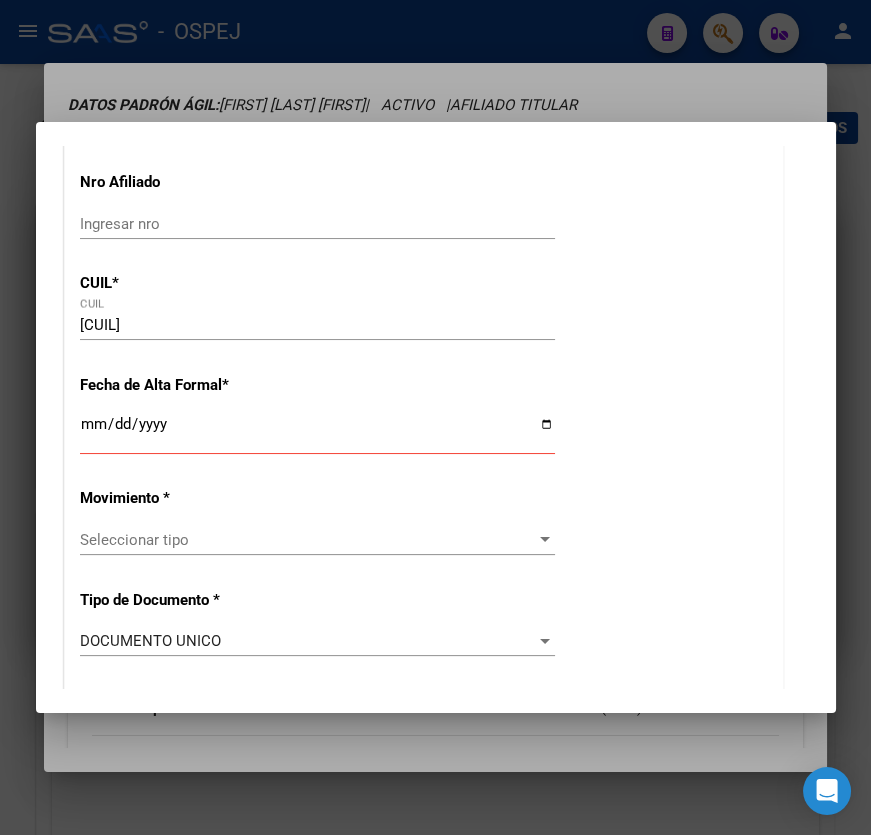 click on "Ingresar fecha" at bounding box center (317, 432) 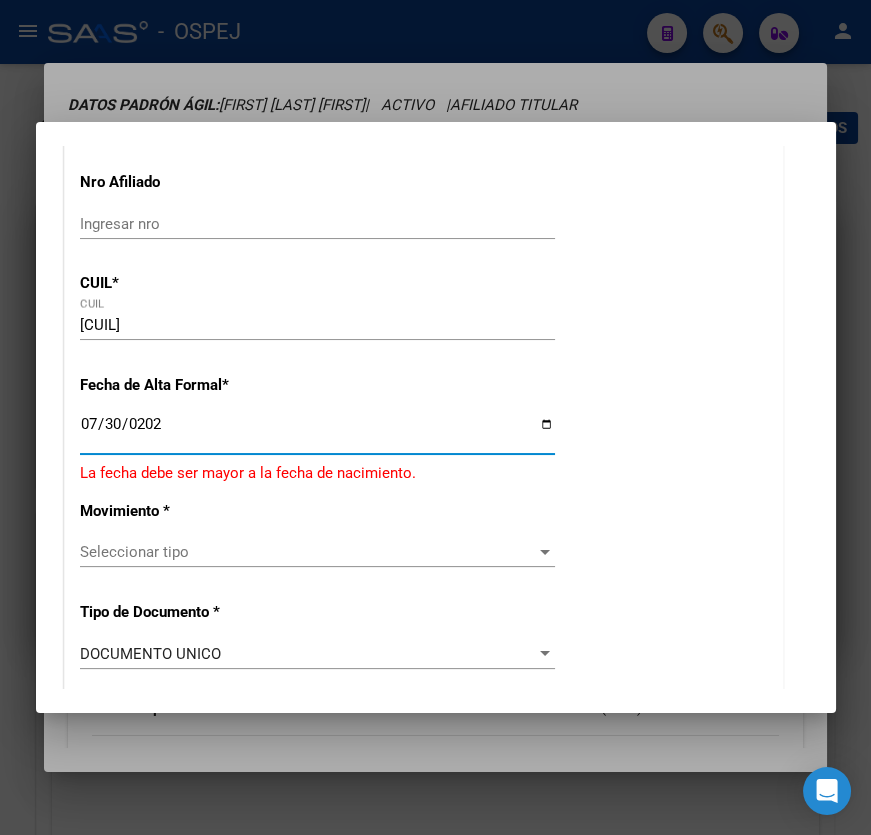 type on "2025-07-30" 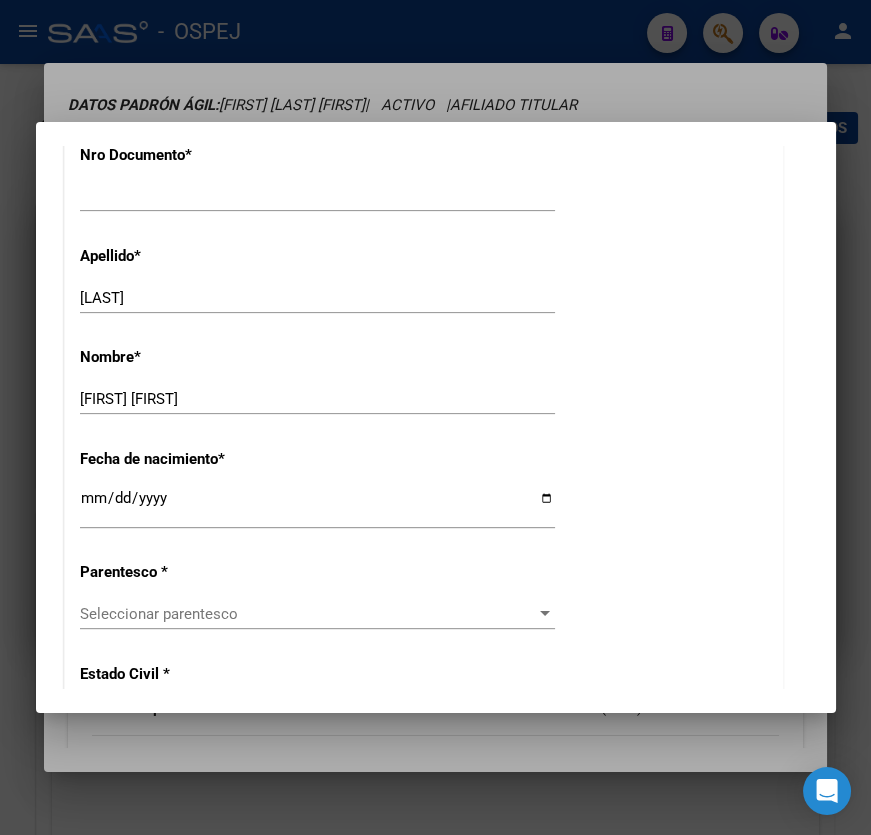 scroll, scrollTop: 1181, scrollLeft: 0, axis: vertical 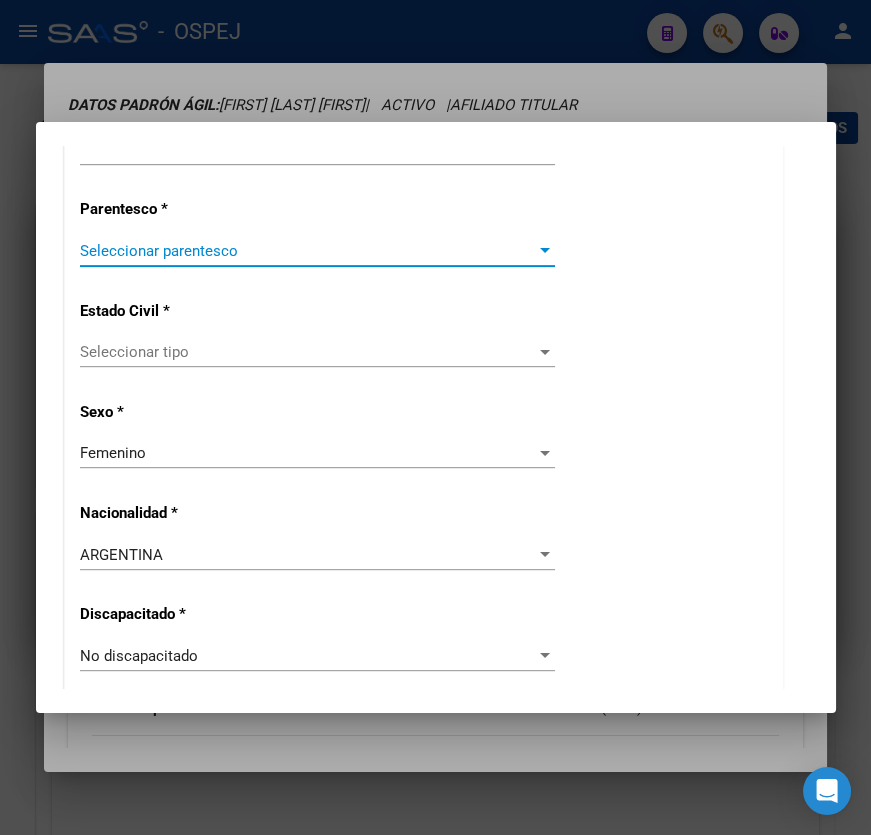 click on "Seleccionar parentesco" at bounding box center [308, 251] 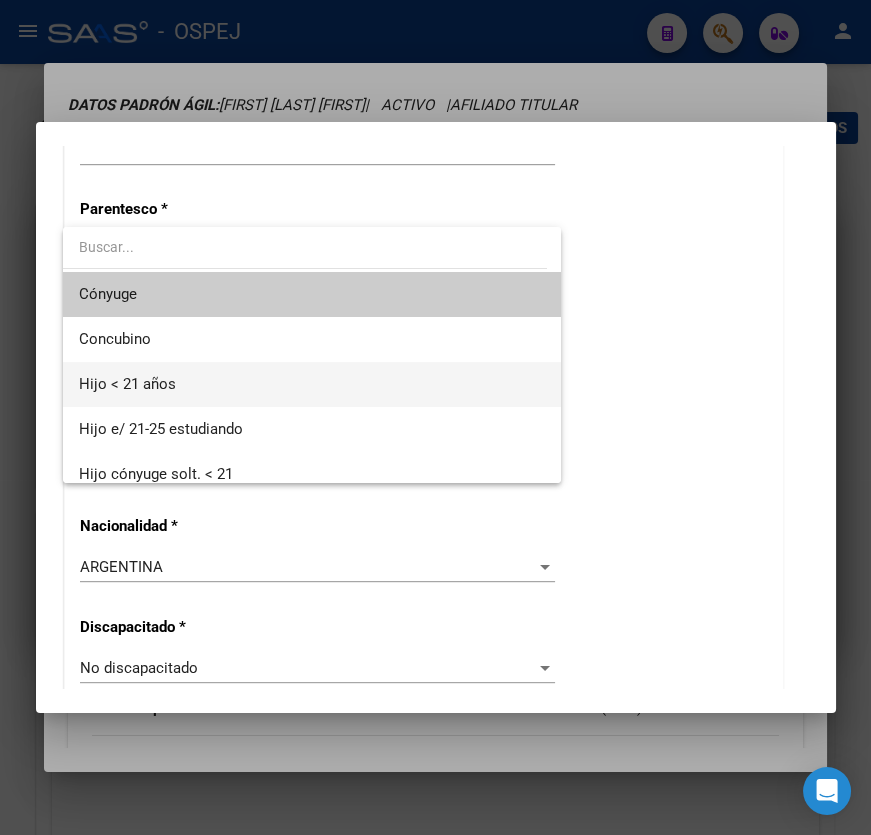 click on "Hijo < 21 años" at bounding box center (311, 384) 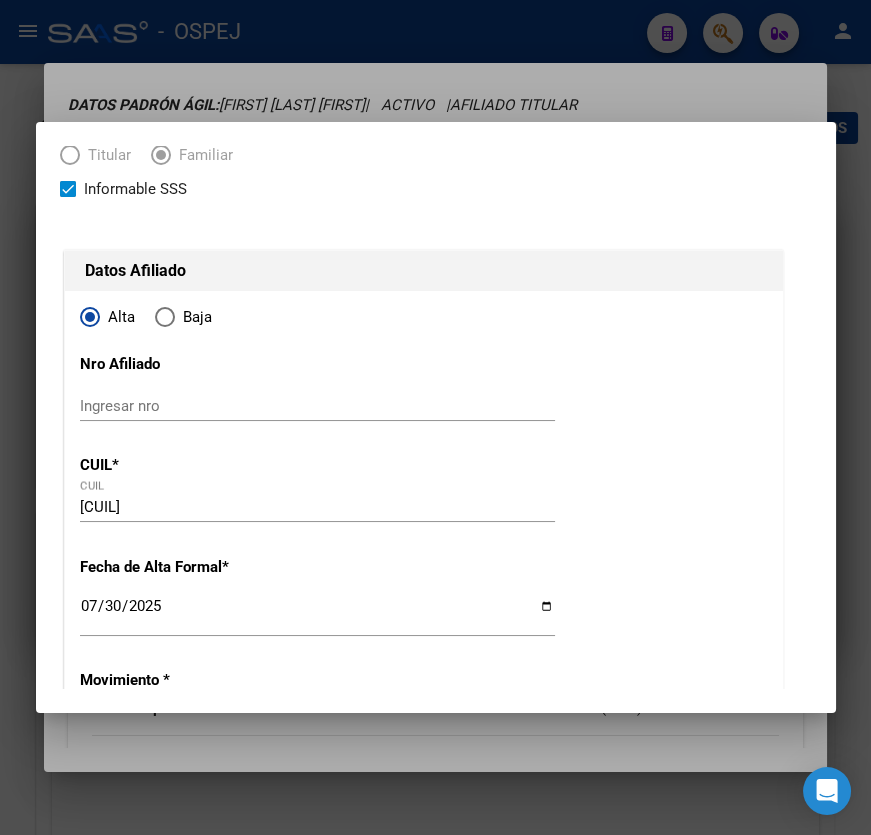 scroll, scrollTop: 0, scrollLeft: 0, axis: both 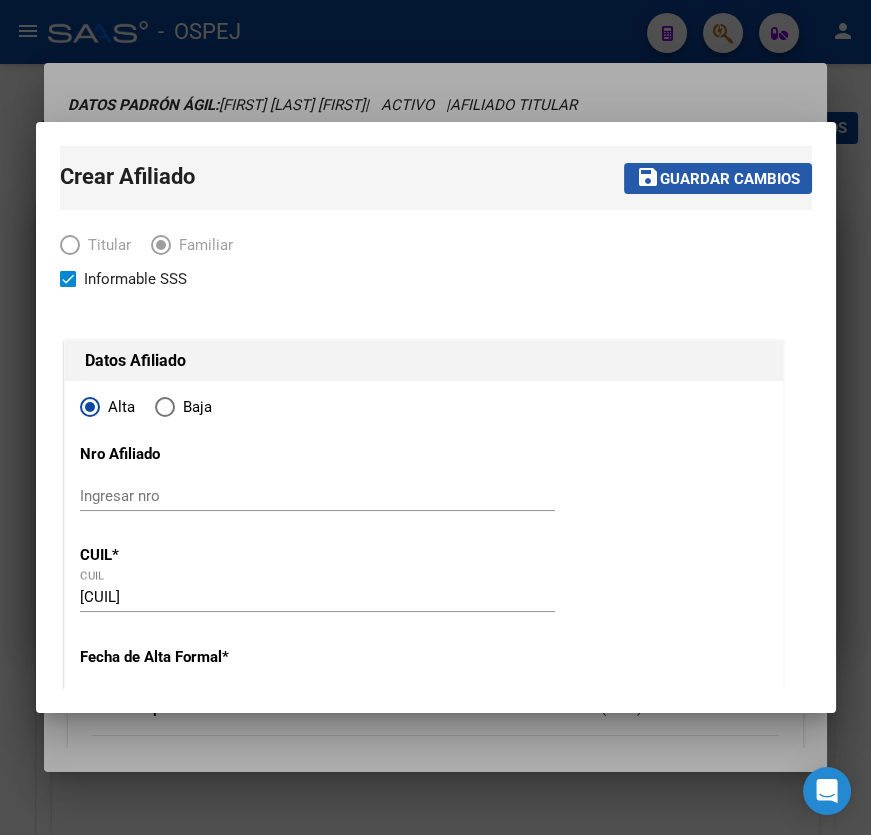 click on "save Guardar cambios" at bounding box center [718, 178] 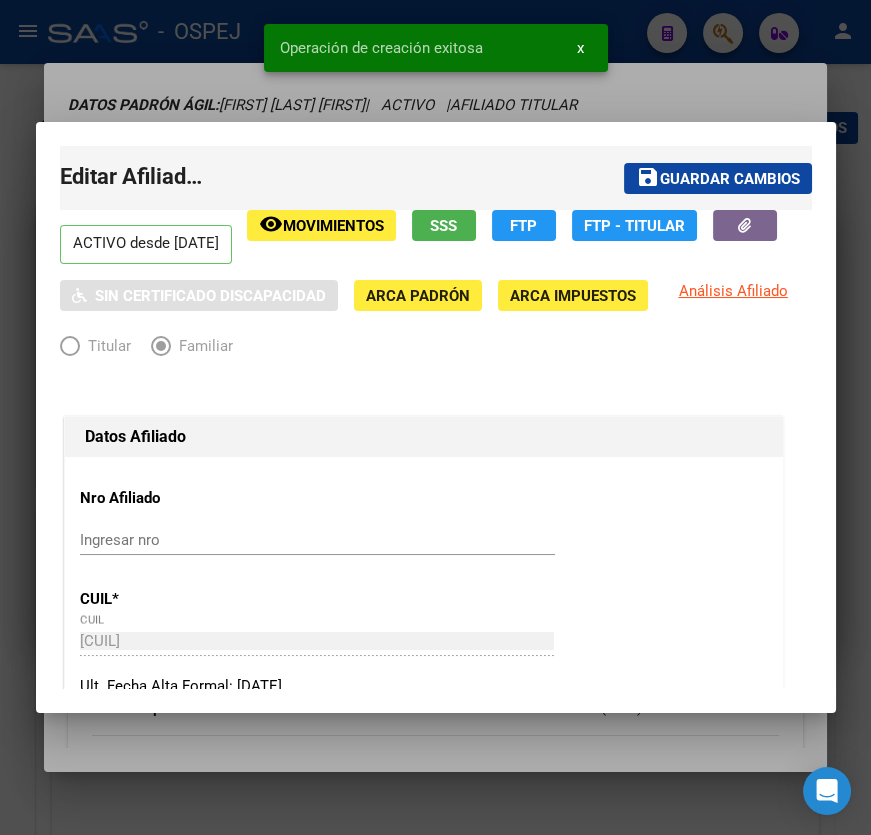 click on "Operación de creación exitosa x" at bounding box center (436, 48) 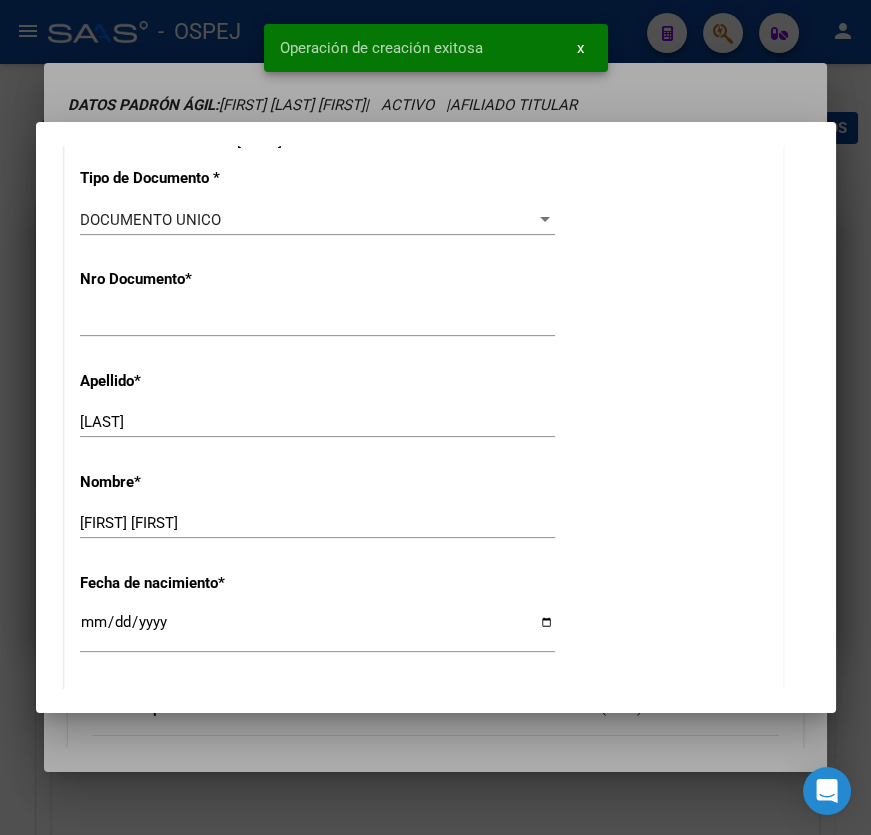 click at bounding box center (435, 417) 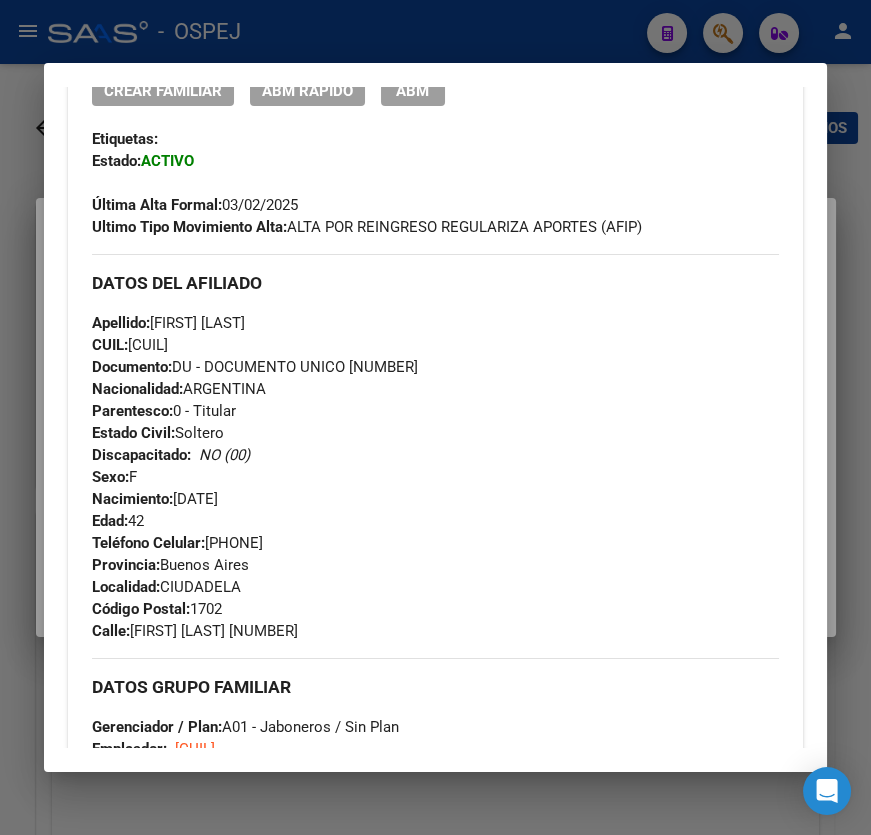 scroll, scrollTop: 909, scrollLeft: 0, axis: vertical 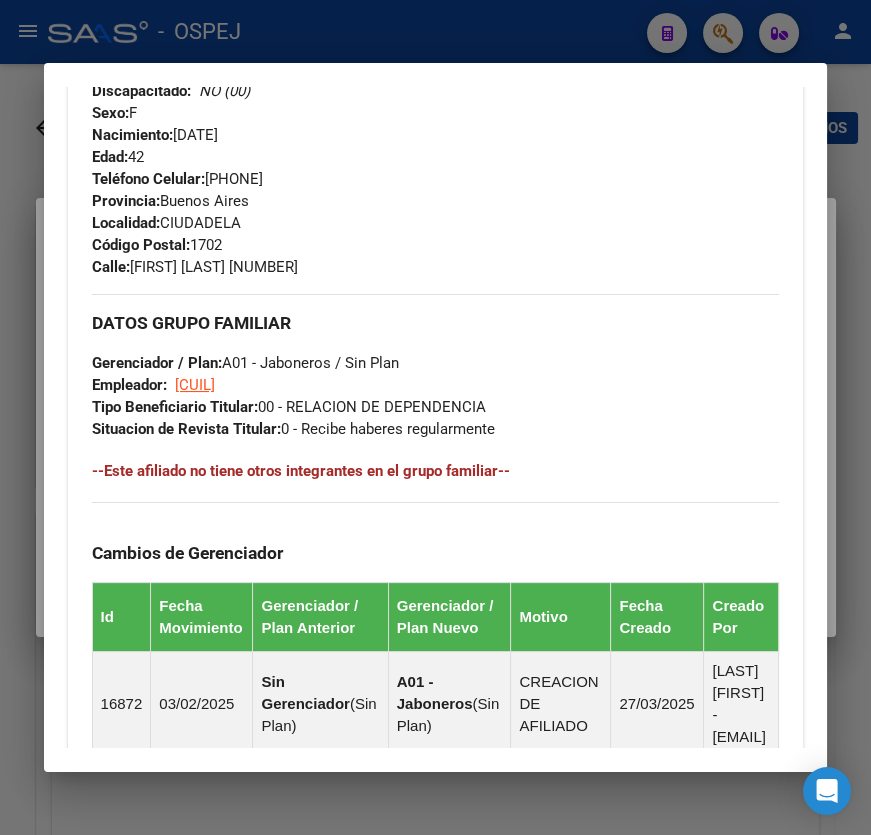 drag, startPoint x: 25, startPoint y: 358, endPoint x: 152, endPoint y: 386, distance: 130.04999 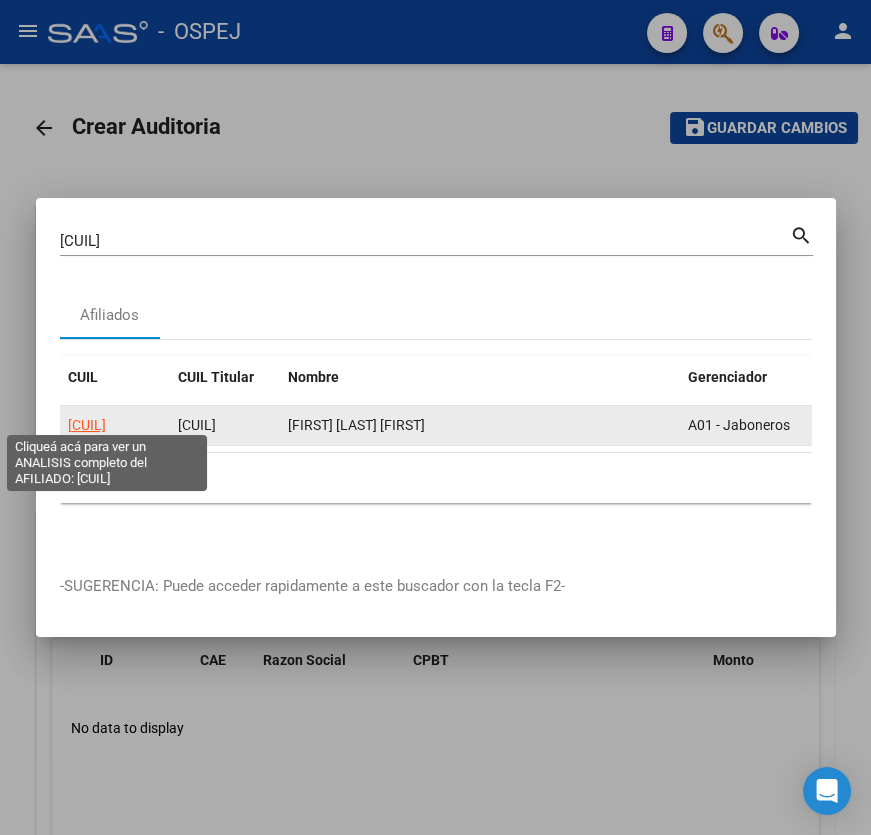 click on "[CUIL]" 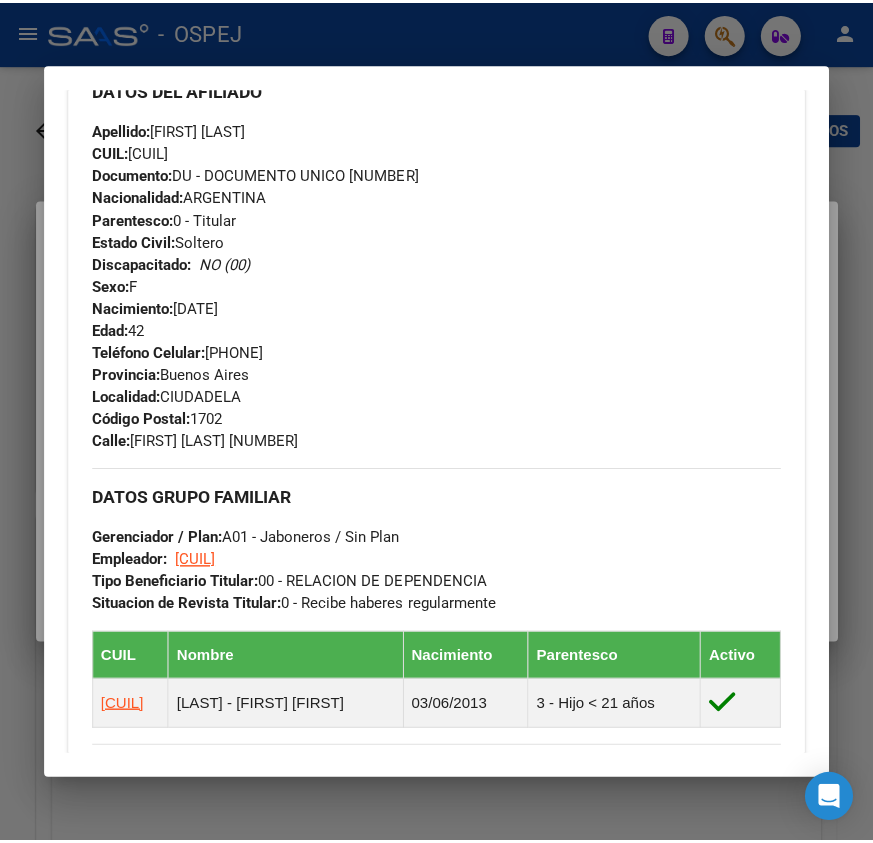 scroll, scrollTop: 1011, scrollLeft: 0, axis: vertical 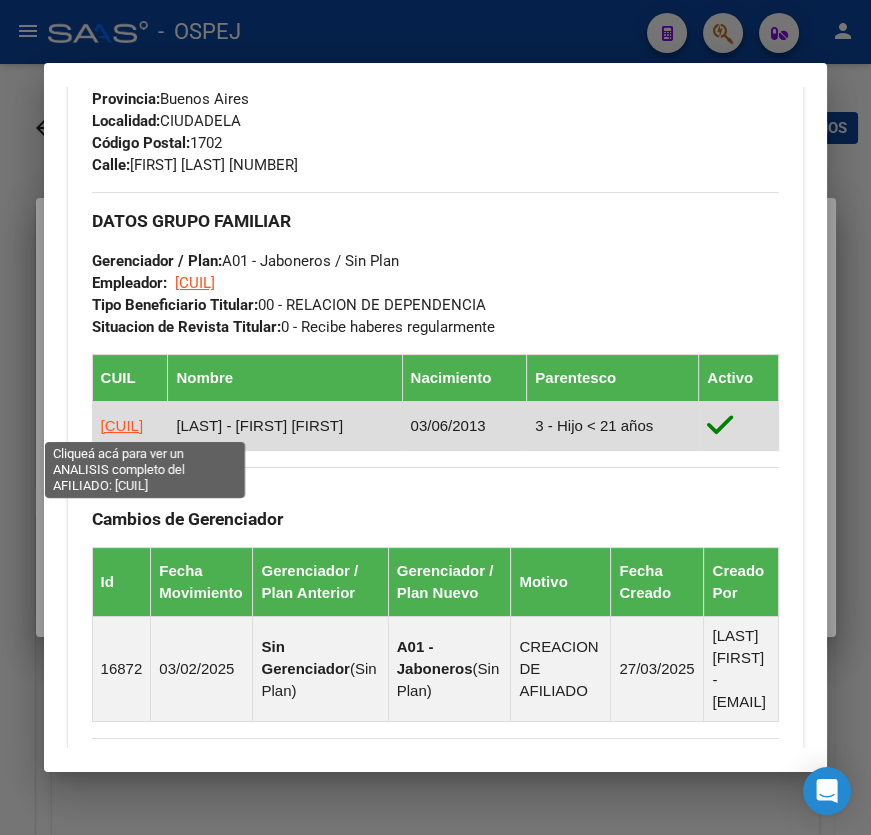 click on "[CUIL]" at bounding box center [122, 425] 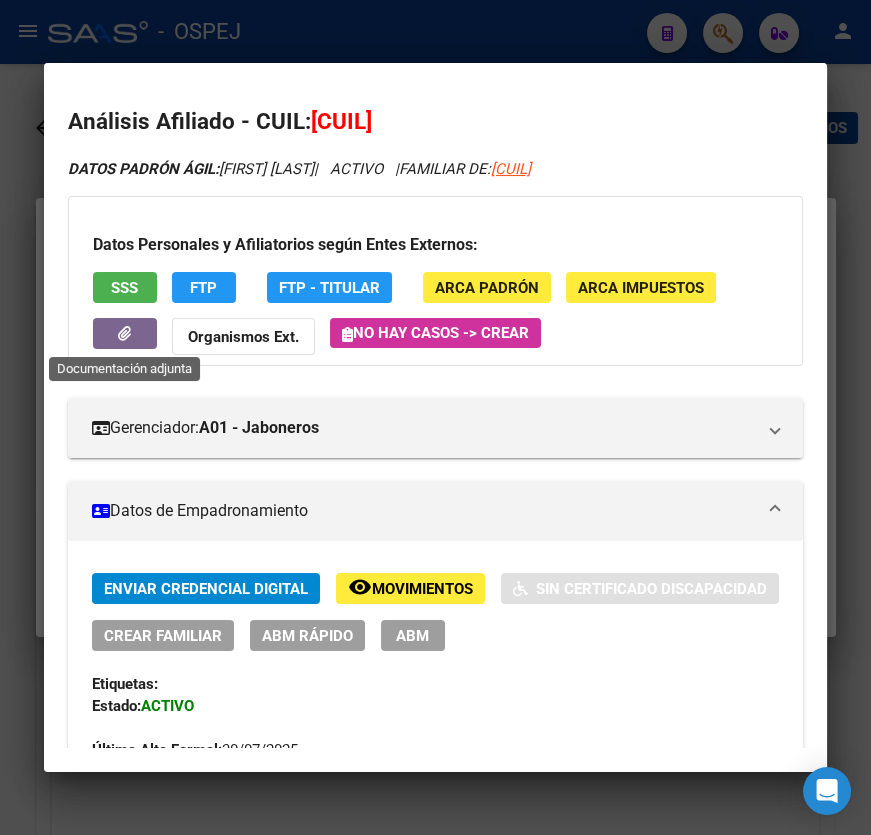 click 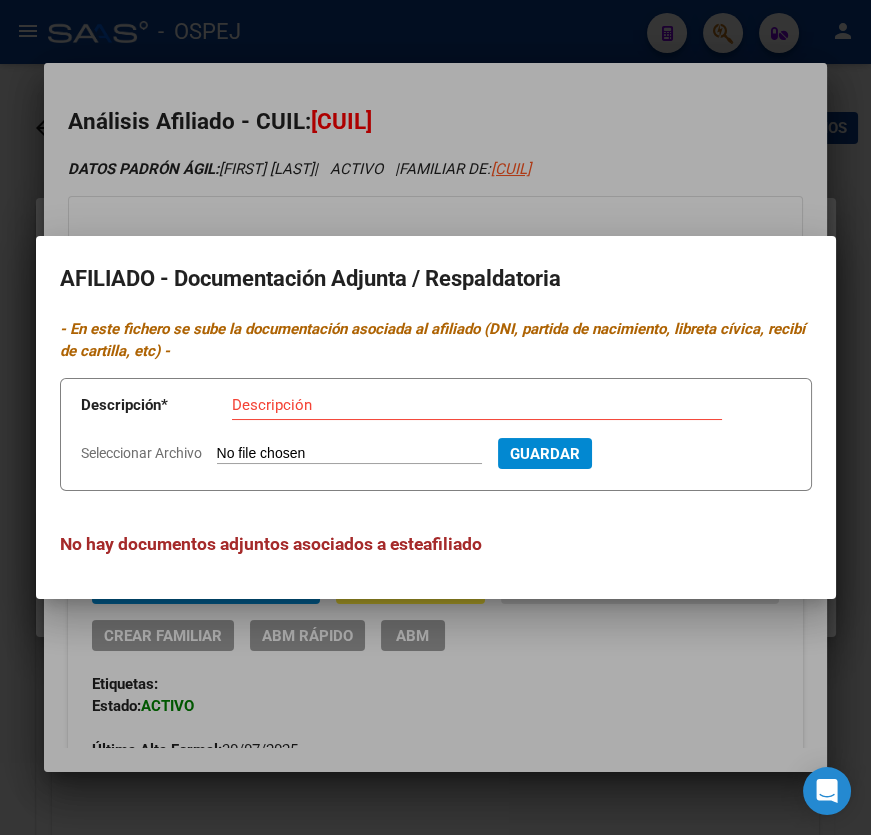 type on "C:\fakepath\WhatsApp Image 2025-08-04 at 10.38.23.jpeg" 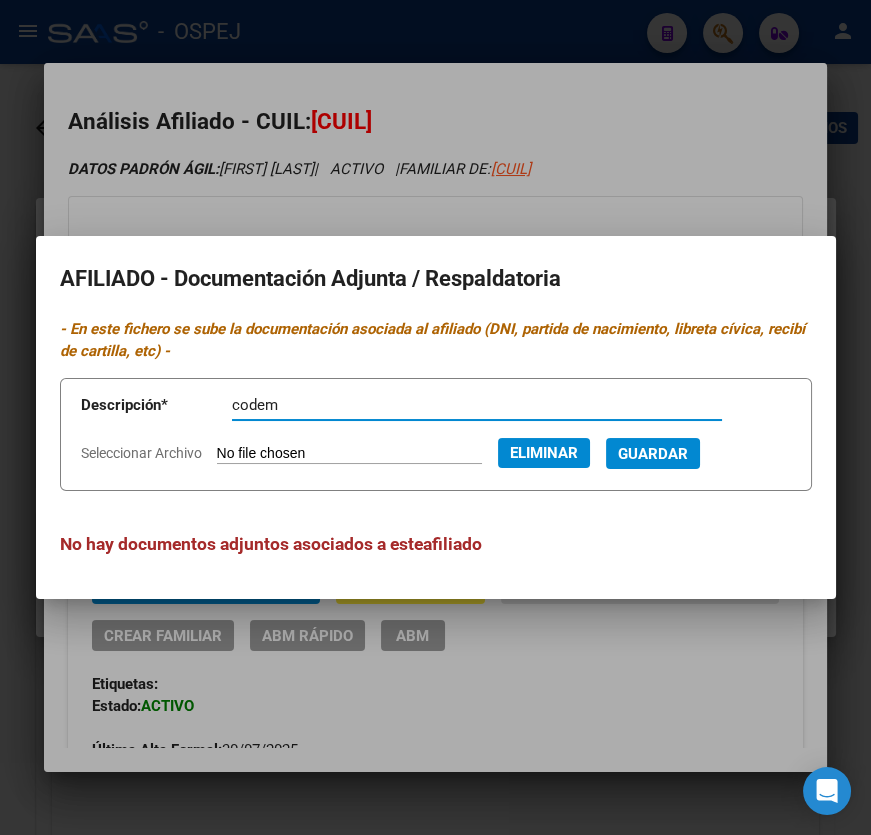 type on "codem" 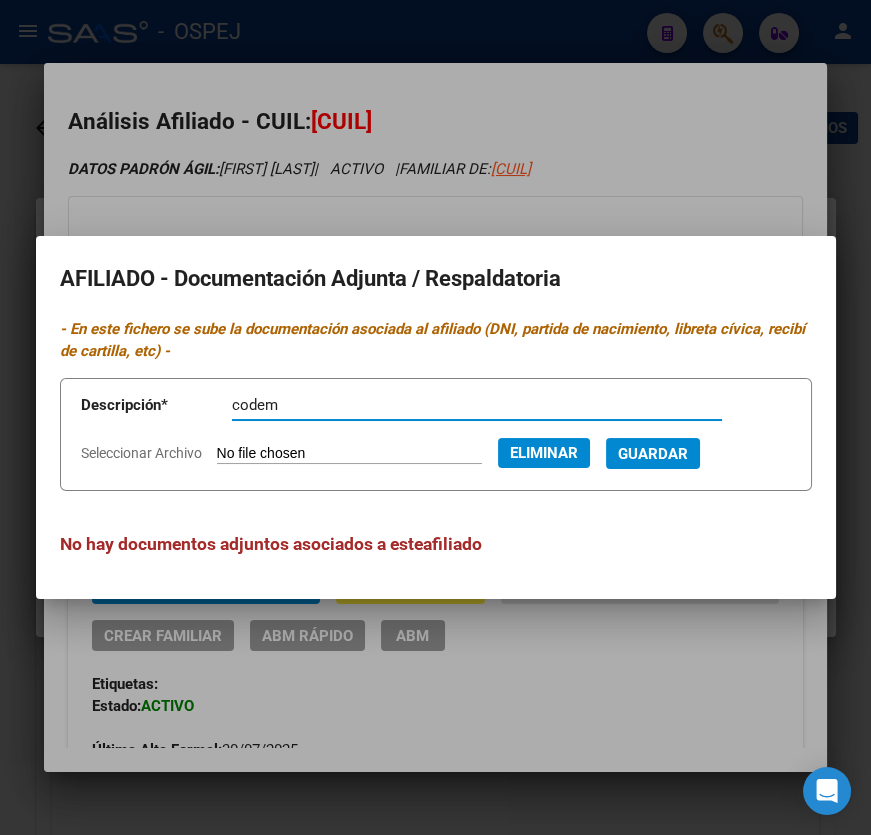 type 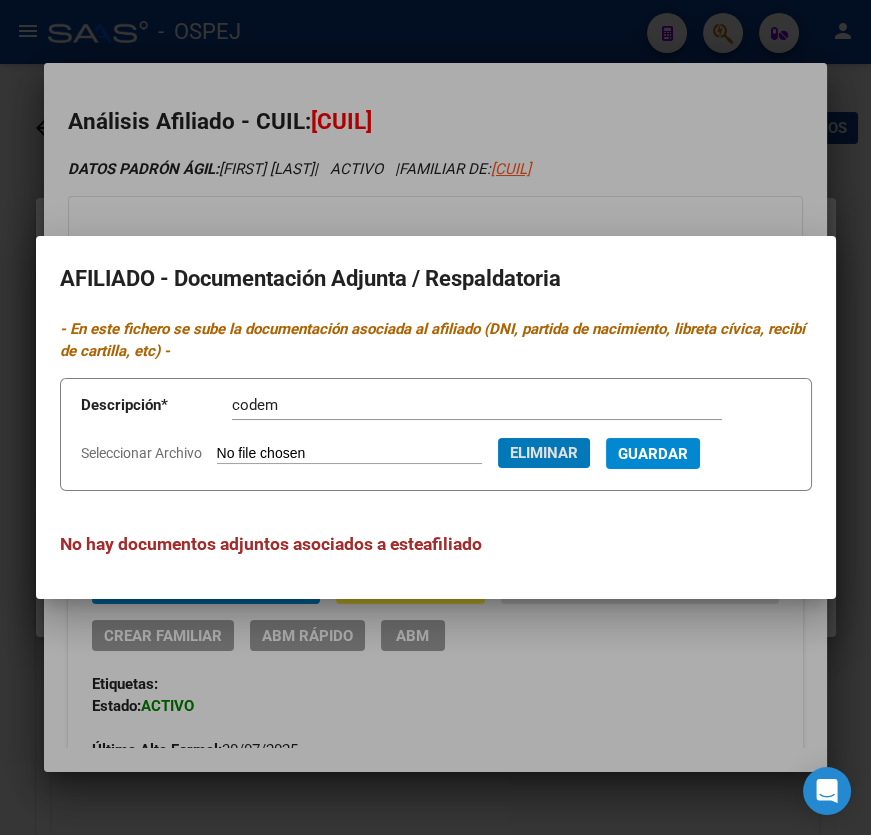 type 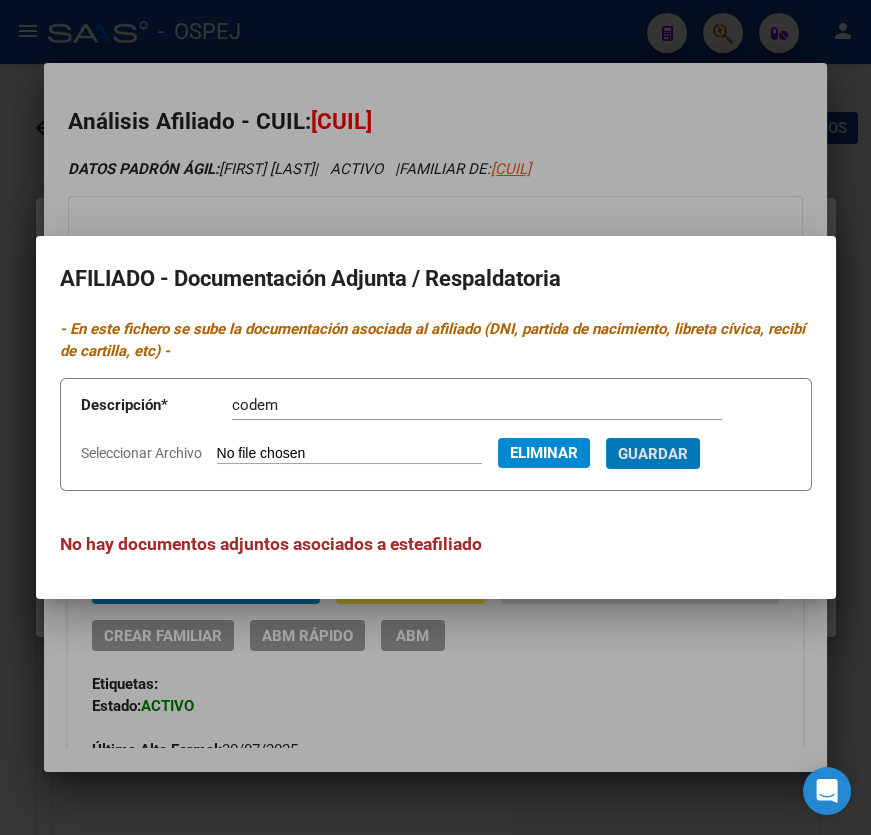 click on "Guardar" at bounding box center (653, 453) 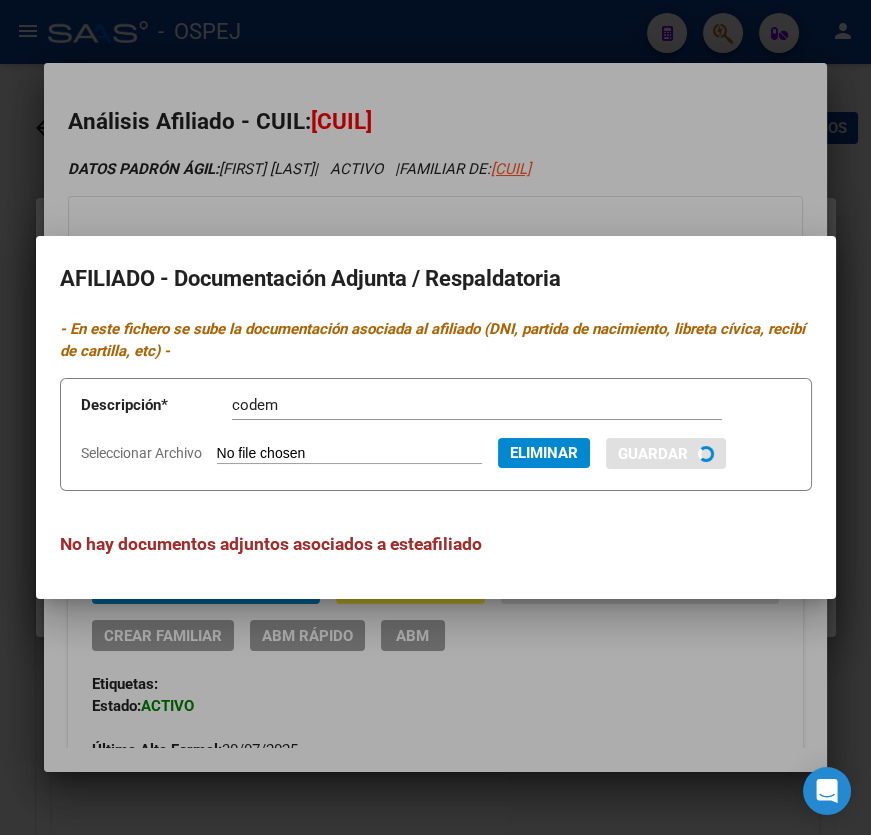 type 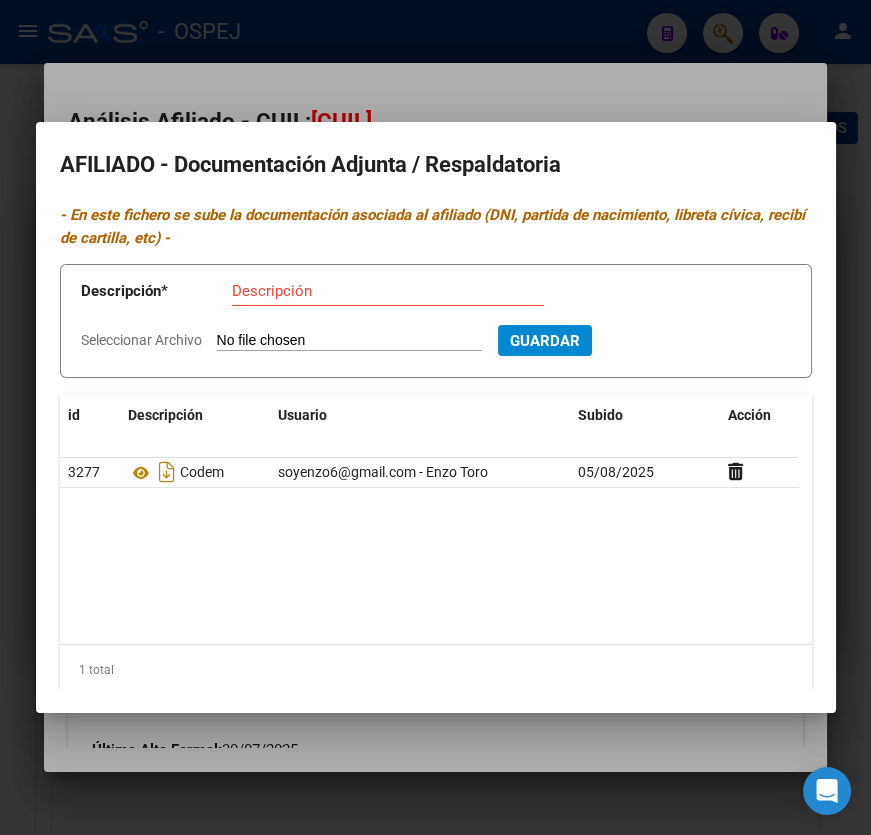 type on "C:\fakepath\WhatsApp Image 2025-08-04 at 10.38.15.jpeg" 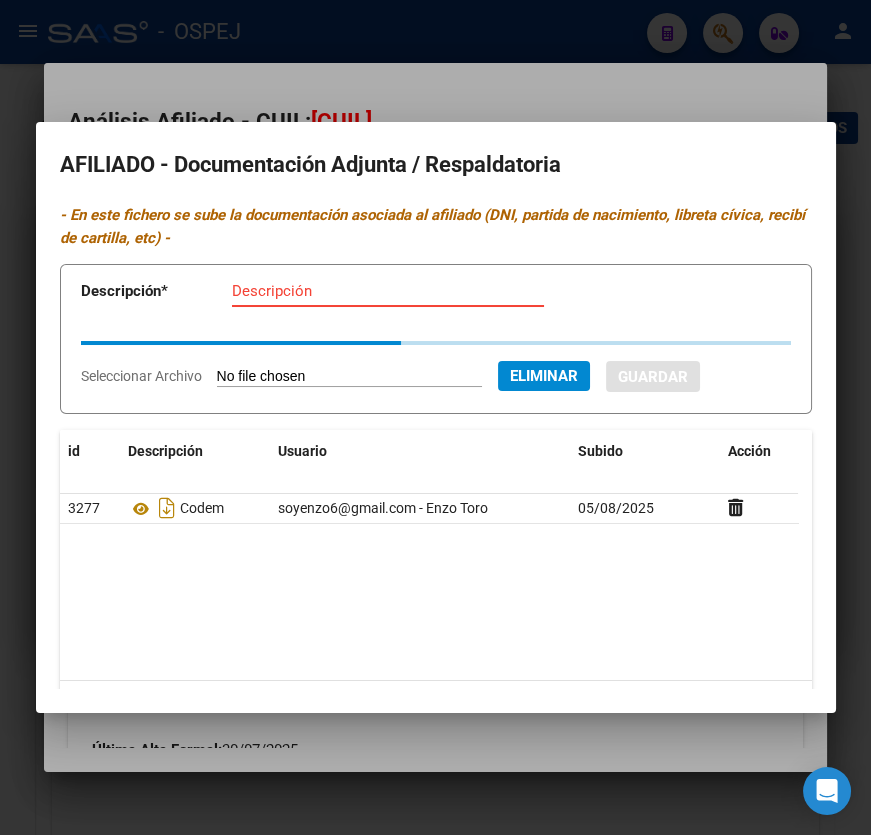click on "Descripción" at bounding box center [388, 291] 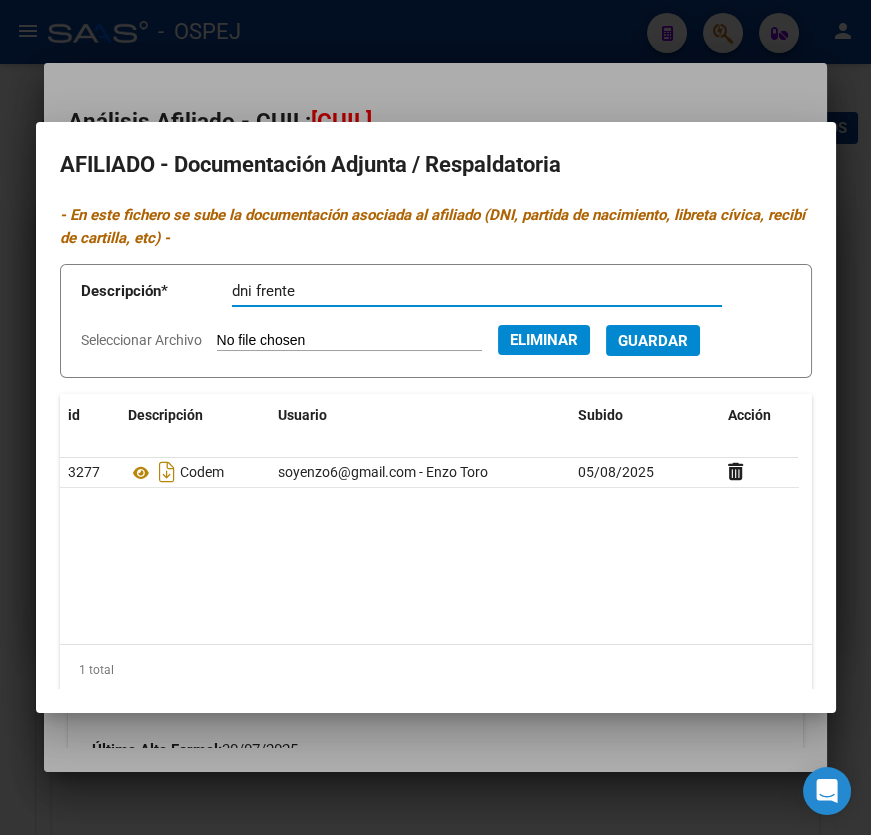 type on "dni frente" 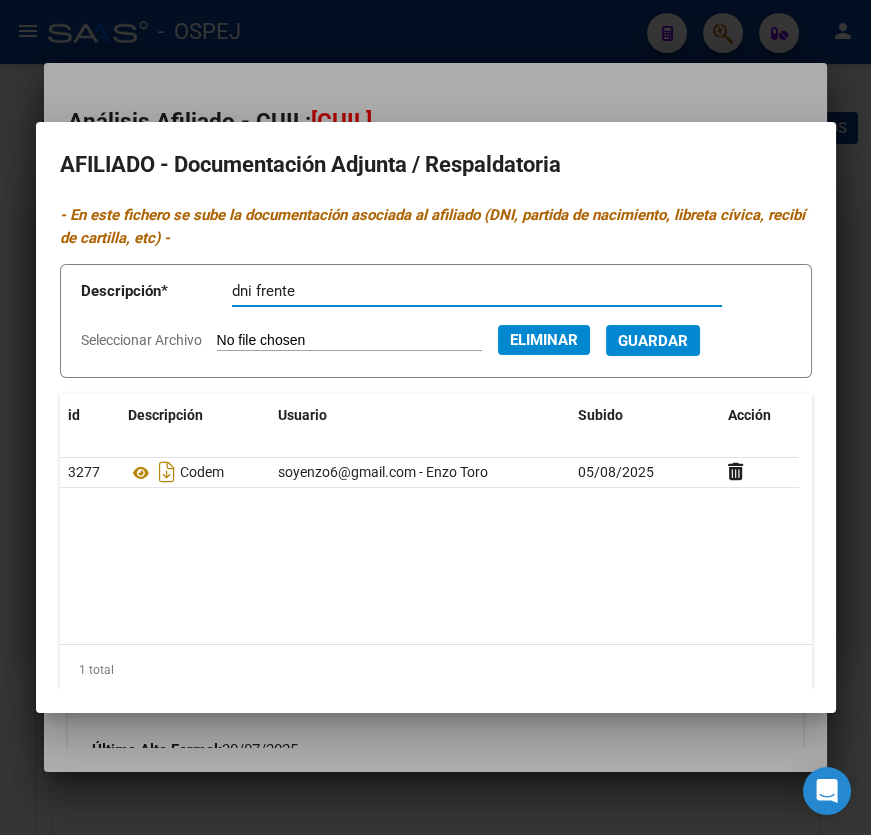 type 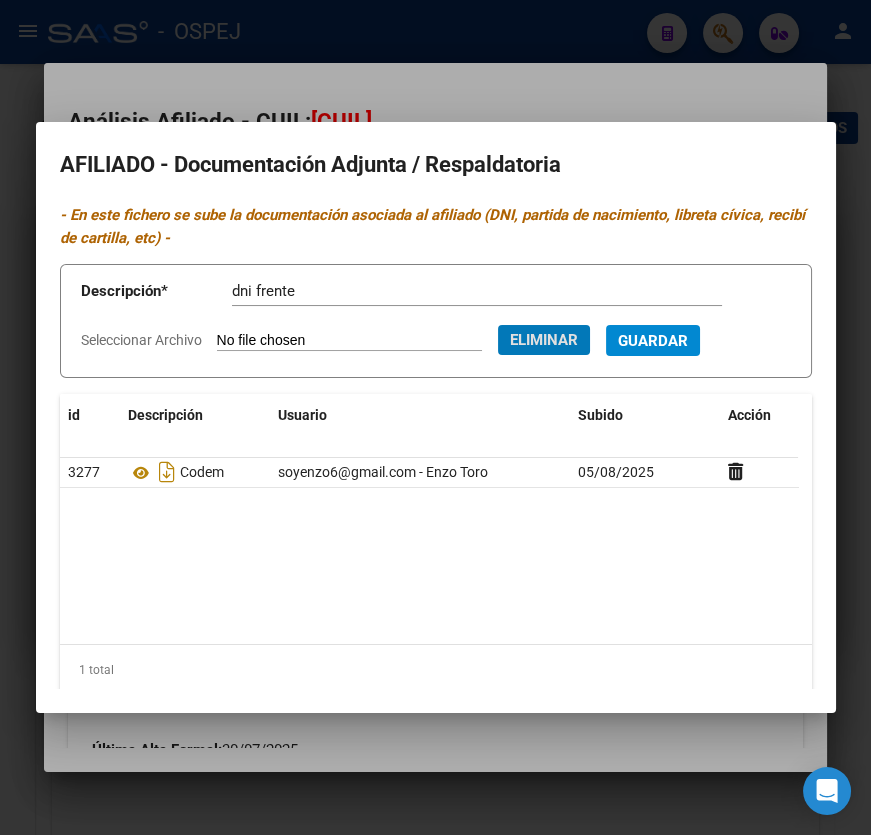 click on "Guardar" at bounding box center [653, 340] 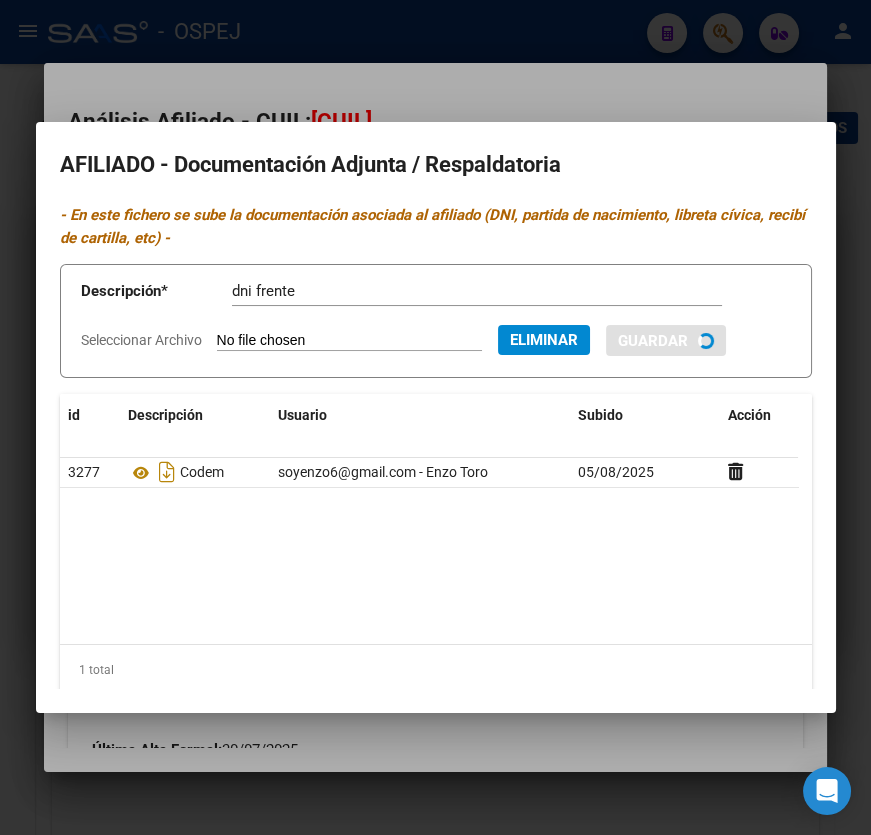 type 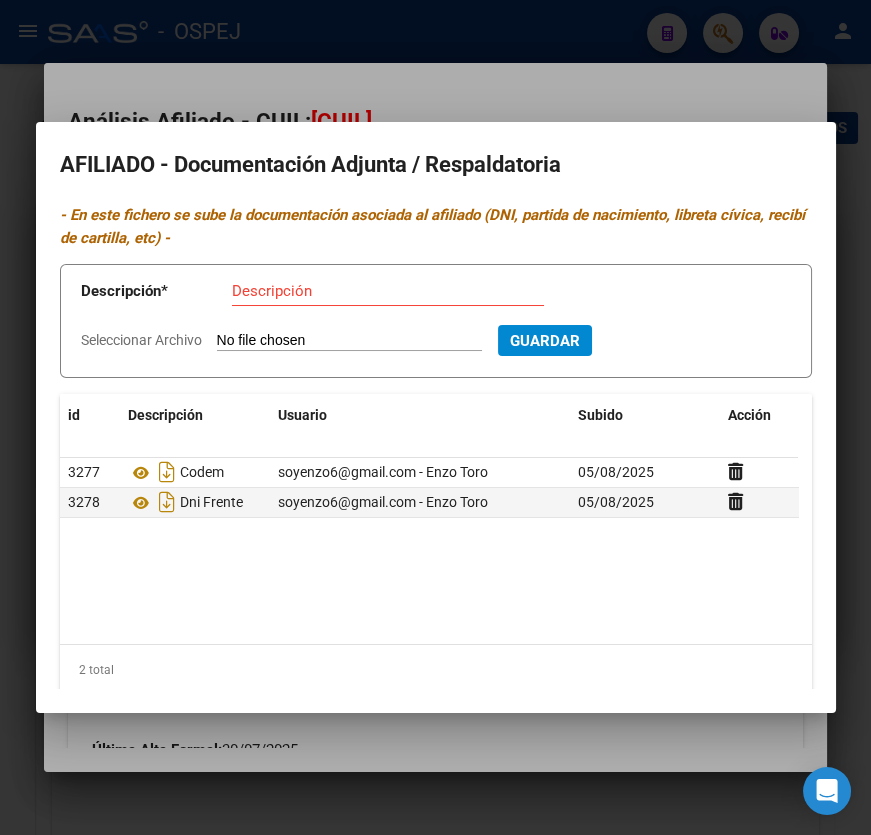 type on "C:\fakepath\WhatsApp Image 2025-08-04 at 10.38.16.jpeg" 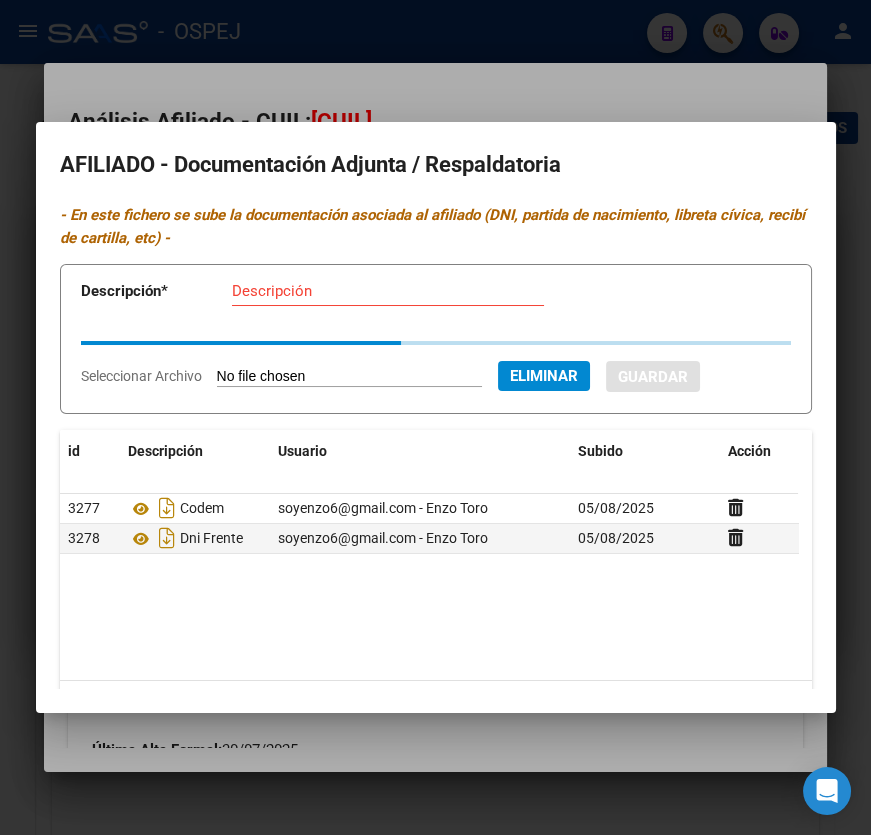 click on "Descripción" at bounding box center [388, 291] 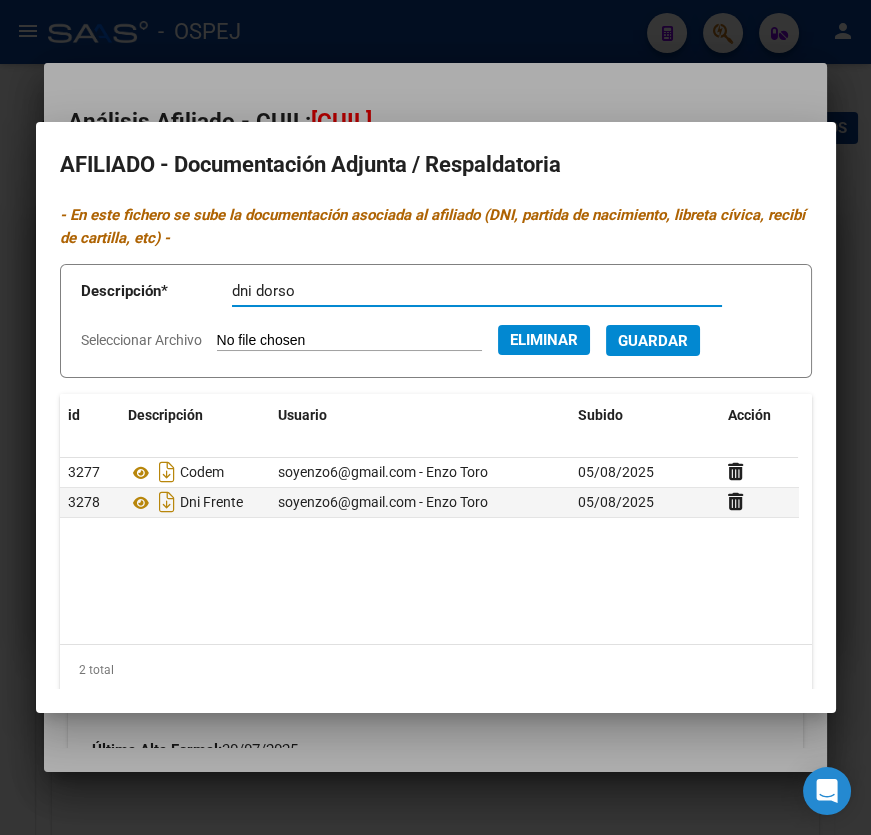 type on "dni dorso" 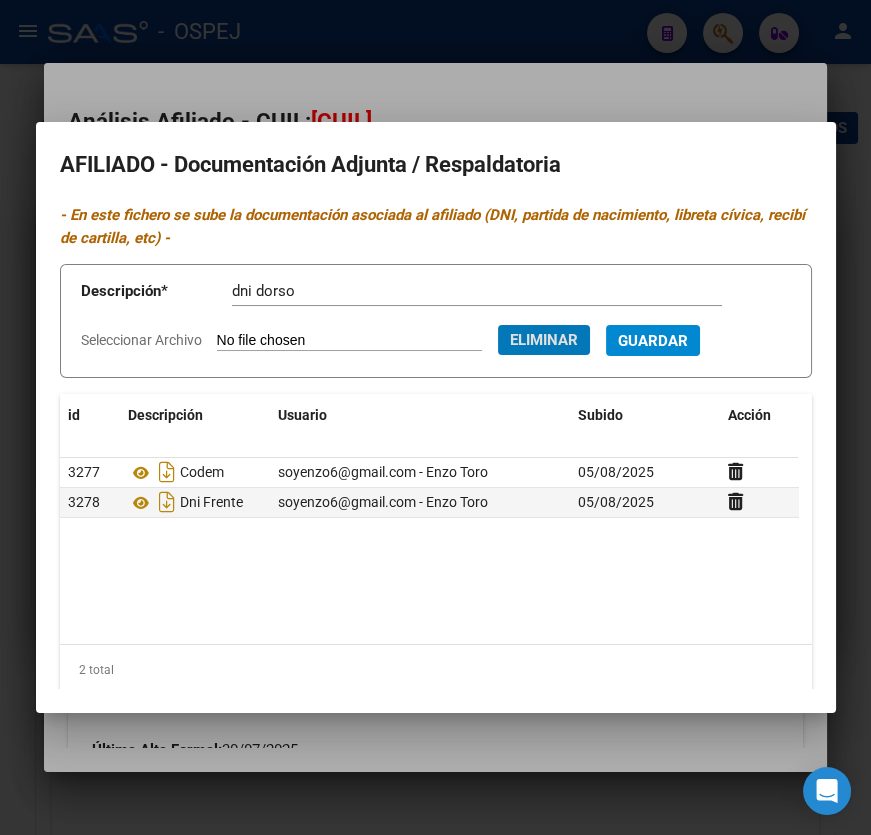 type 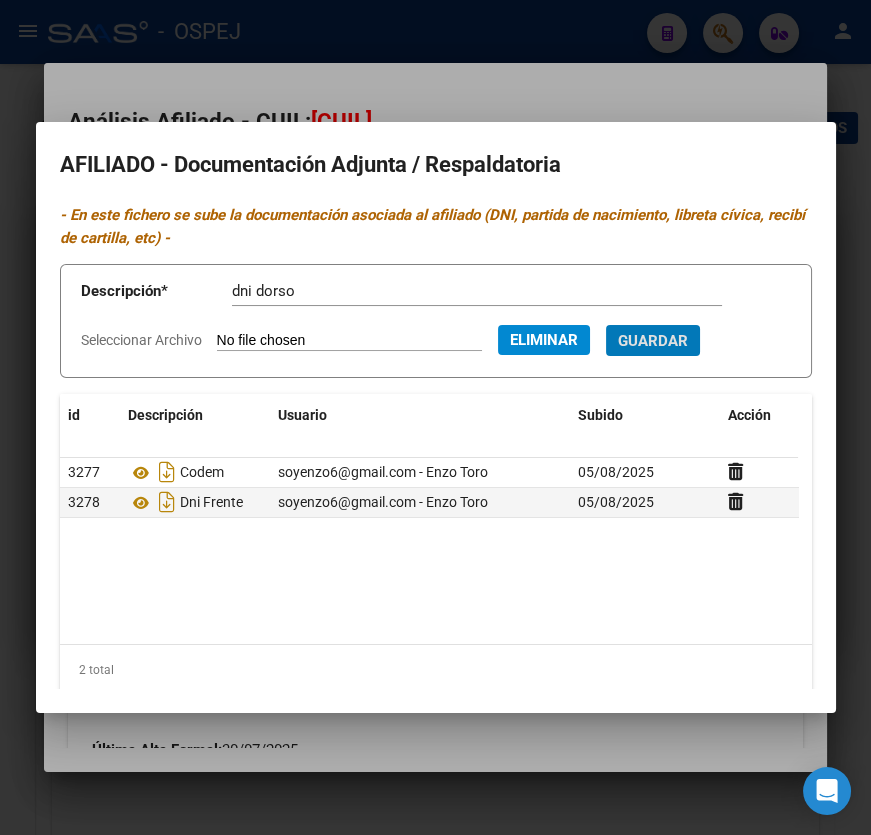 click on "Guardar" at bounding box center [653, 340] 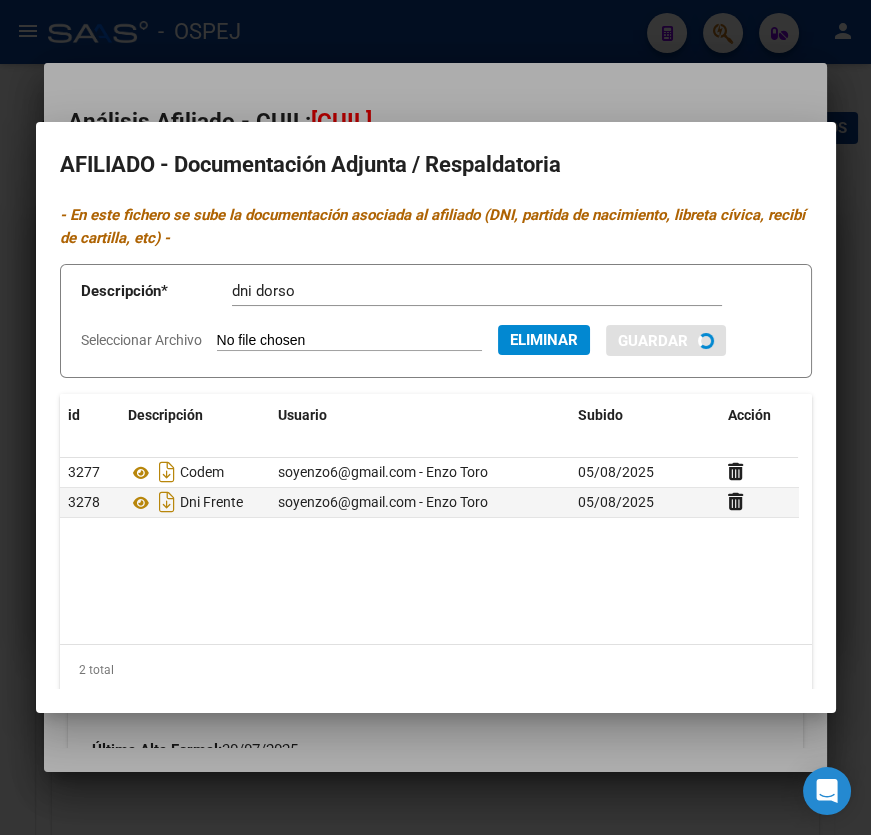type 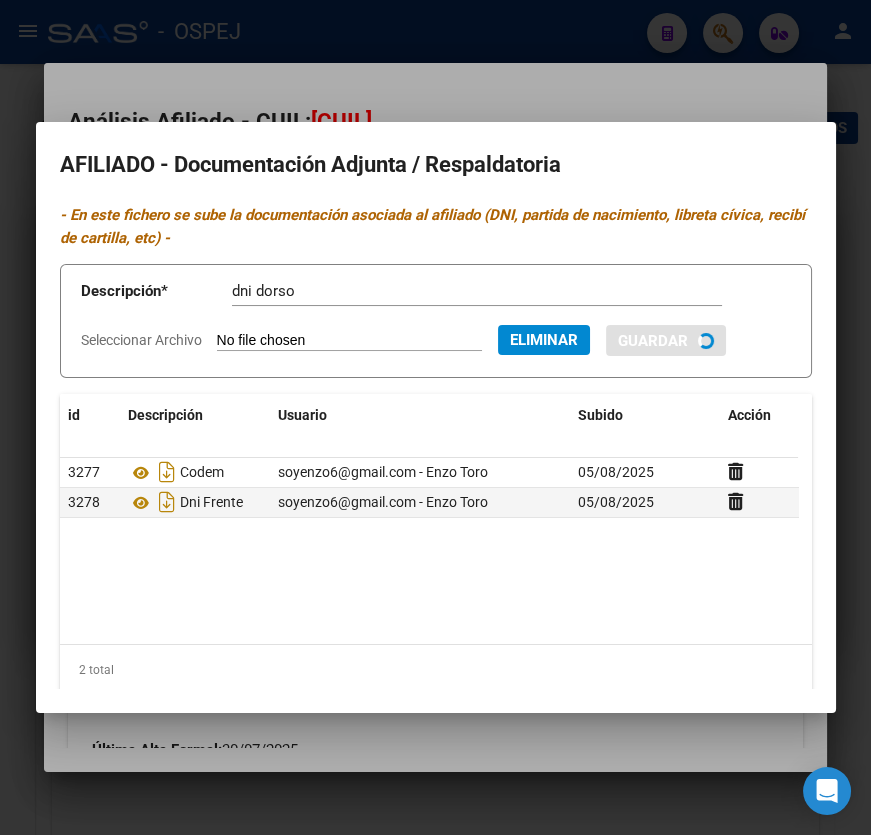 type 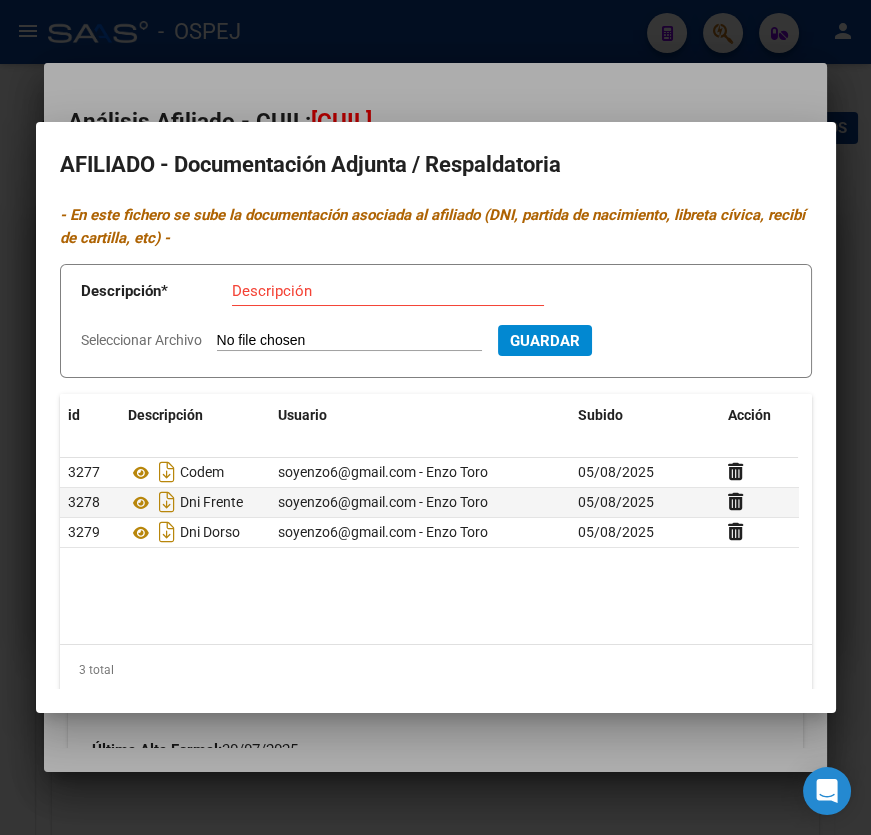 click at bounding box center [435, 417] 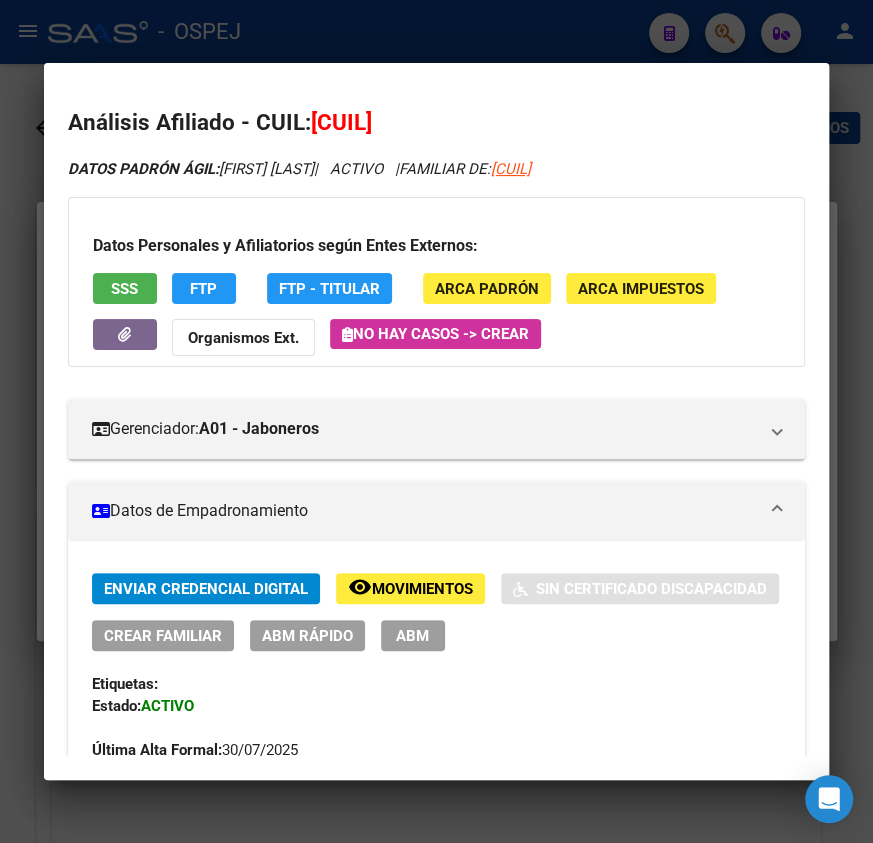 click on "[CUIL]" at bounding box center [341, 122] 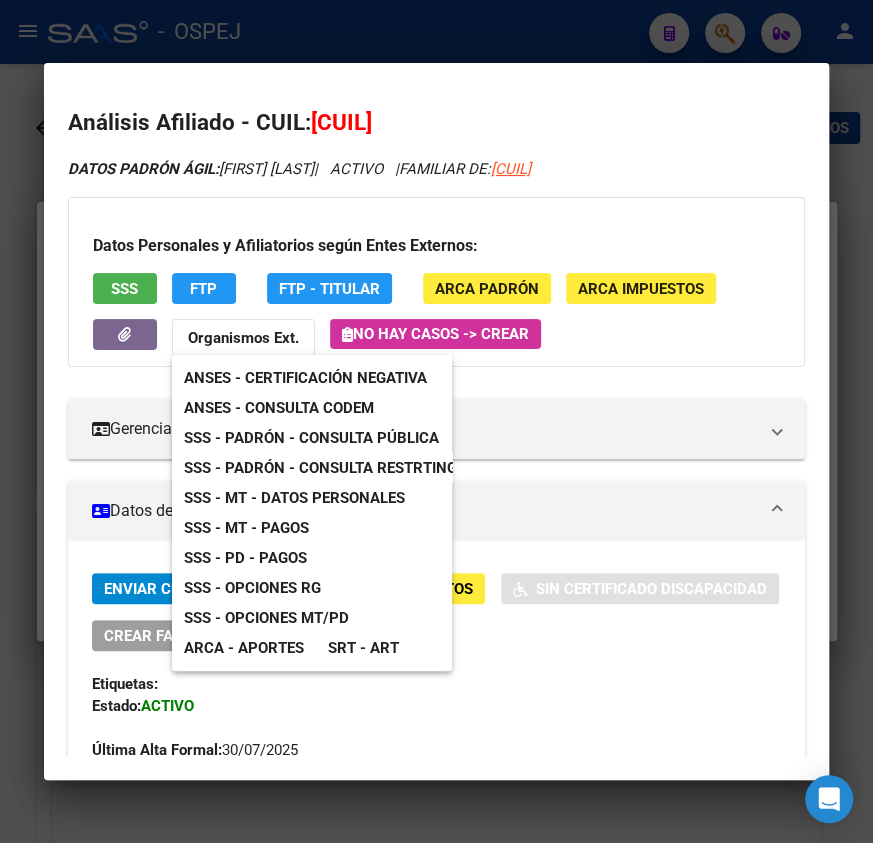 click on "ANSES - Consulta CODEM" at bounding box center (279, 408) 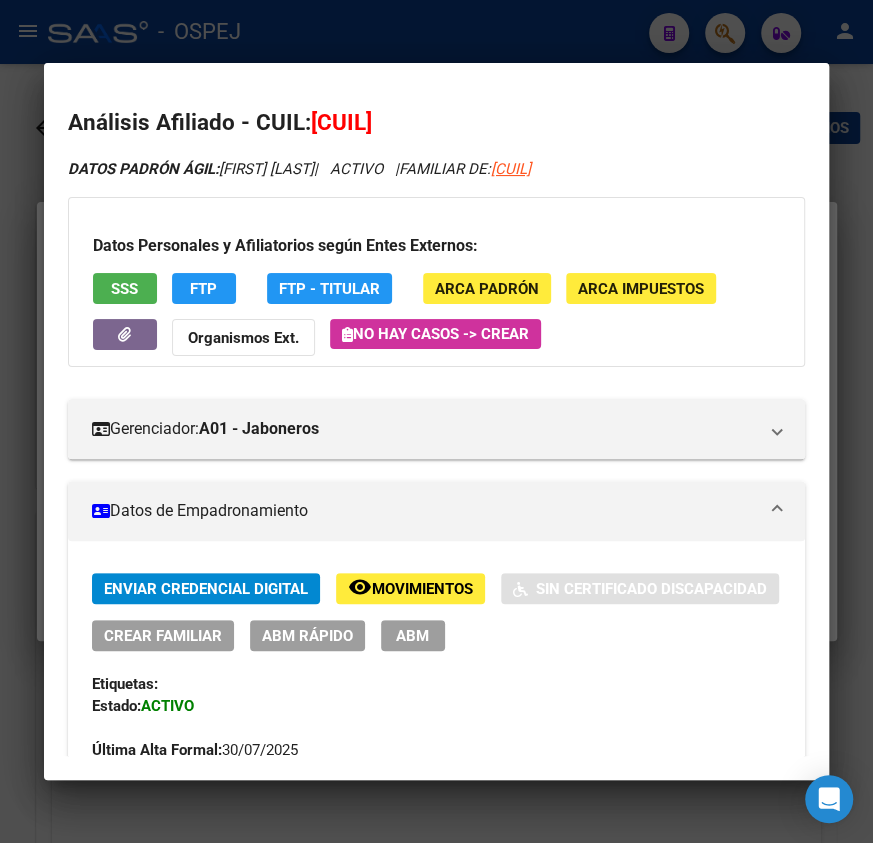 copy on "[CUIL]" 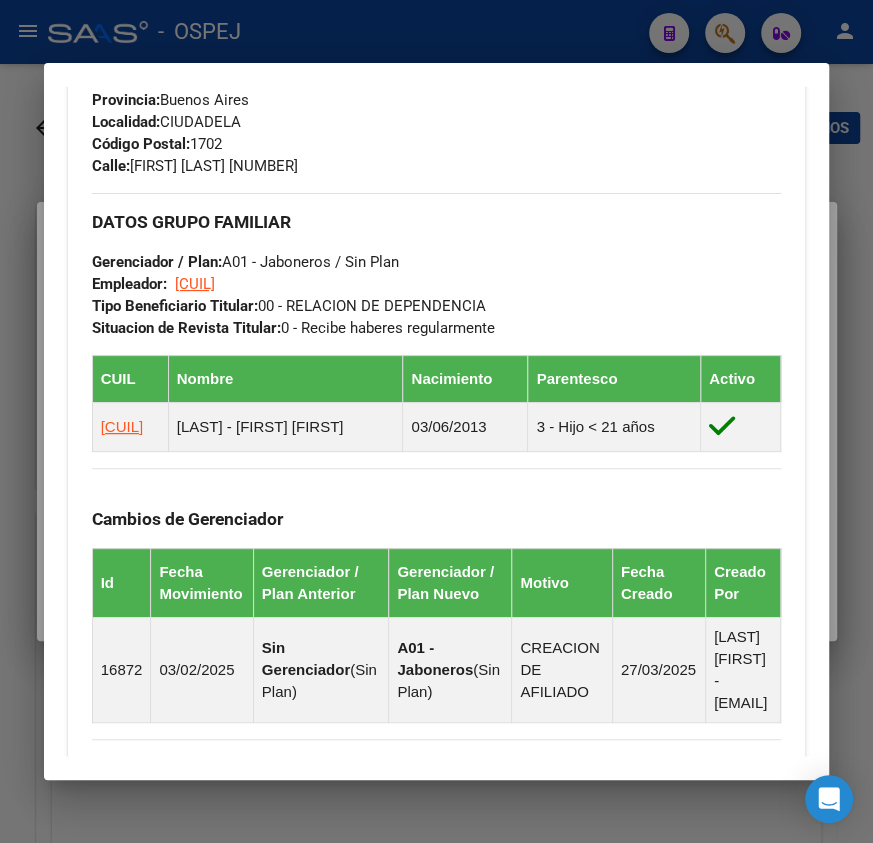 click at bounding box center [436, 421] 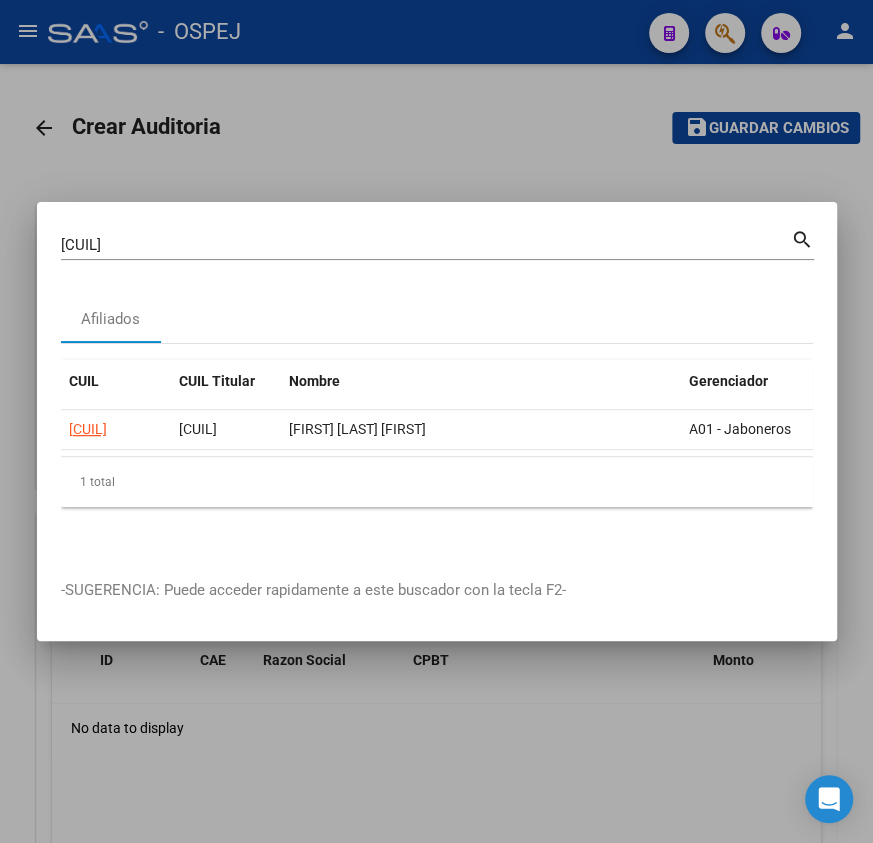 click at bounding box center [436, 421] 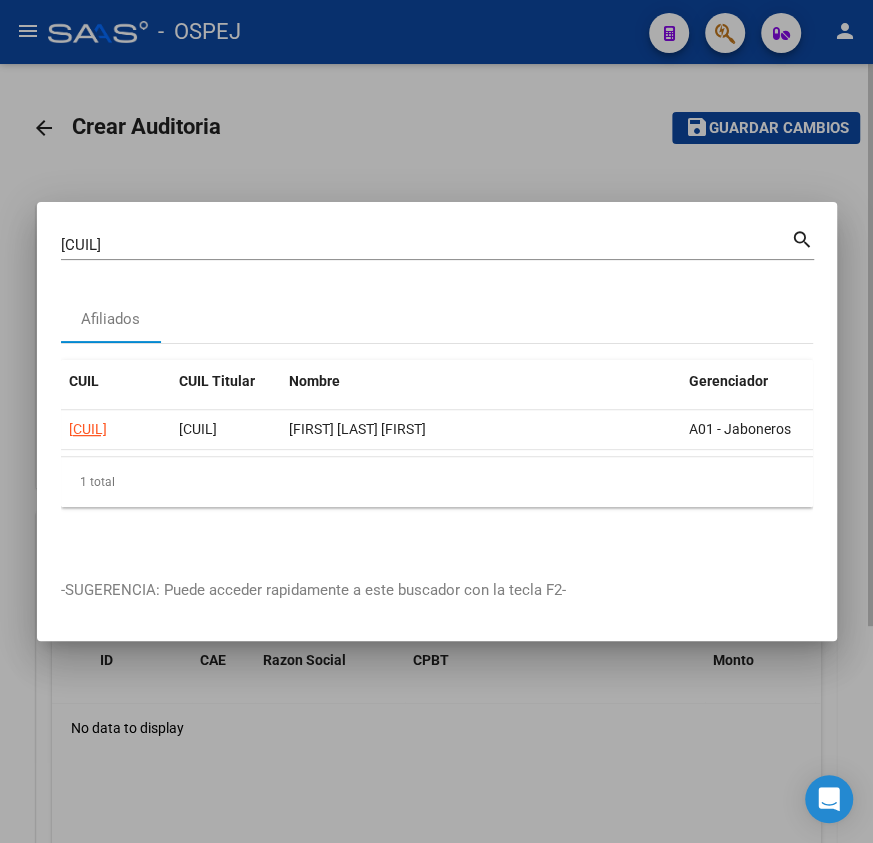 type 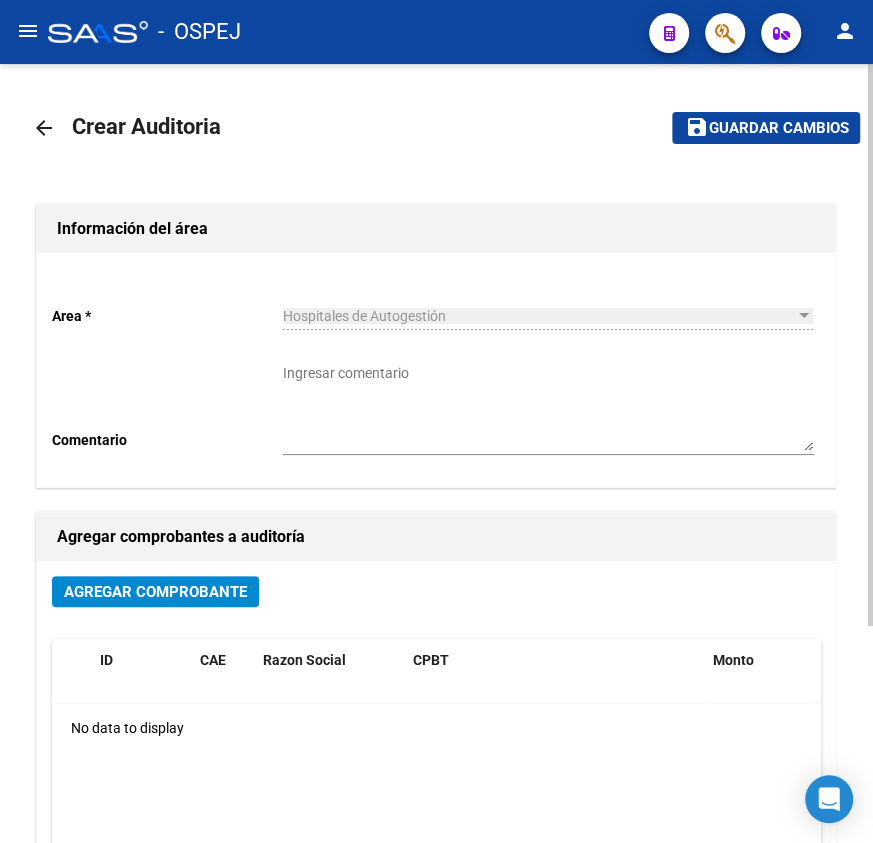 drag, startPoint x: 40, startPoint y: 126, endPoint x: 95, endPoint y: 5, distance: 132.91351 